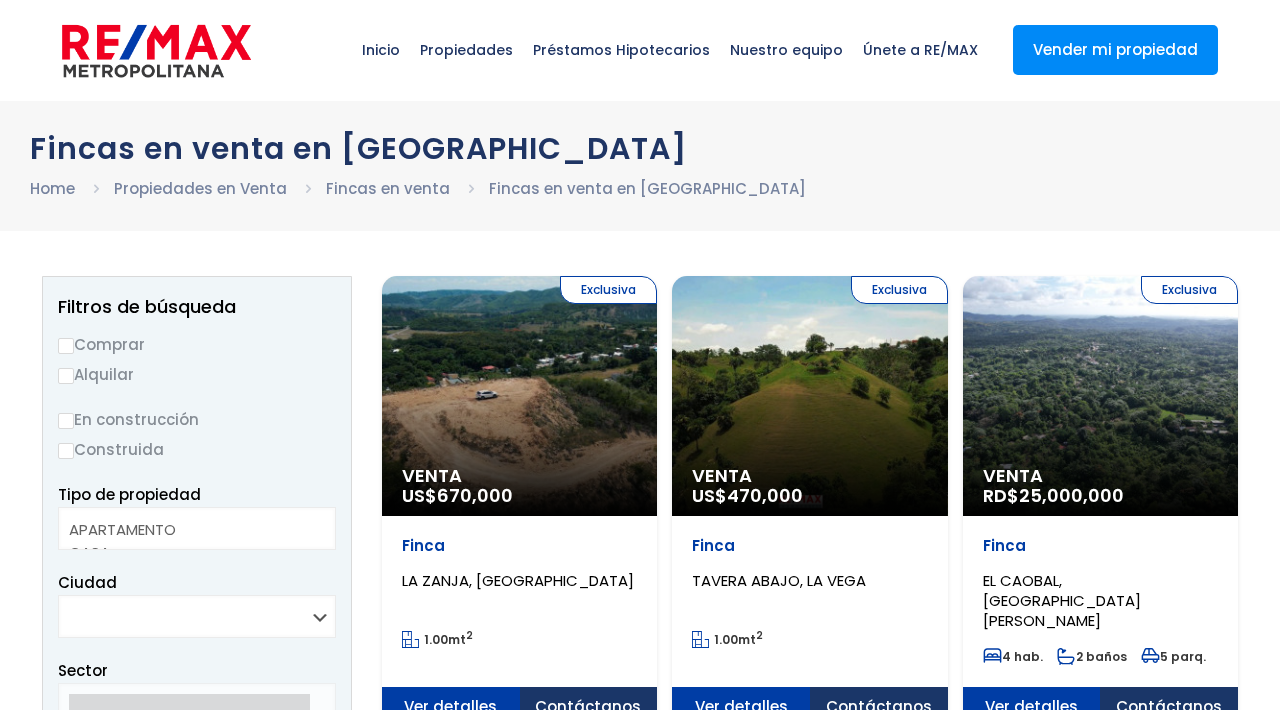 select 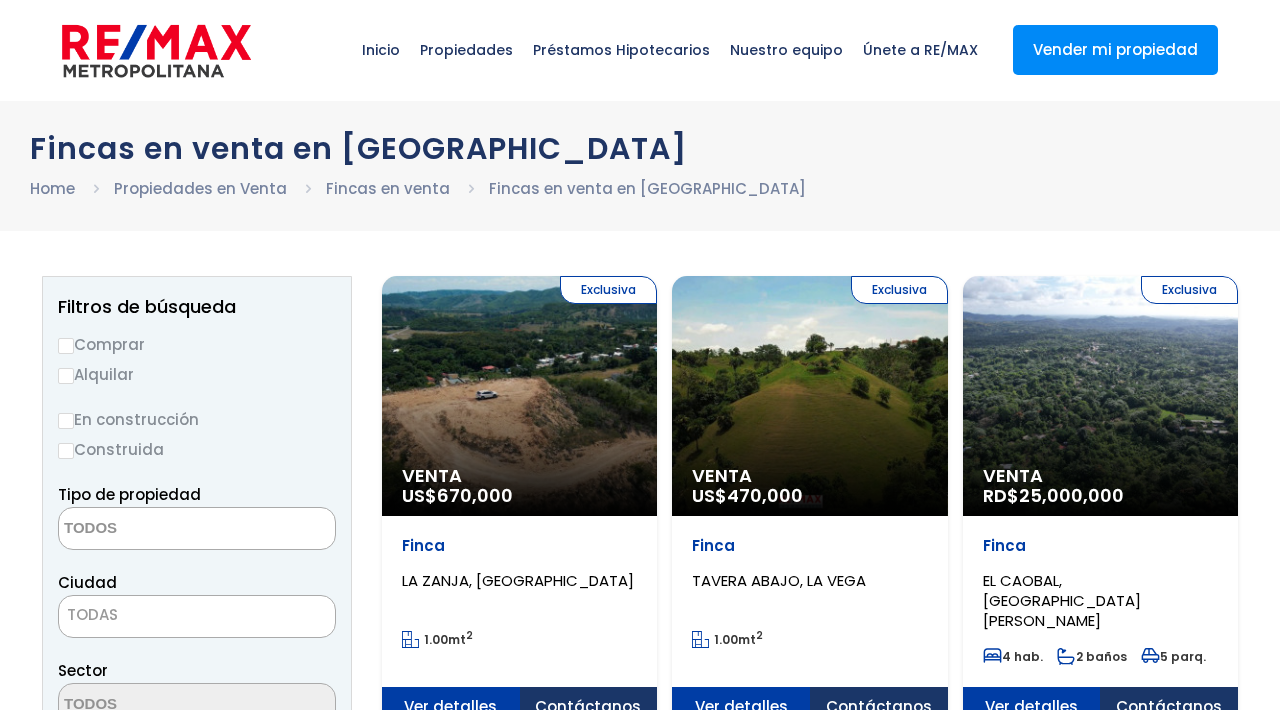 scroll, scrollTop: 0, scrollLeft: 0, axis: both 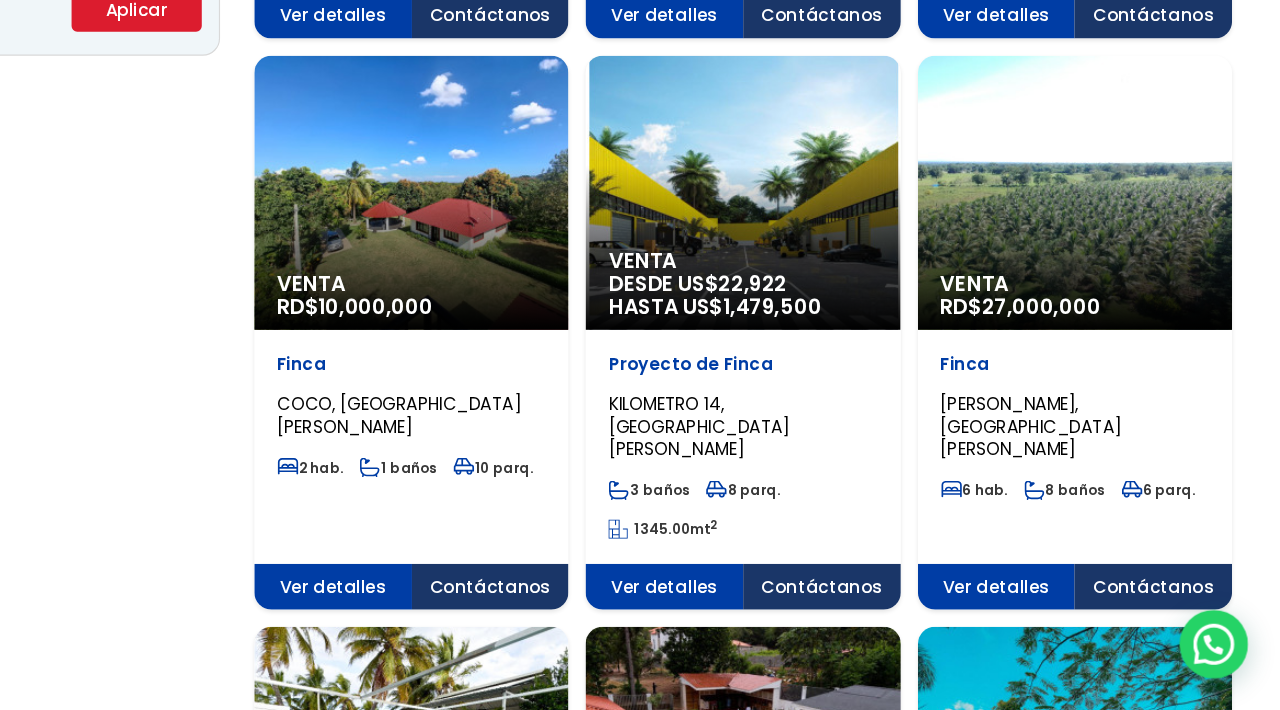 click at bounding box center [640, 271] 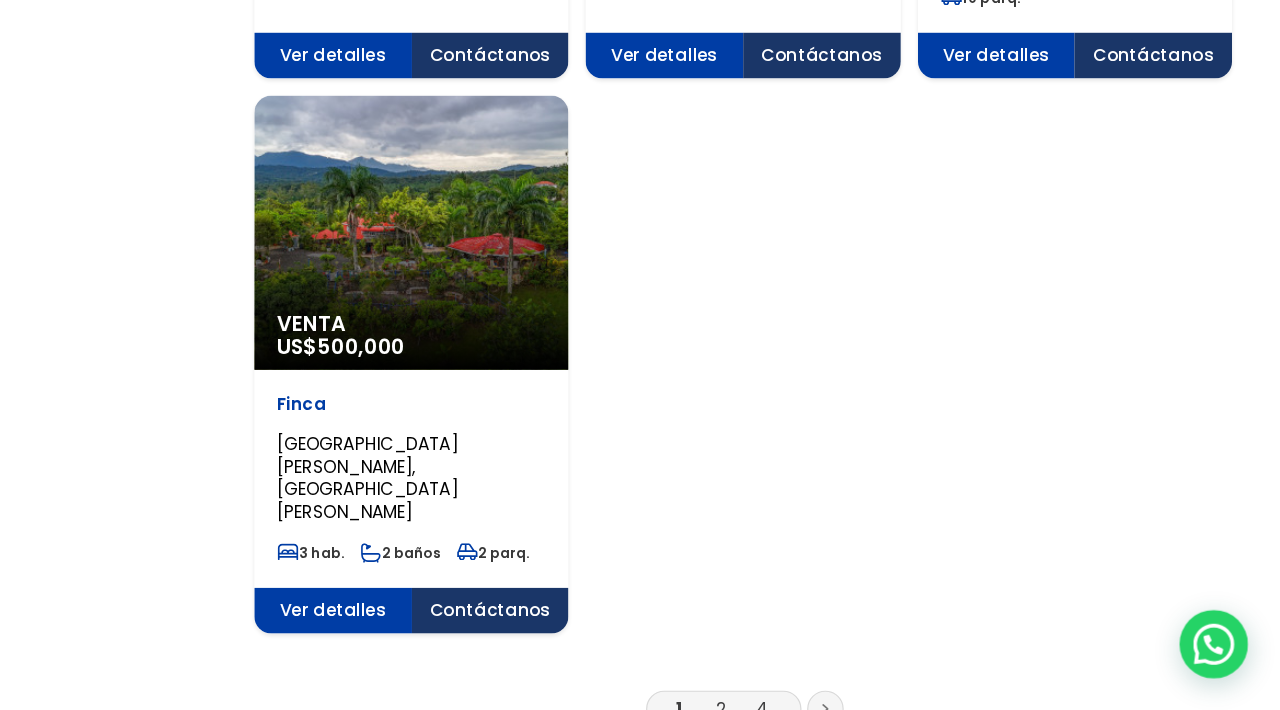 scroll, scrollTop: 2444, scrollLeft: 0, axis: vertical 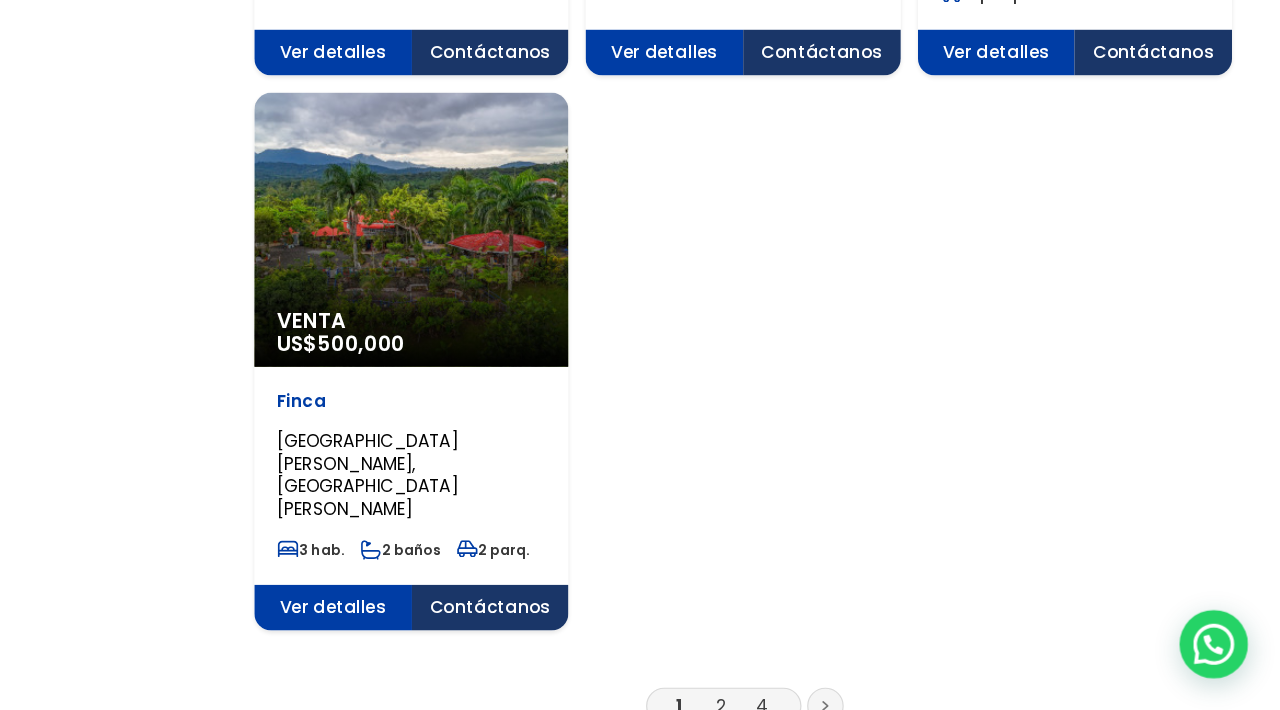 click on "2" at bounding box center (791, 705) 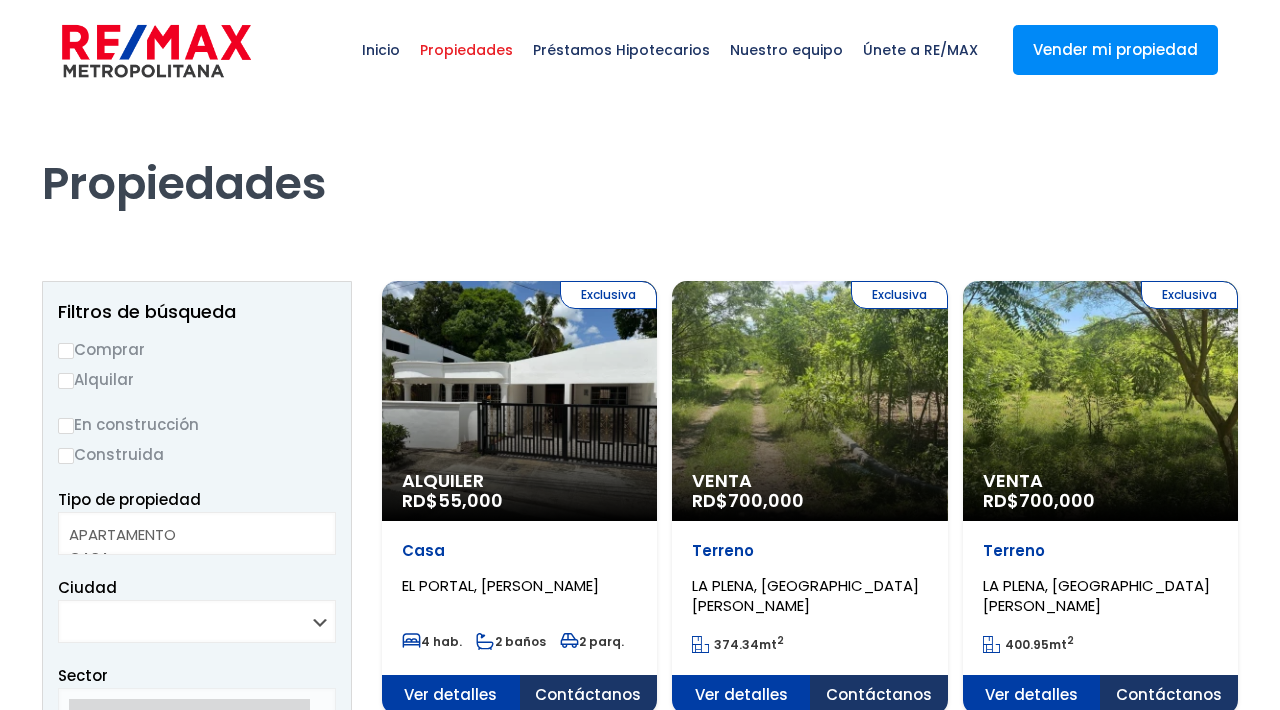 select 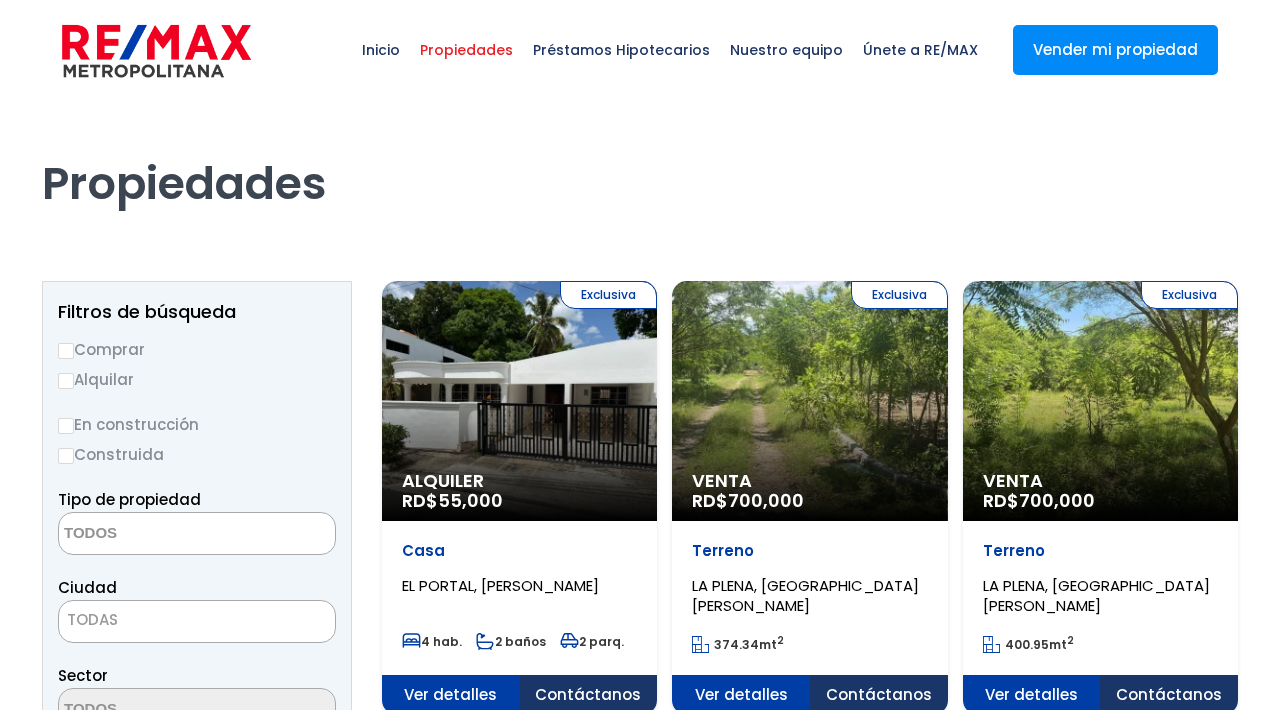 scroll, scrollTop: 0, scrollLeft: 0, axis: both 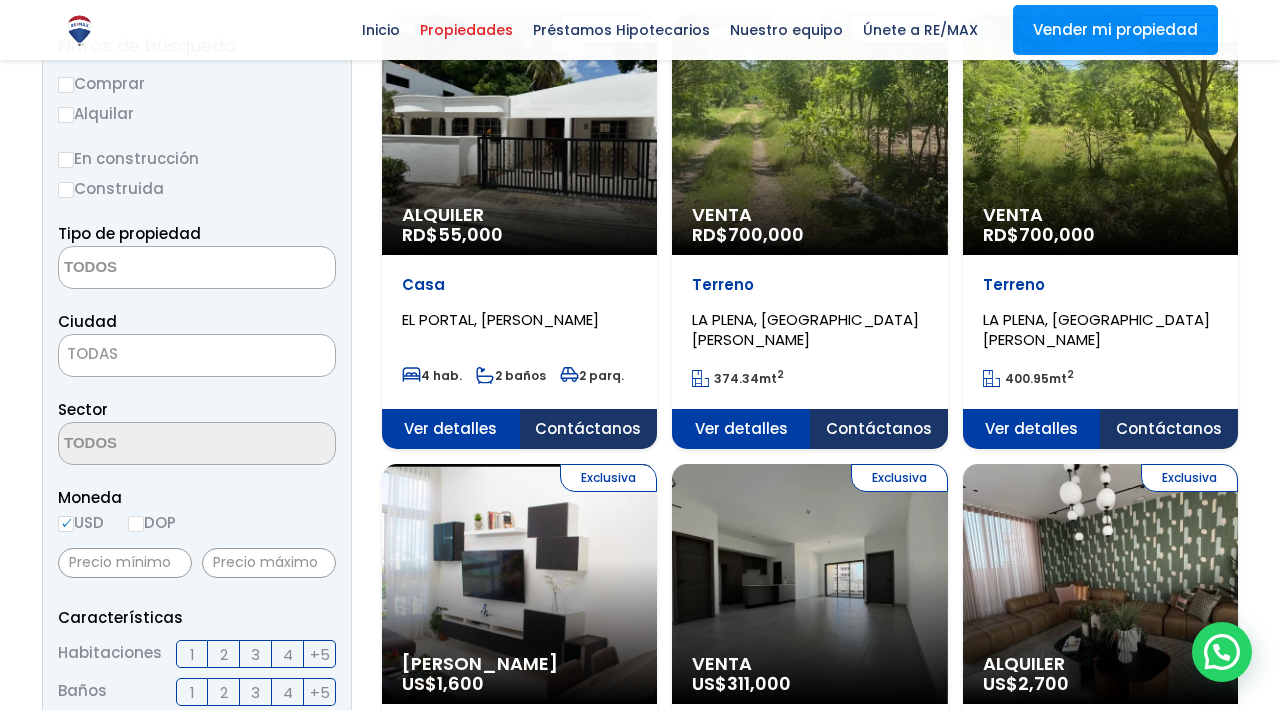 click on "TODAS" at bounding box center [197, 354] 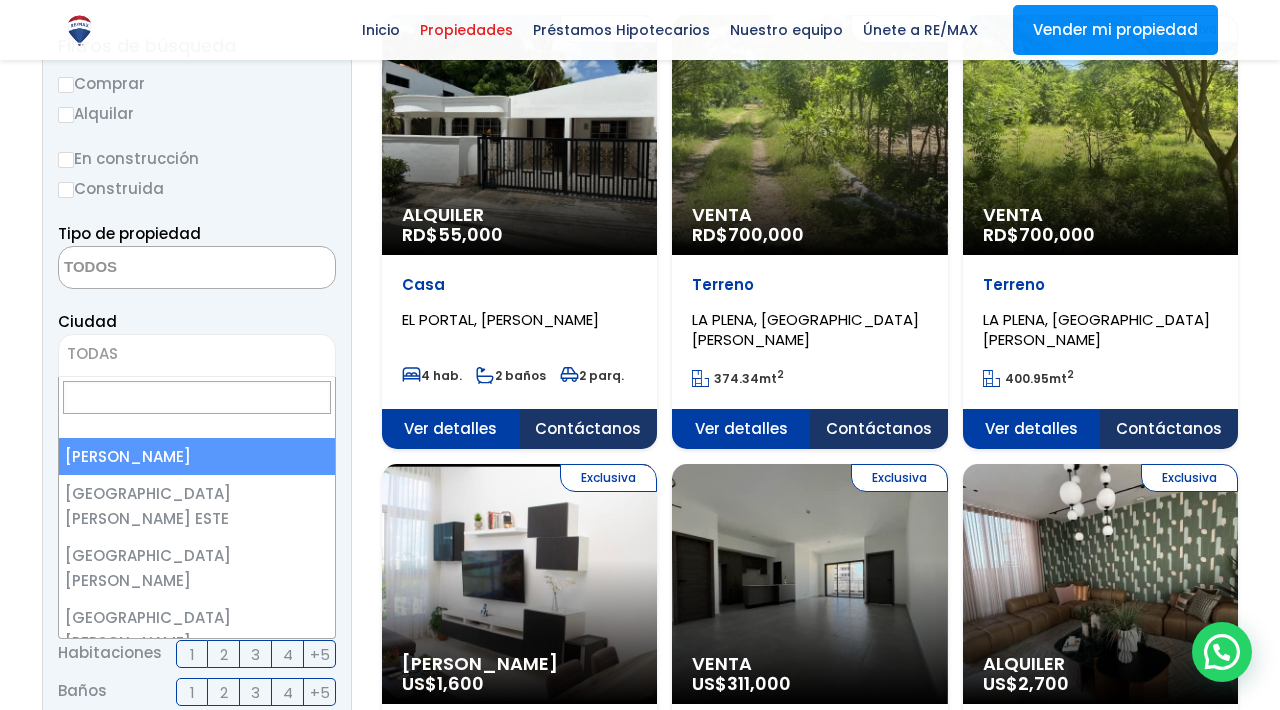 click at bounding box center (197, 397) 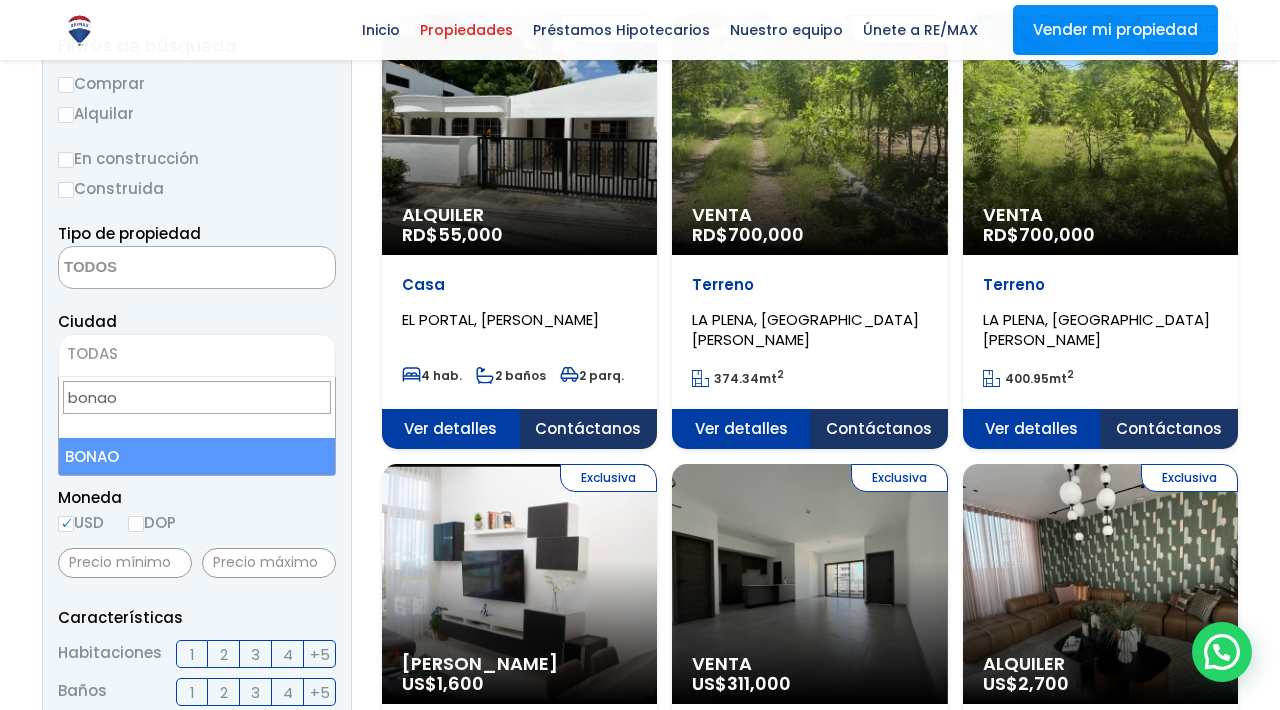 type on "bonao" 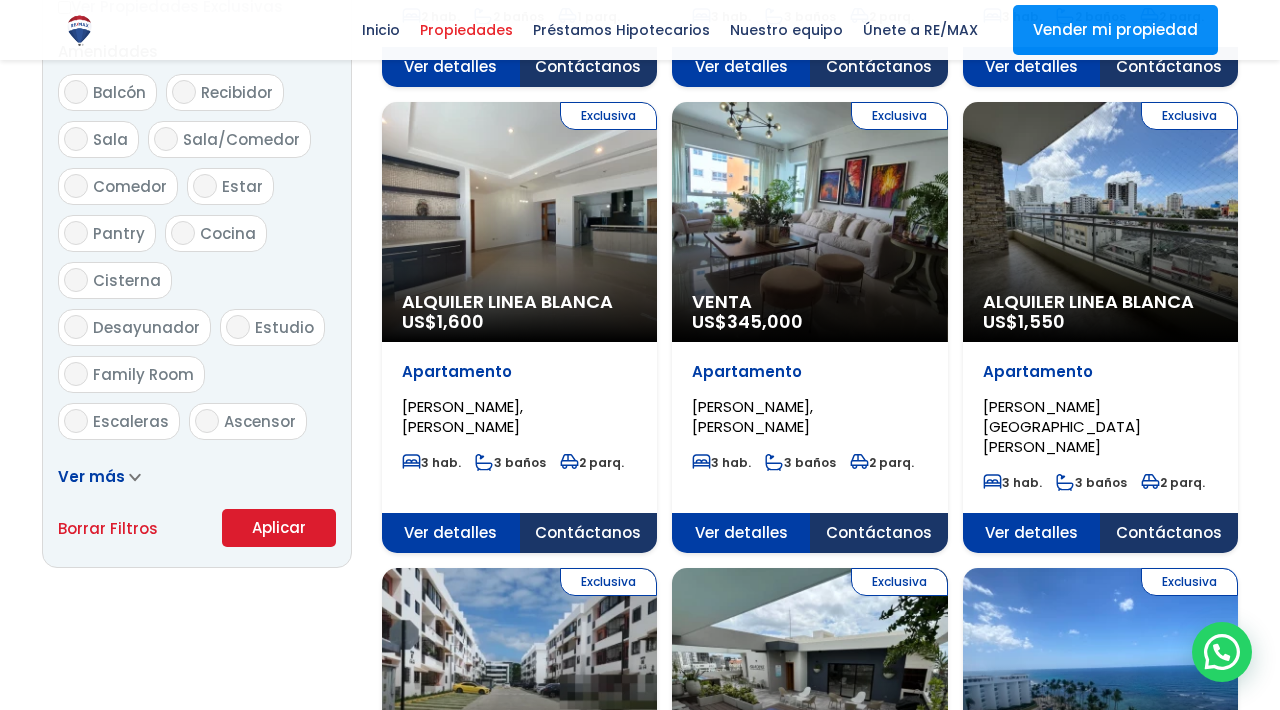 scroll, scrollTop: 1072, scrollLeft: 0, axis: vertical 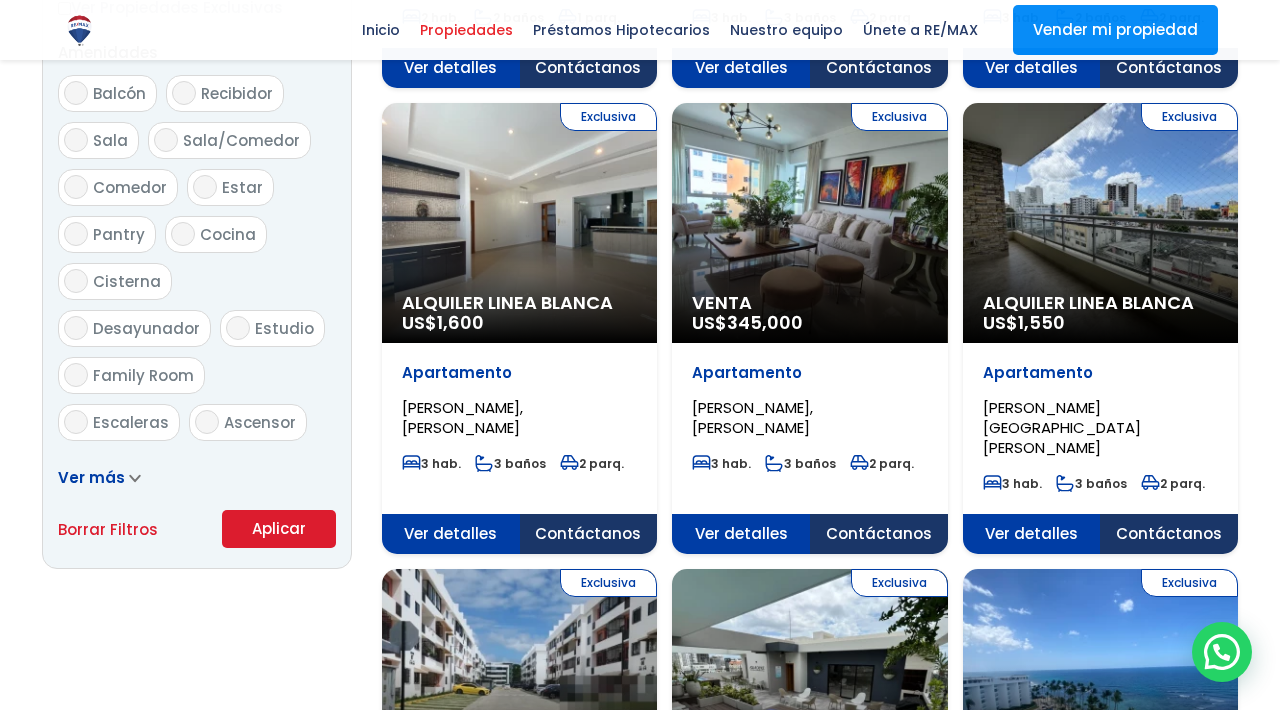click on "Aplicar" at bounding box center [279, 529] 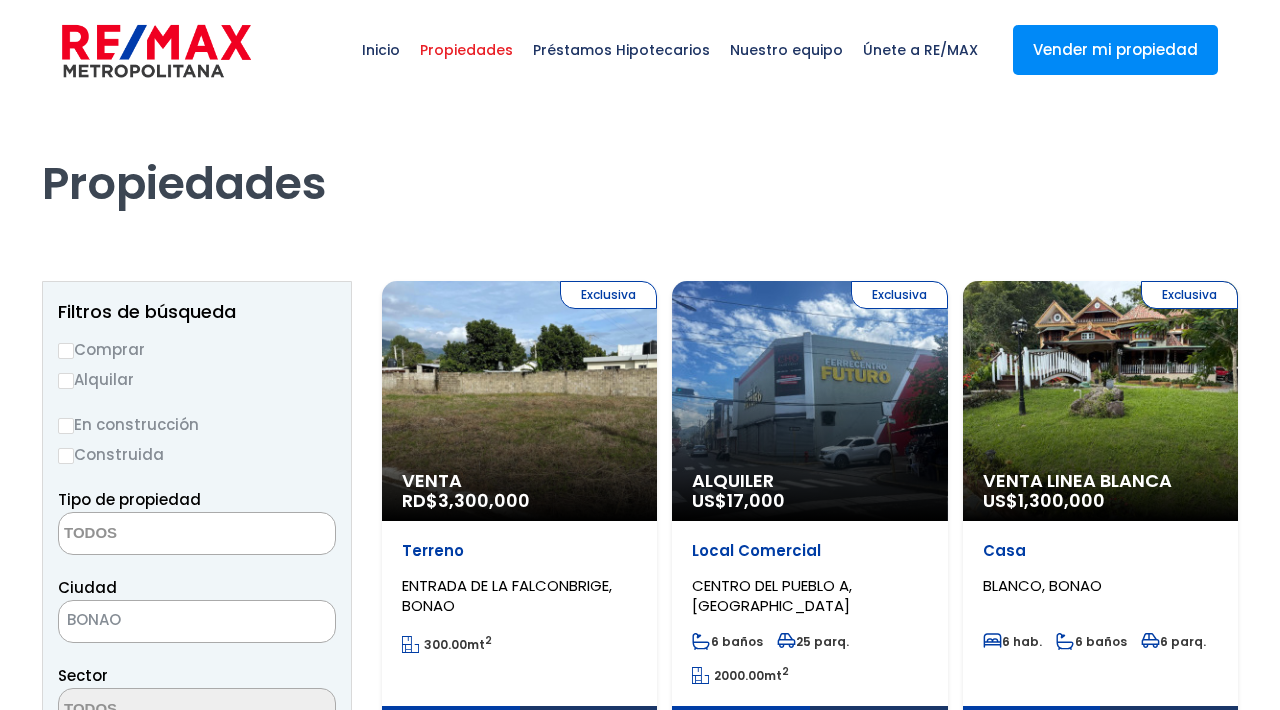 select 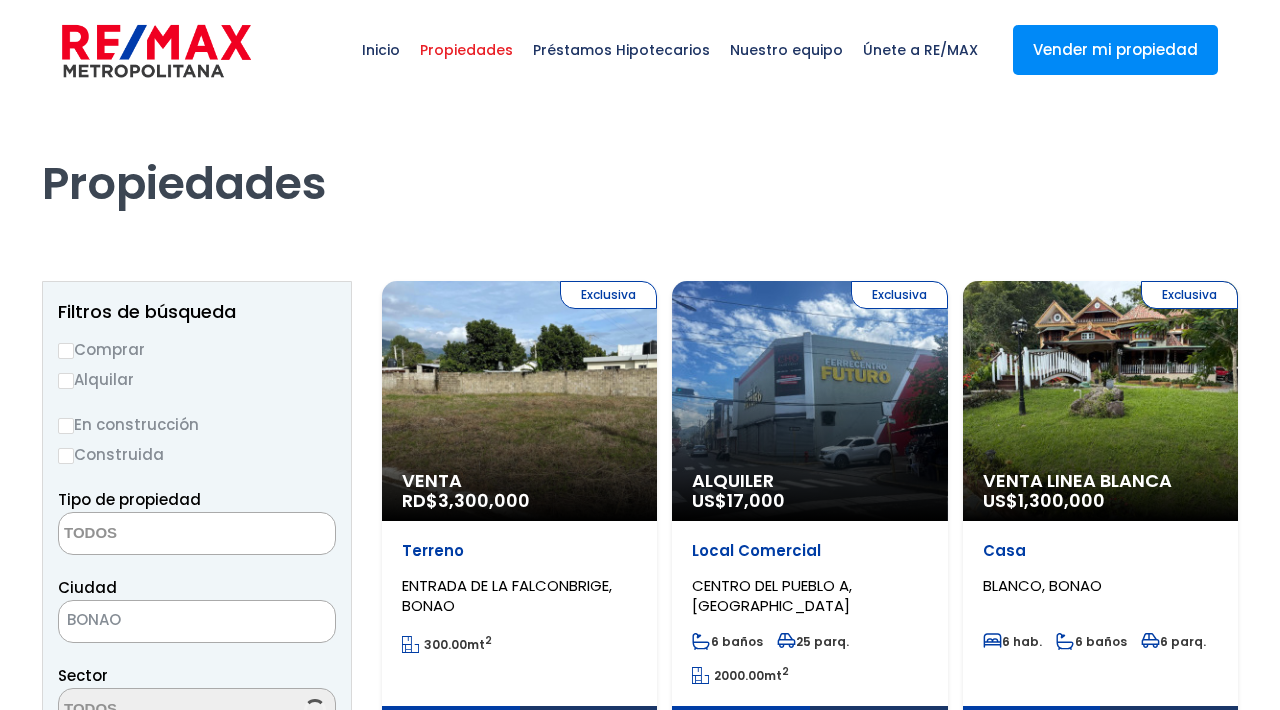 scroll, scrollTop: 0, scrollLeft: 0, axis: both 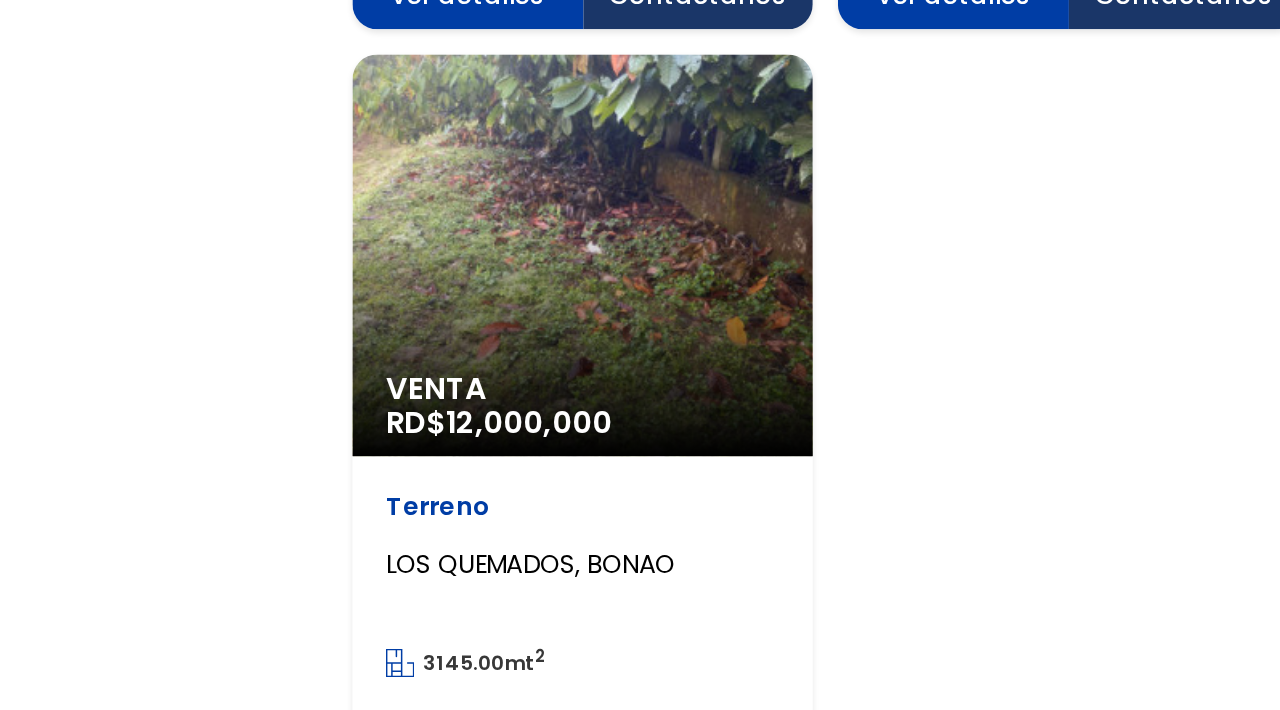 click on "Venta
RD$  12,000,000" at bounding box center (519, -1948) 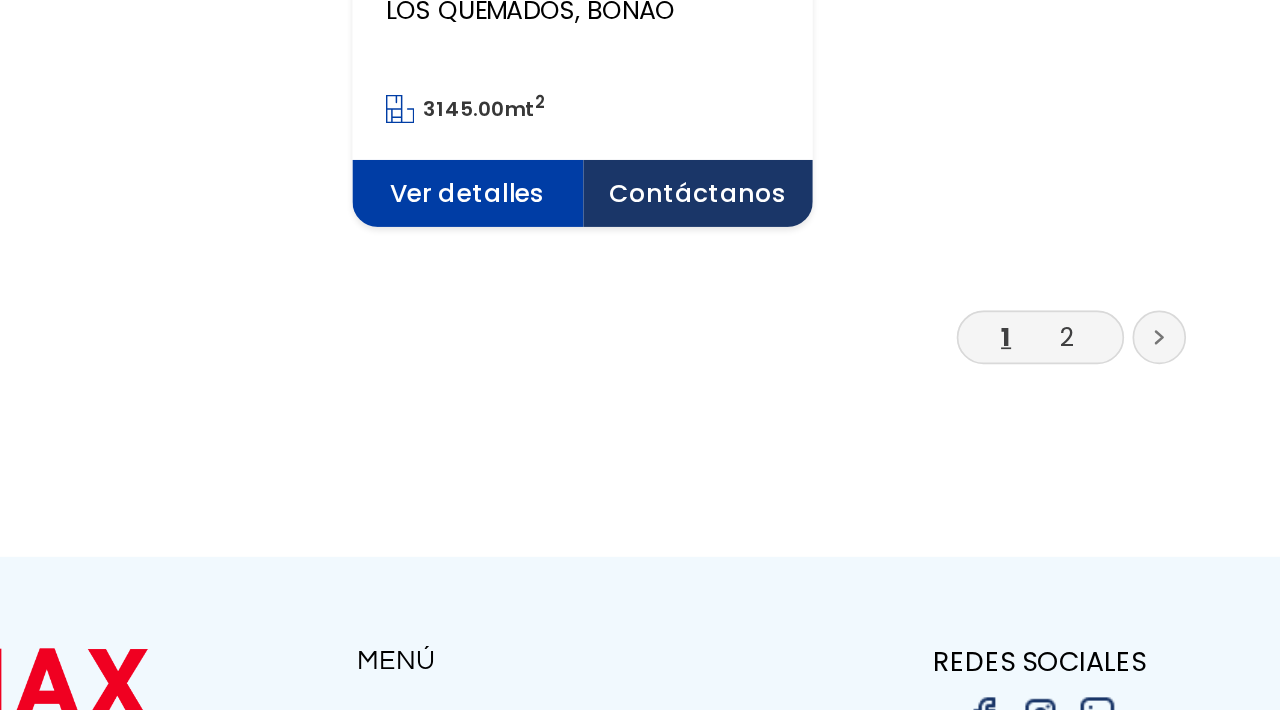 scroll, scrollTop: 2597, scrollLeft: 0, axis: vertical 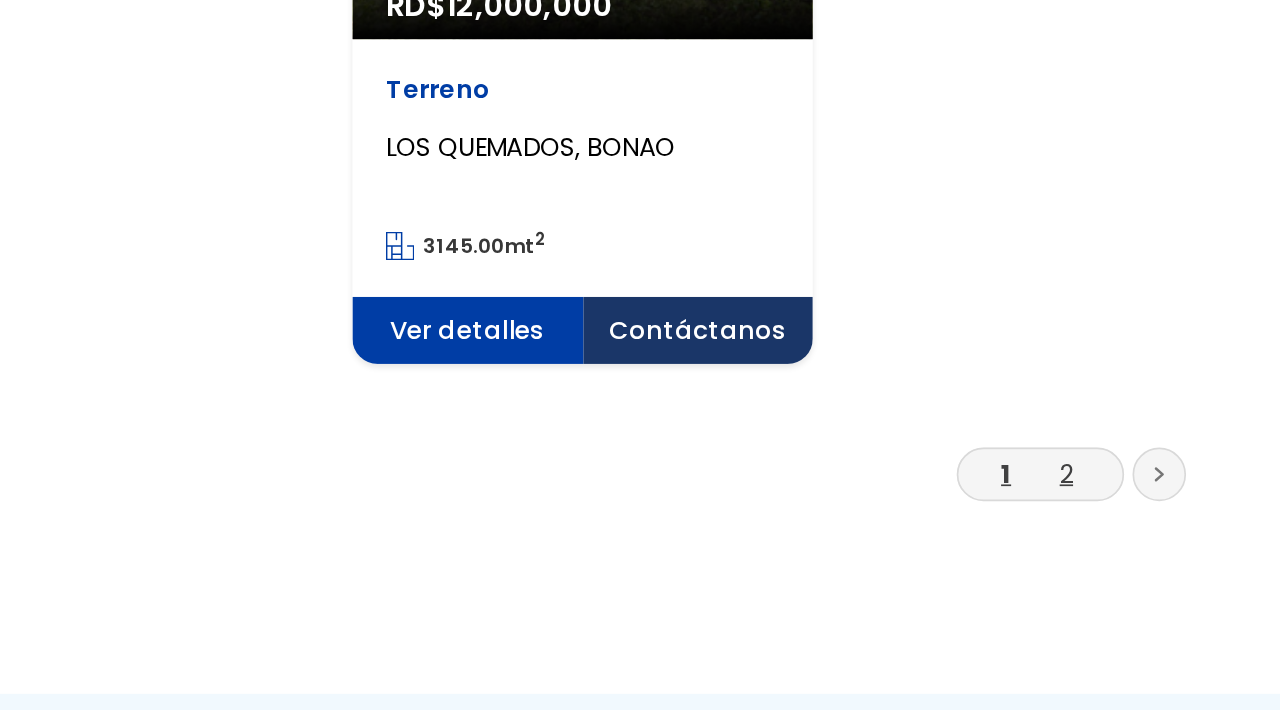 click on "2" at bounding box center (809, 483) 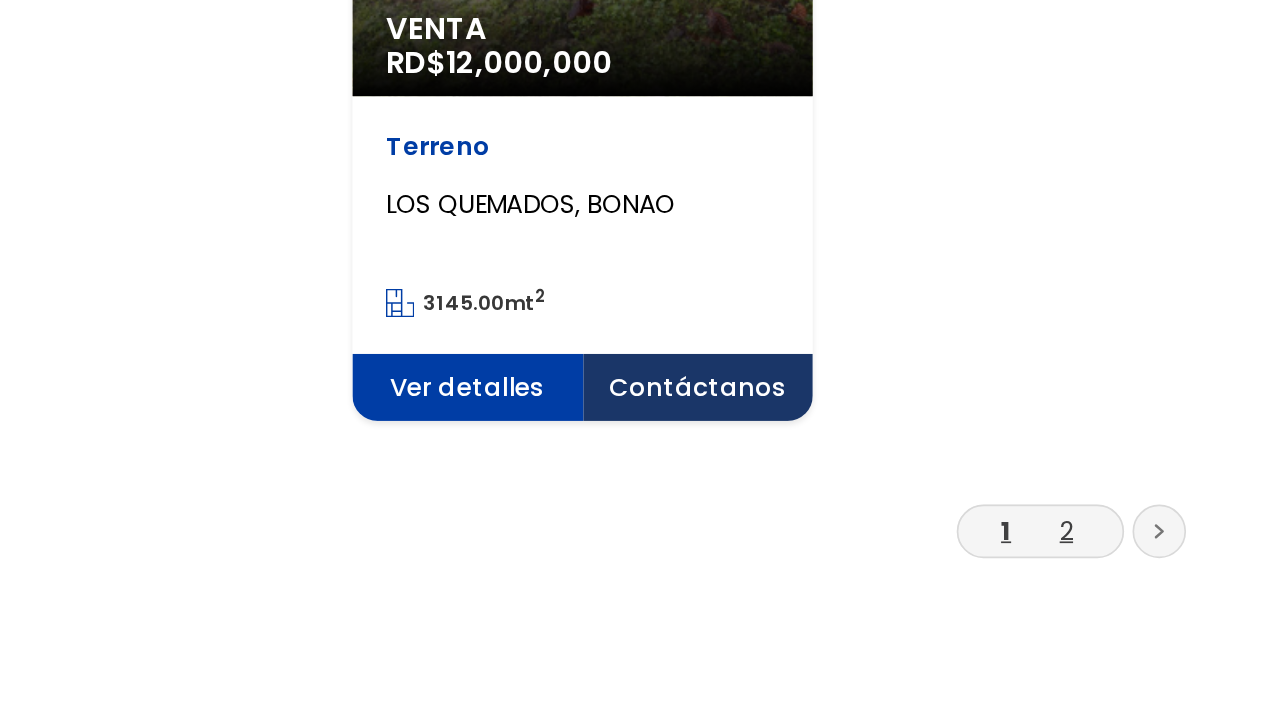 click on "2" at bounding box center (809, 483) 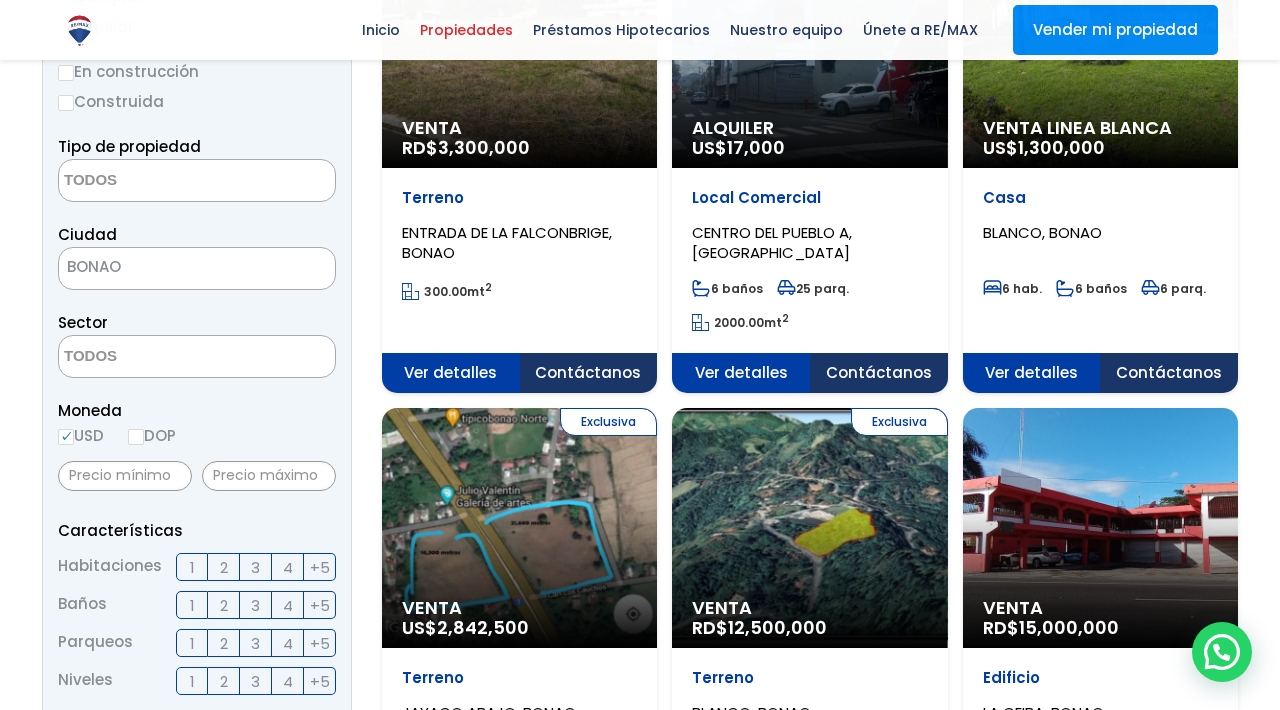 scroll, scrollTop: 0, scrollLeft: 0, axis: both 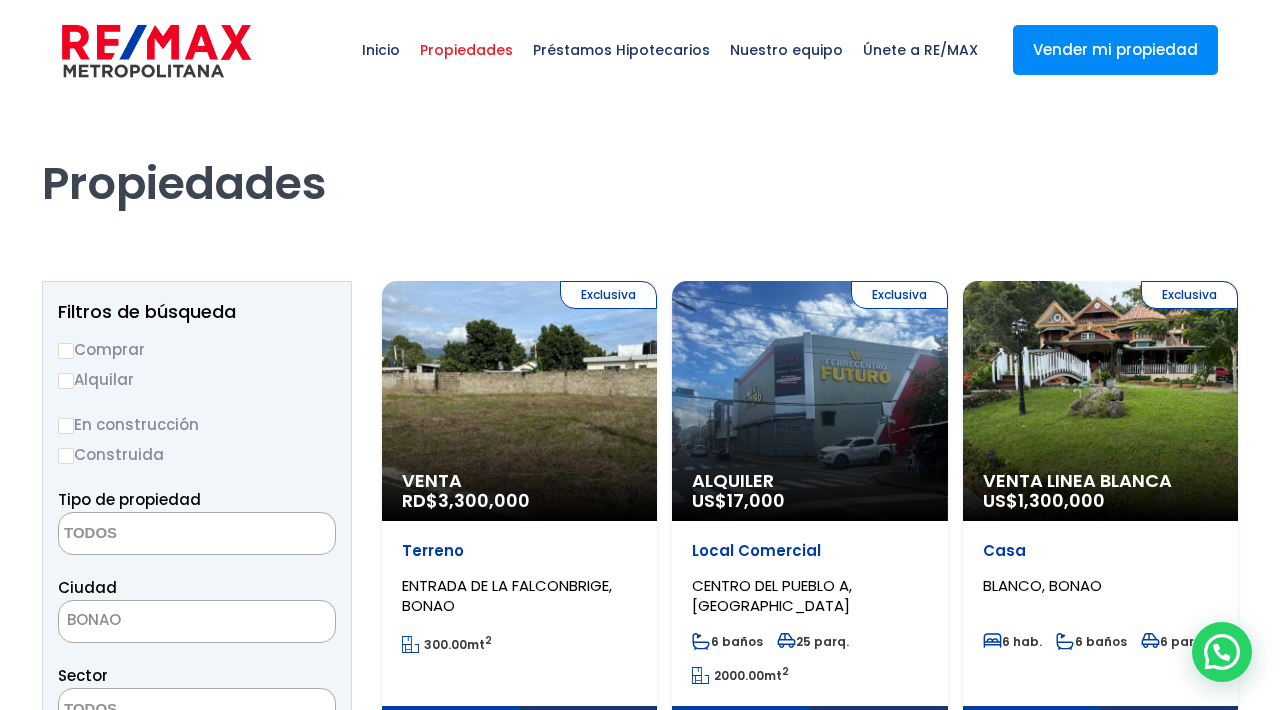 click on "Exclusiva
Alquiler
US$  17,000" at bounding box center [519, 401] 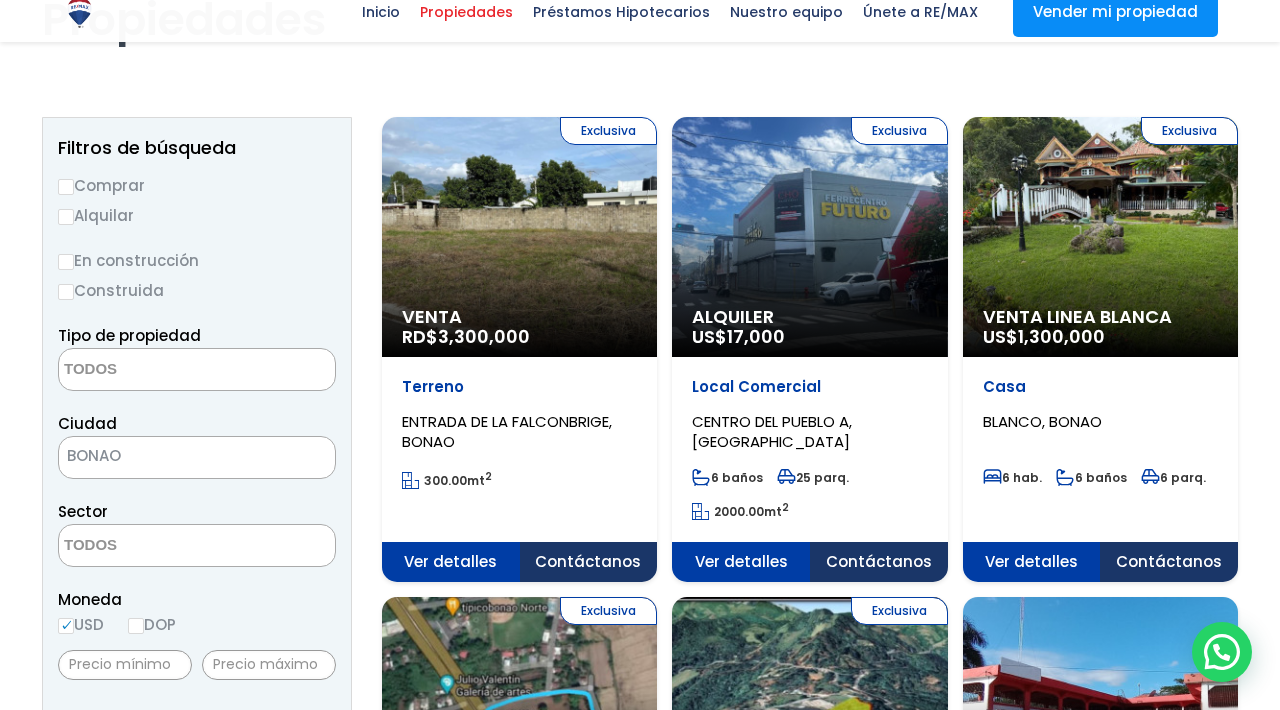 scroll, scrollTop: 165, scrollLeft: 0, axis: vertical 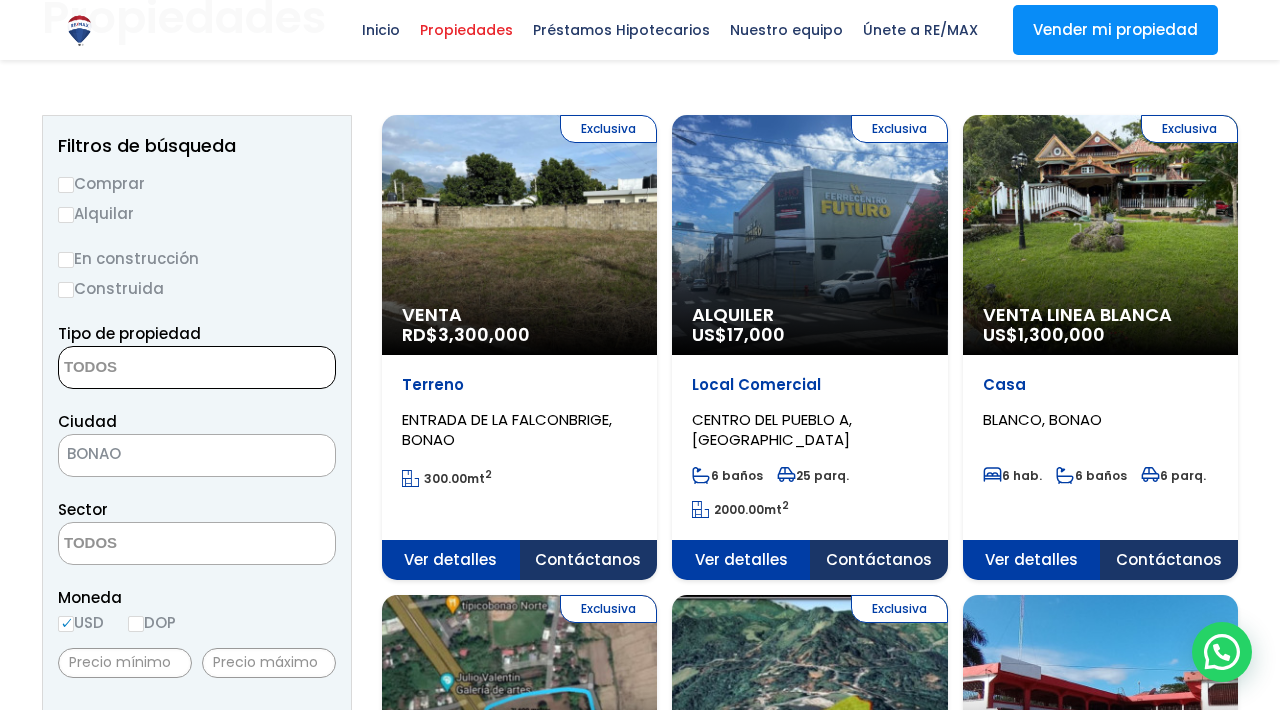 click at bounding box center [156, 368] 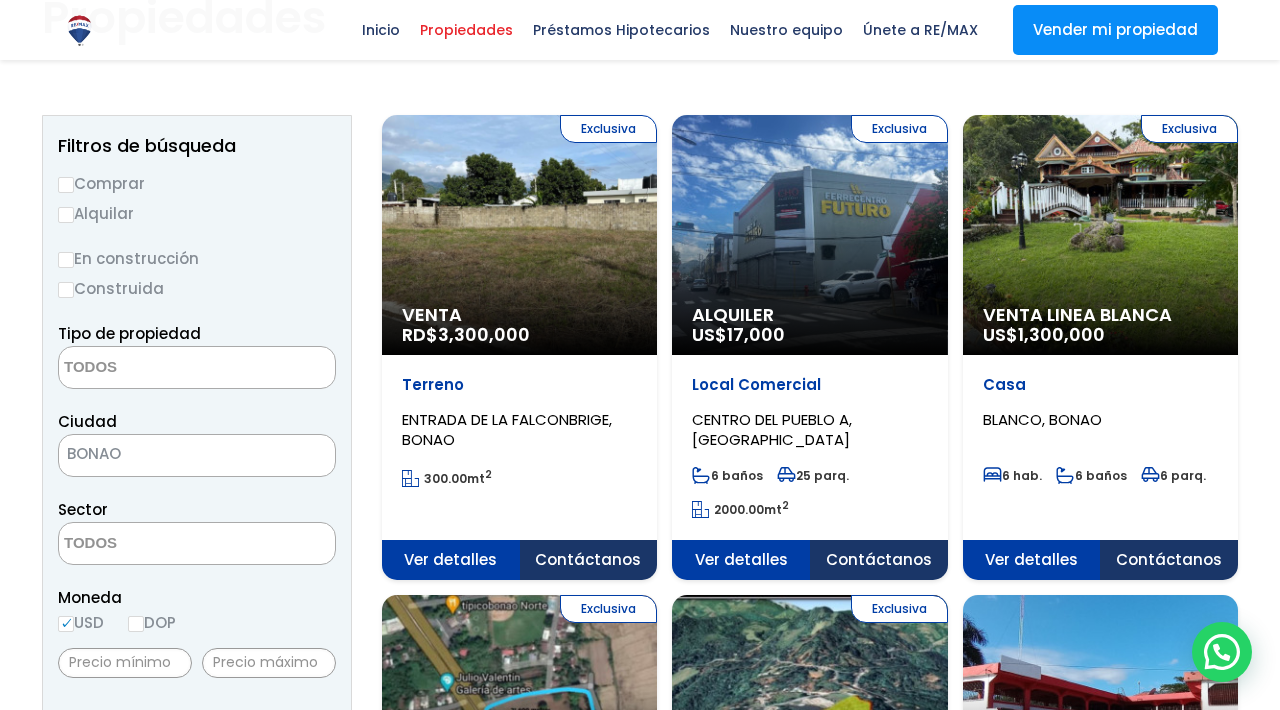 click at bounding box center [640, 1491] 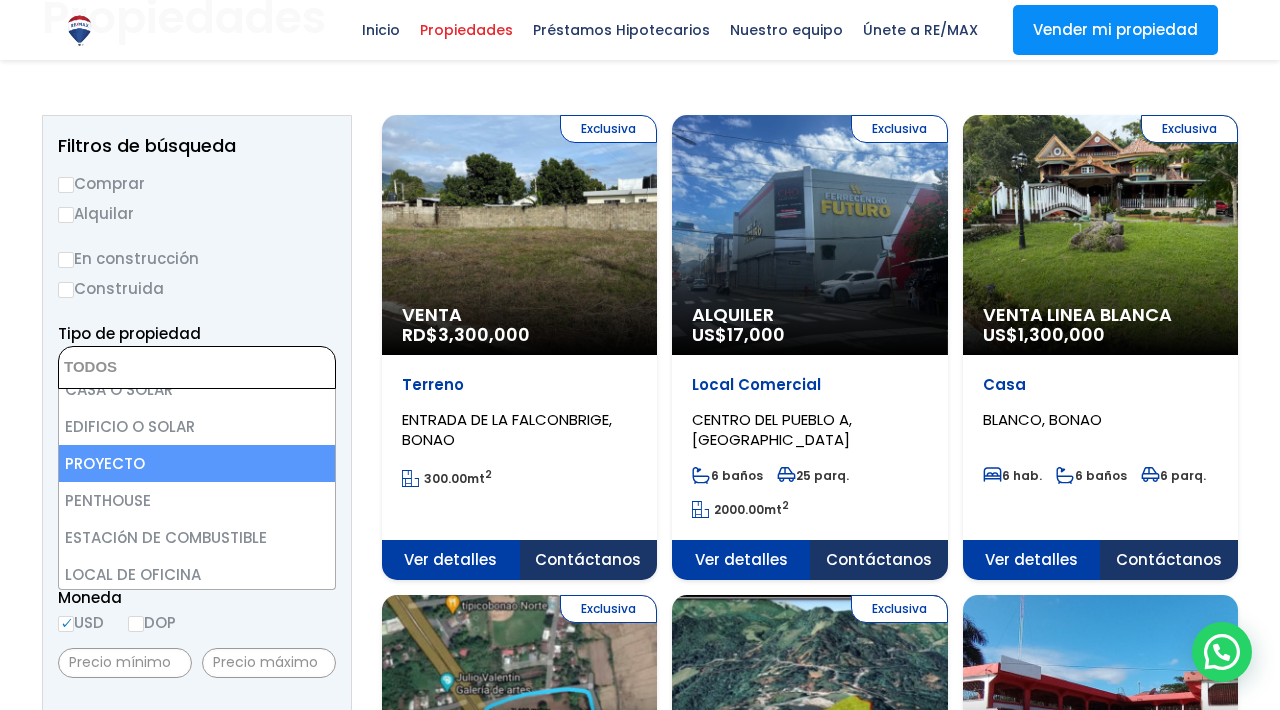 scroll, scrollTop: 392, scrollLeft: 0, axis: vertical 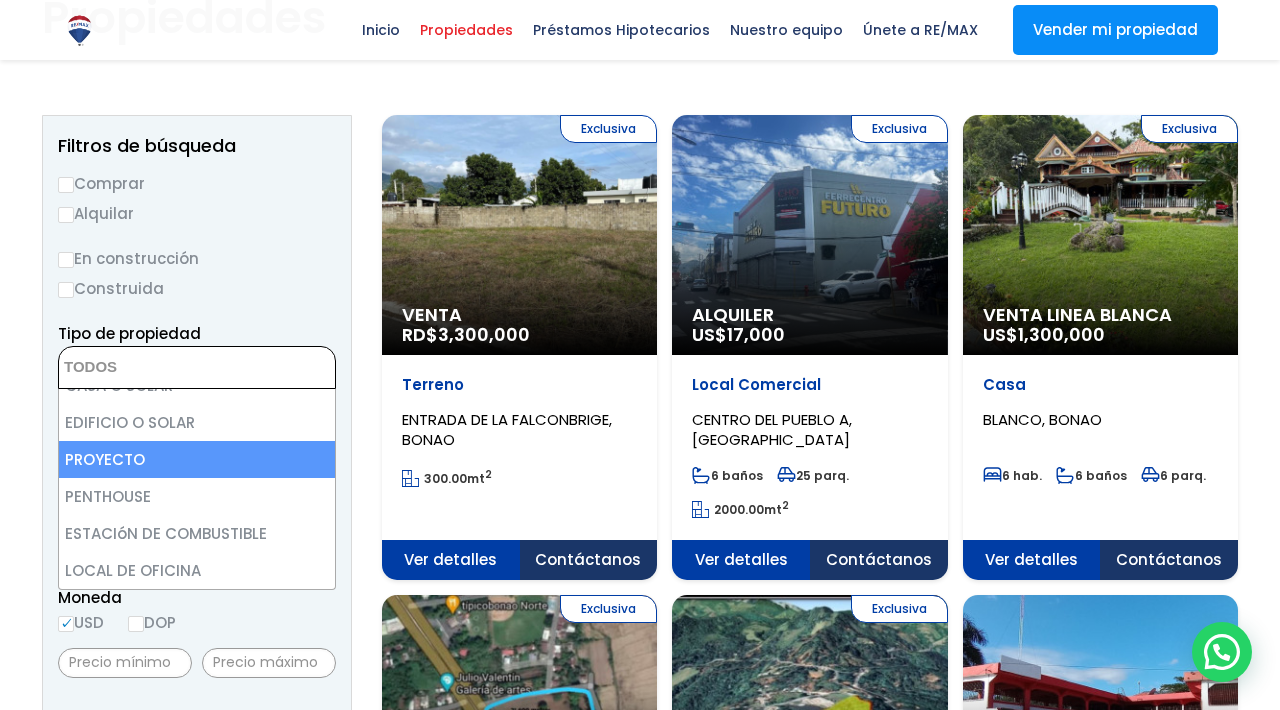 click at bounding box center (640, 1491) 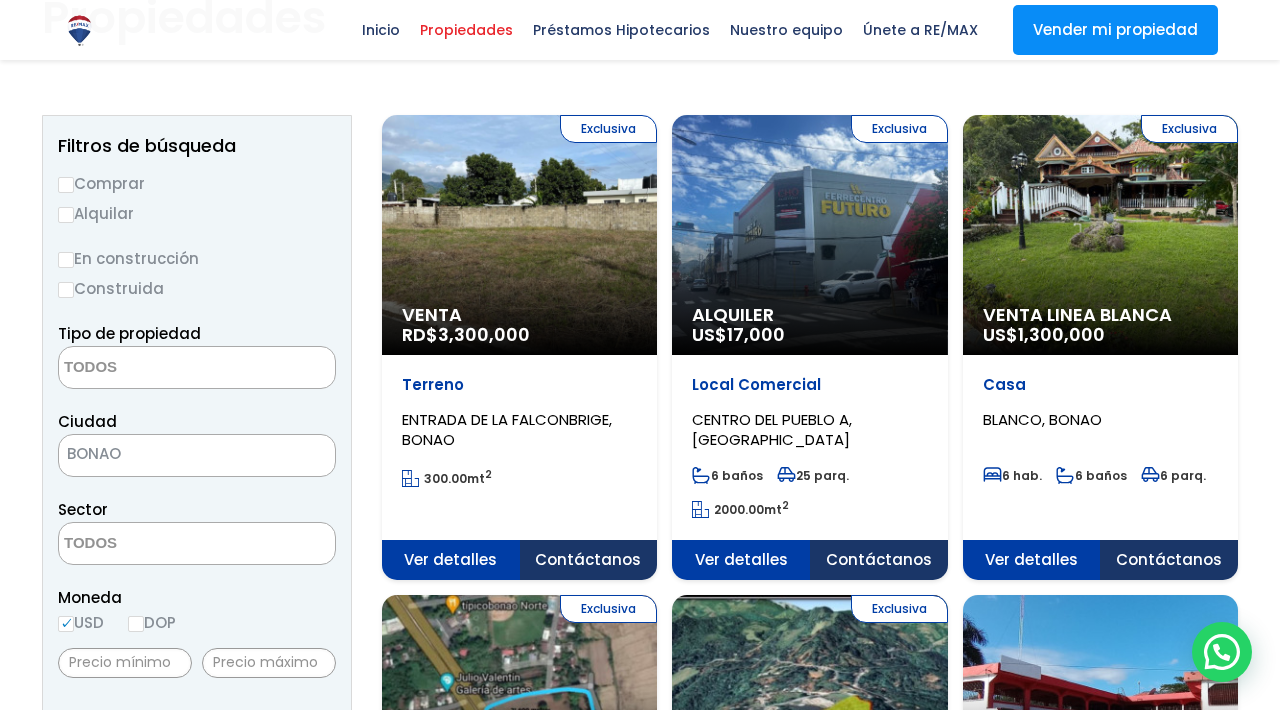 click on "Exclusiva
Venta
RD$  3,300,000" at bounding box center (519, 235) 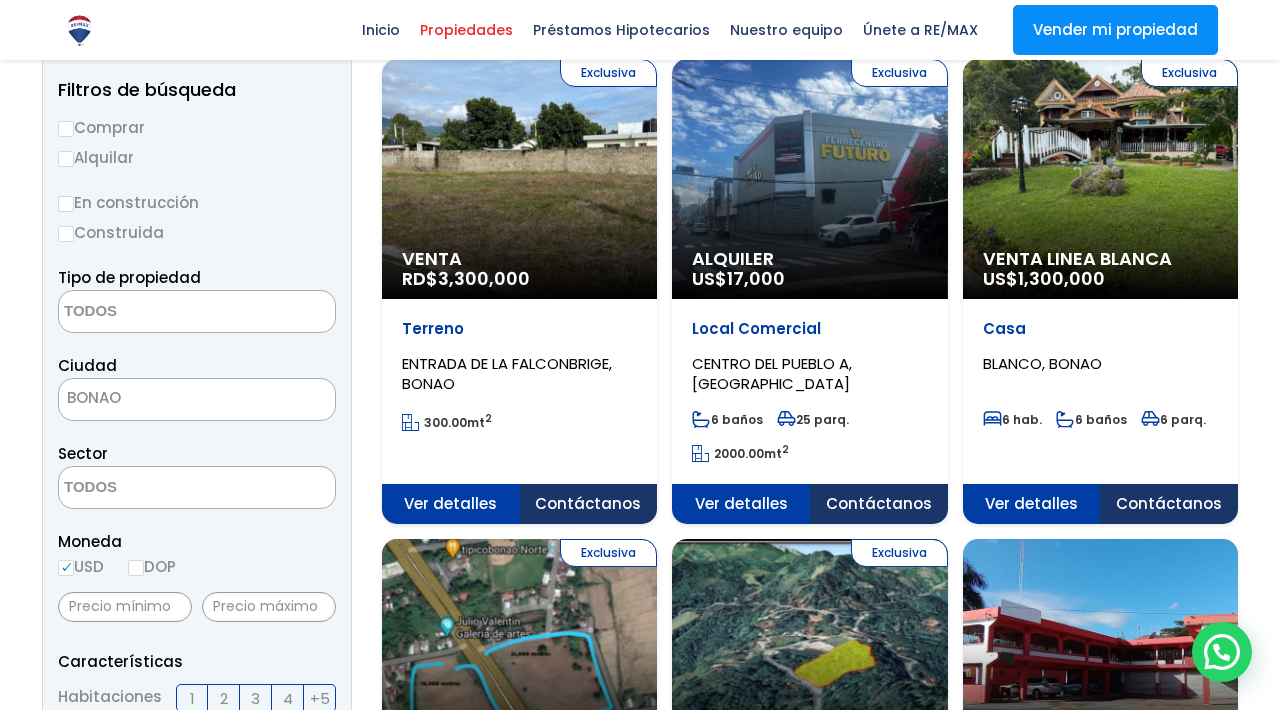 scroll, scrollTop: 222, scrollLeft: 0, axis: vertical 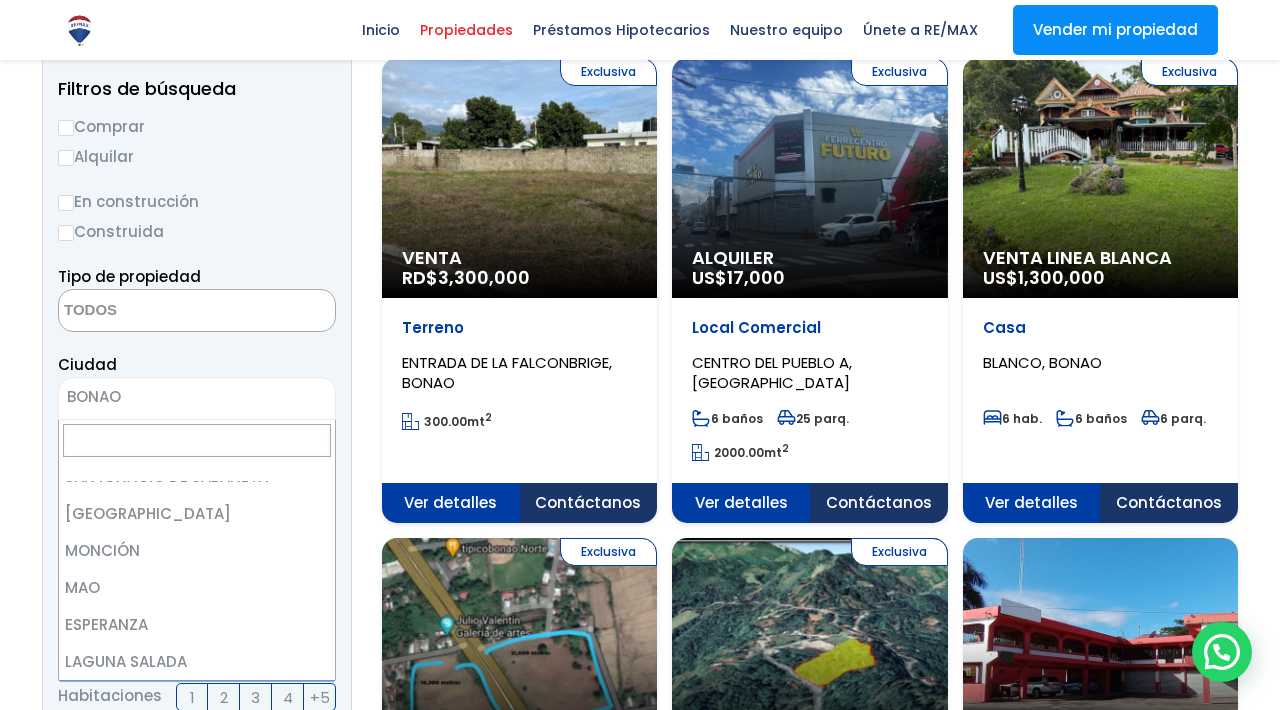 drag, startPoint x: 130, startPoint y: 395, endPoint x: 62, endPoint y: 390, distance: 68.18358 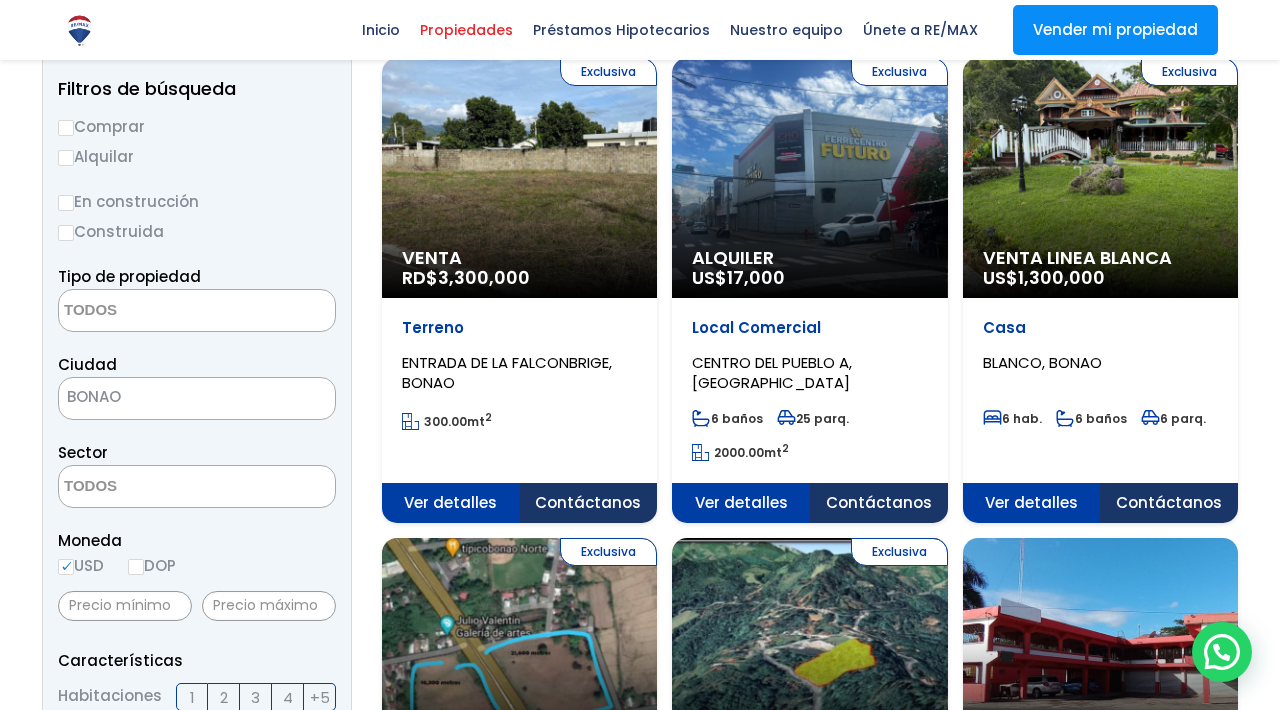 click on "BONAO" at bounding box center [172, 397] 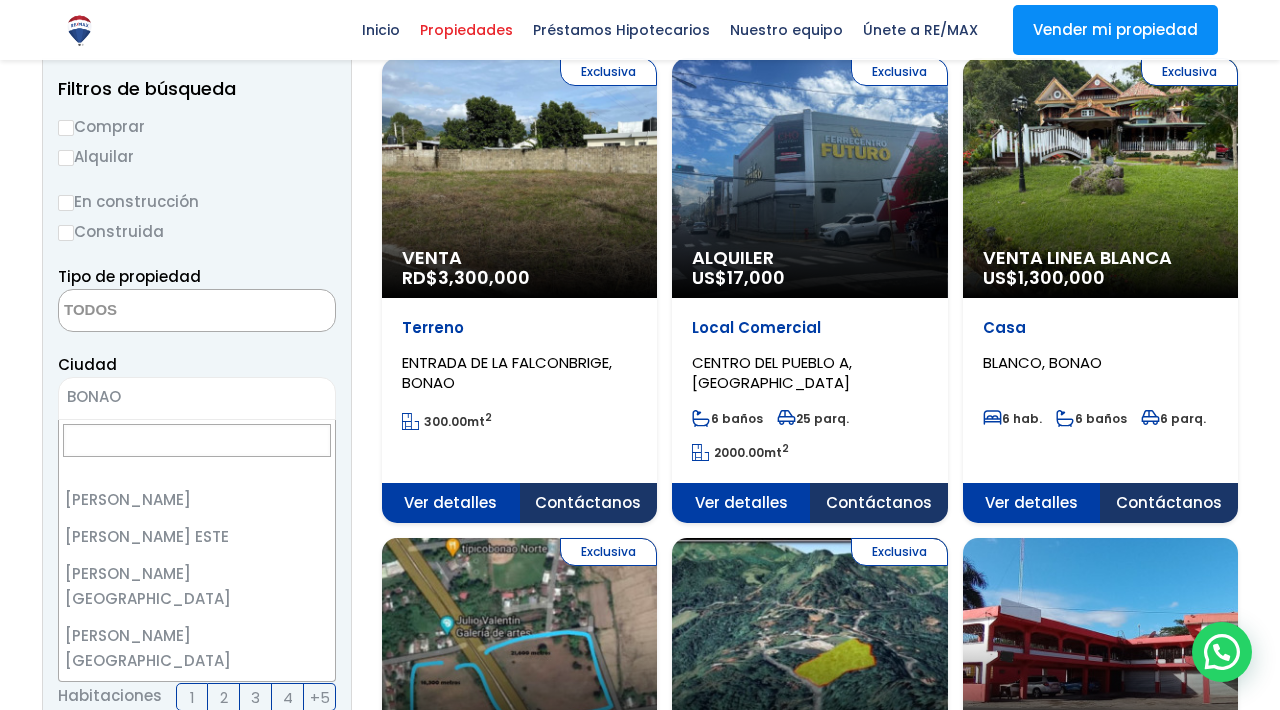 click on "BONAO" at bounding box center [172, 397] 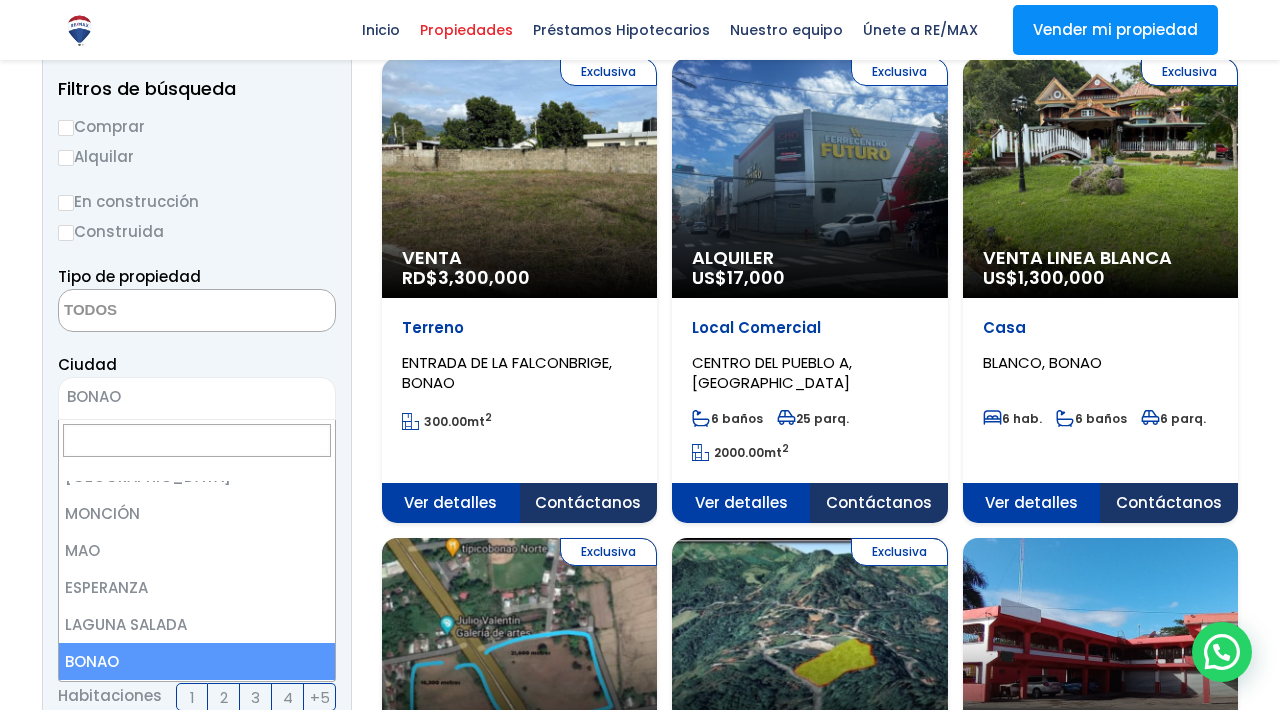 click at bounding box center [197, 450] 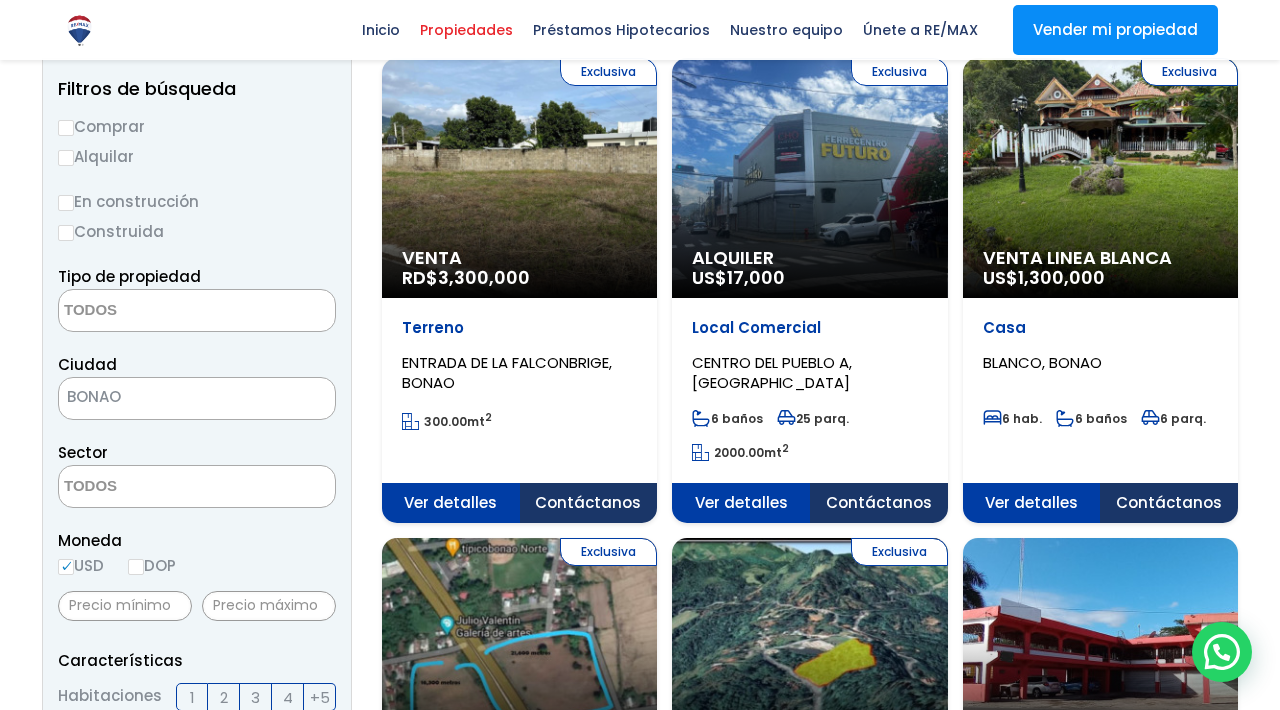 click on "Todas las Propiedades
Comprar
Alquilar
Tipo de propiedad
APARTAMENTO
CASA
LOCAL COMERCIAL
NAVE INDUSTRIAL
FINCA
TERRENO
NEGOCIO
EDIFICIO
TURíSTICO HOTEL CASA O SOLAR EDIFICIO O SOLAR PROYECTO MAO" at bounding box center [640, 1516] 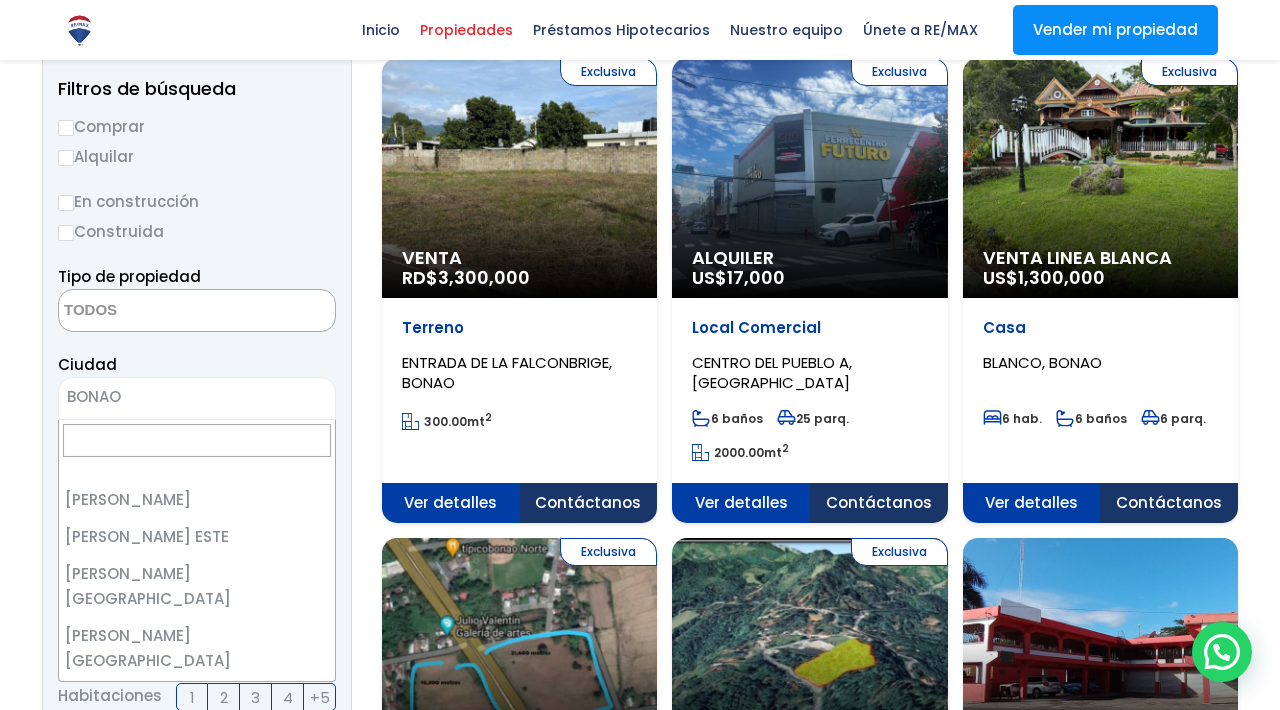 click on "BONAO" at bounding box center [172, 397] 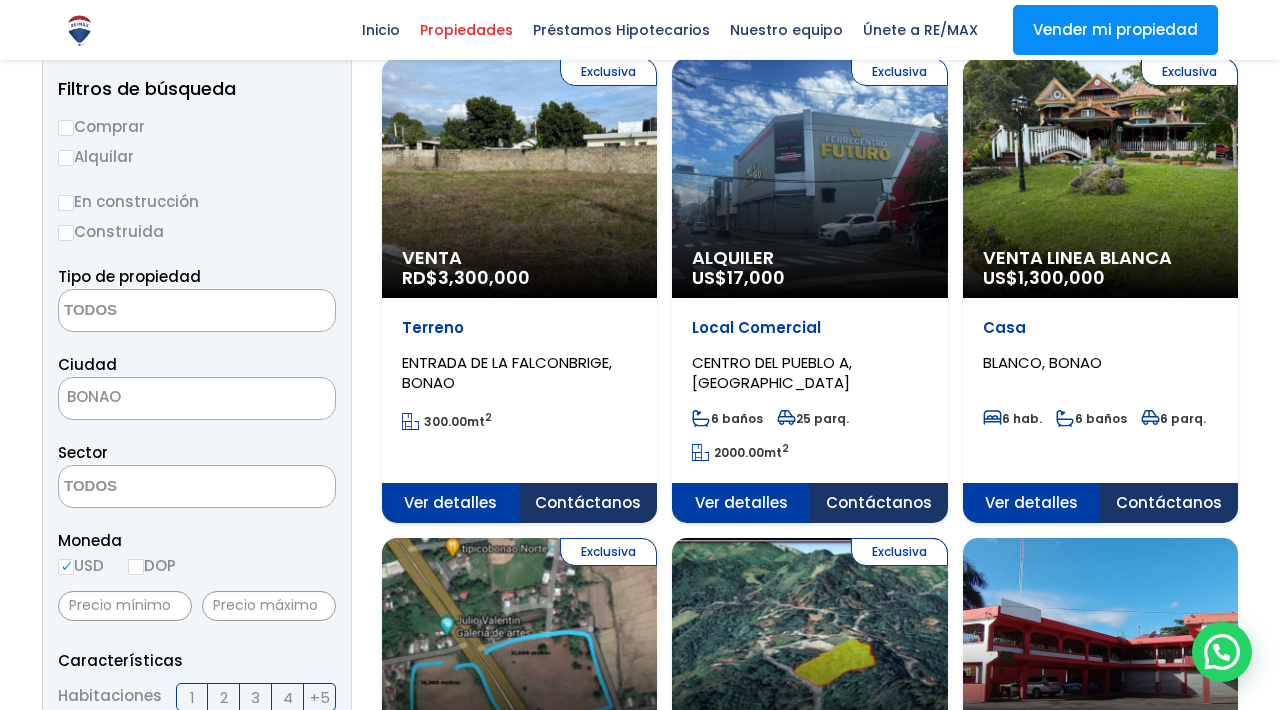 click on "BONAO" at bounding box center [172, 397] 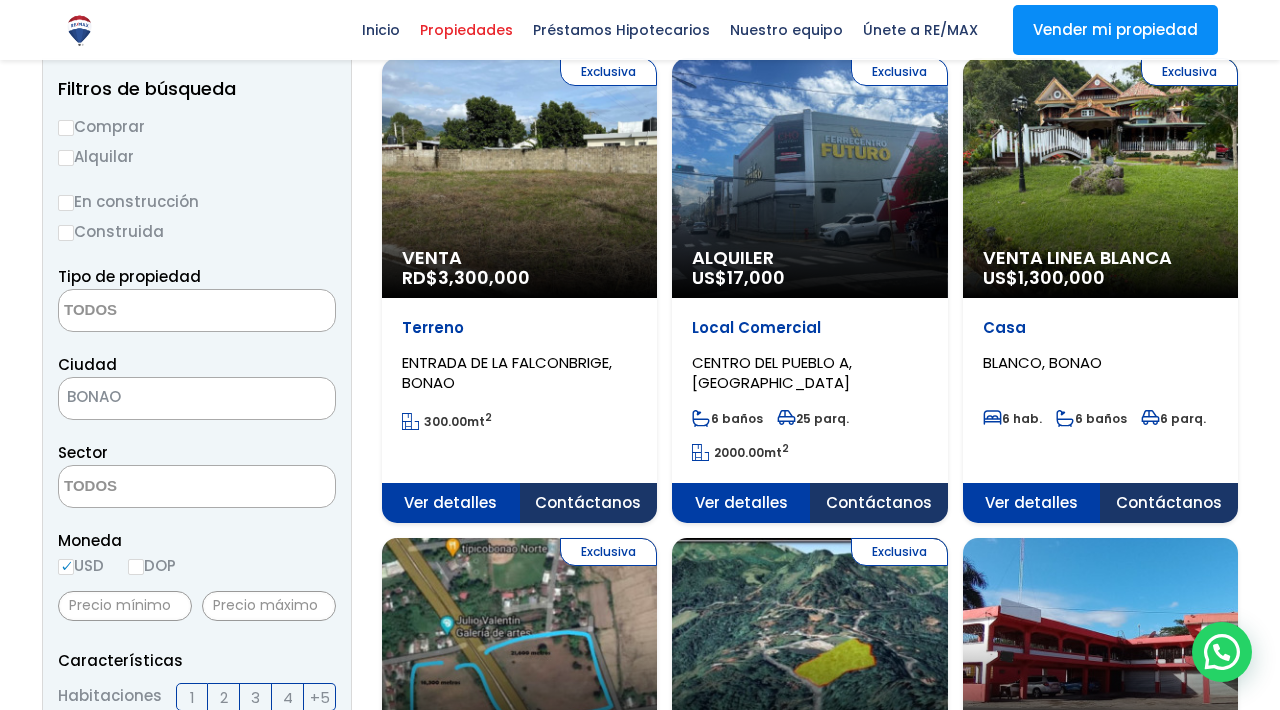 click at bounding box center [79, 30] 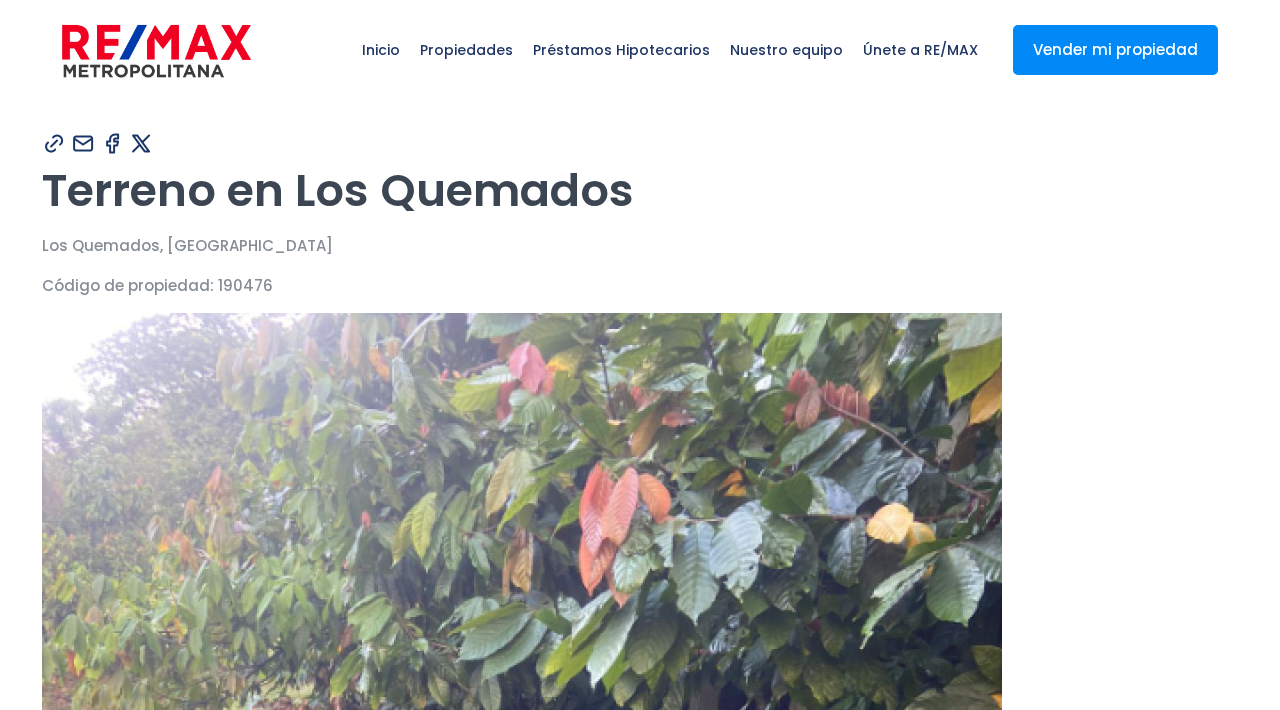 scroll, scrollTop: 0, scrollLeft: 0, axis: both 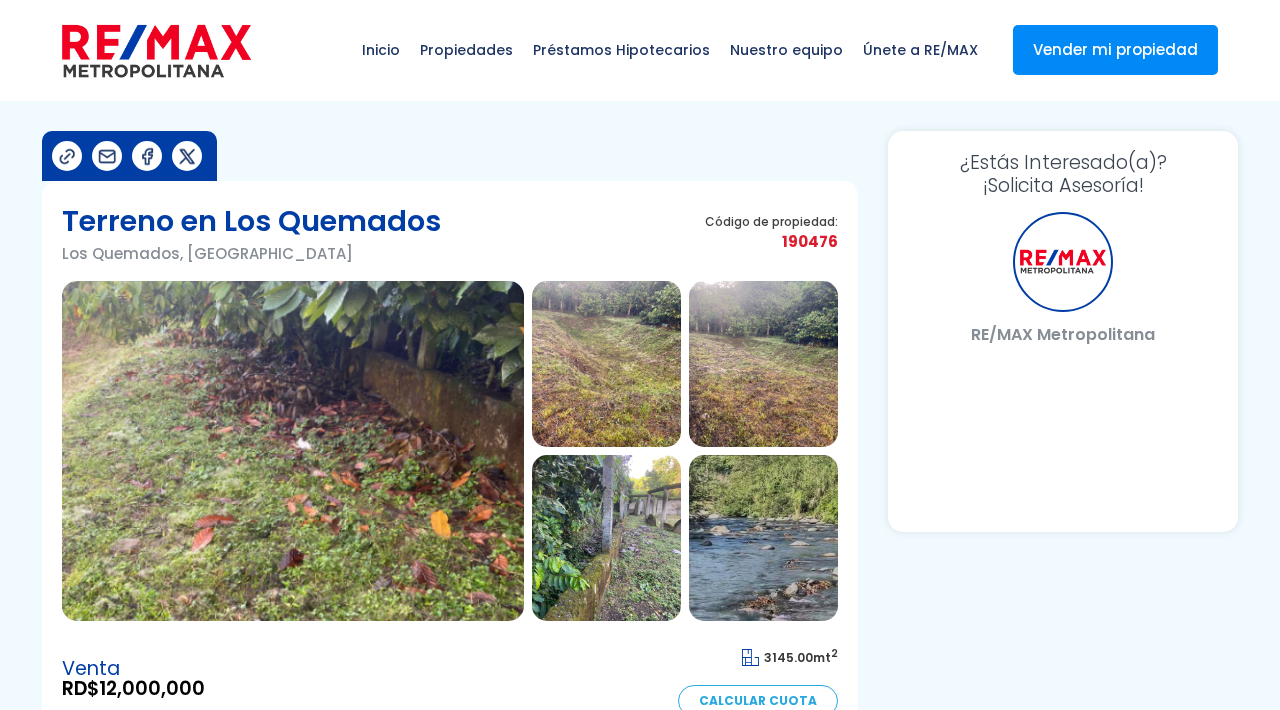 select on "TC" 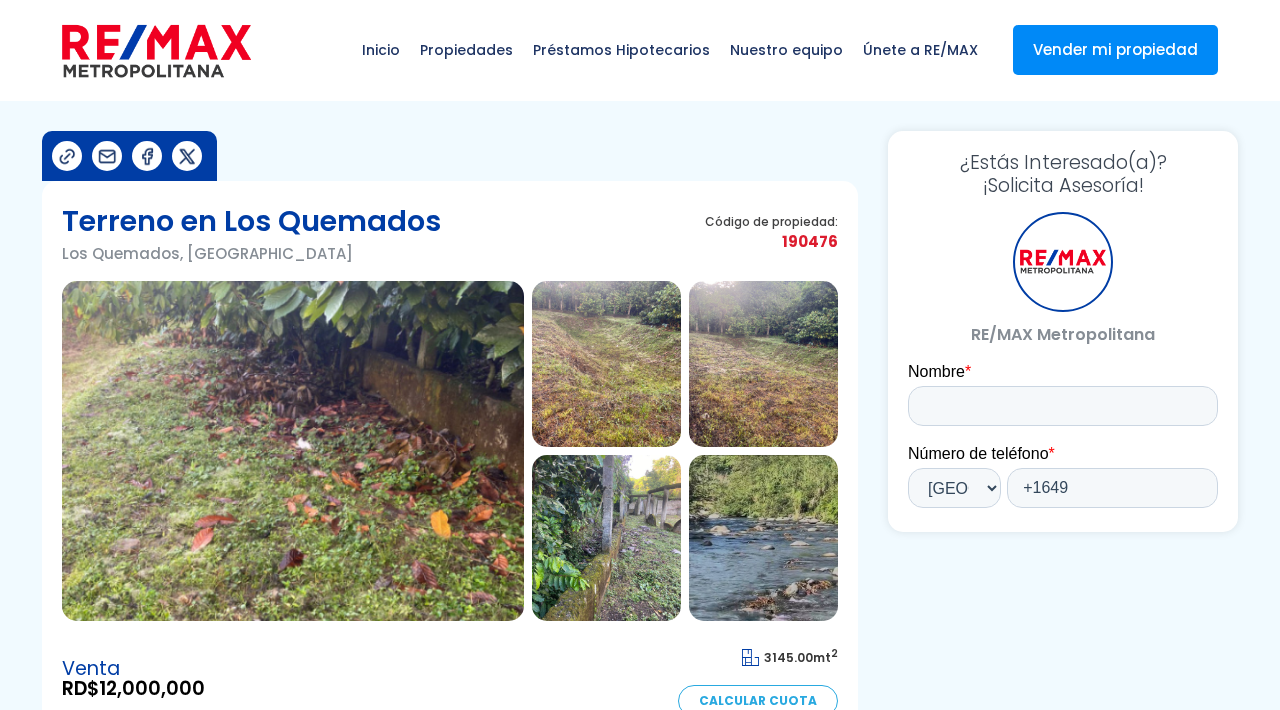 scroll, scrollTop: 0, scrollLeft: 0, axis: both 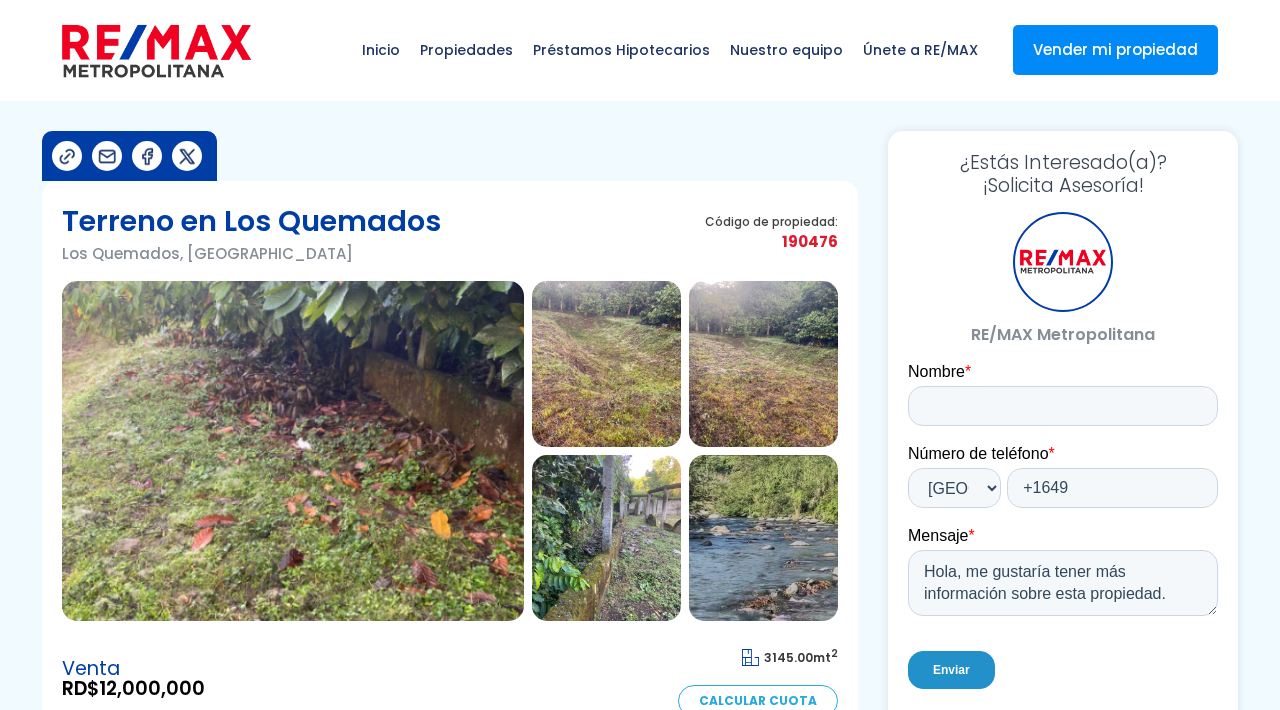 click at bounding box center [293, 451] 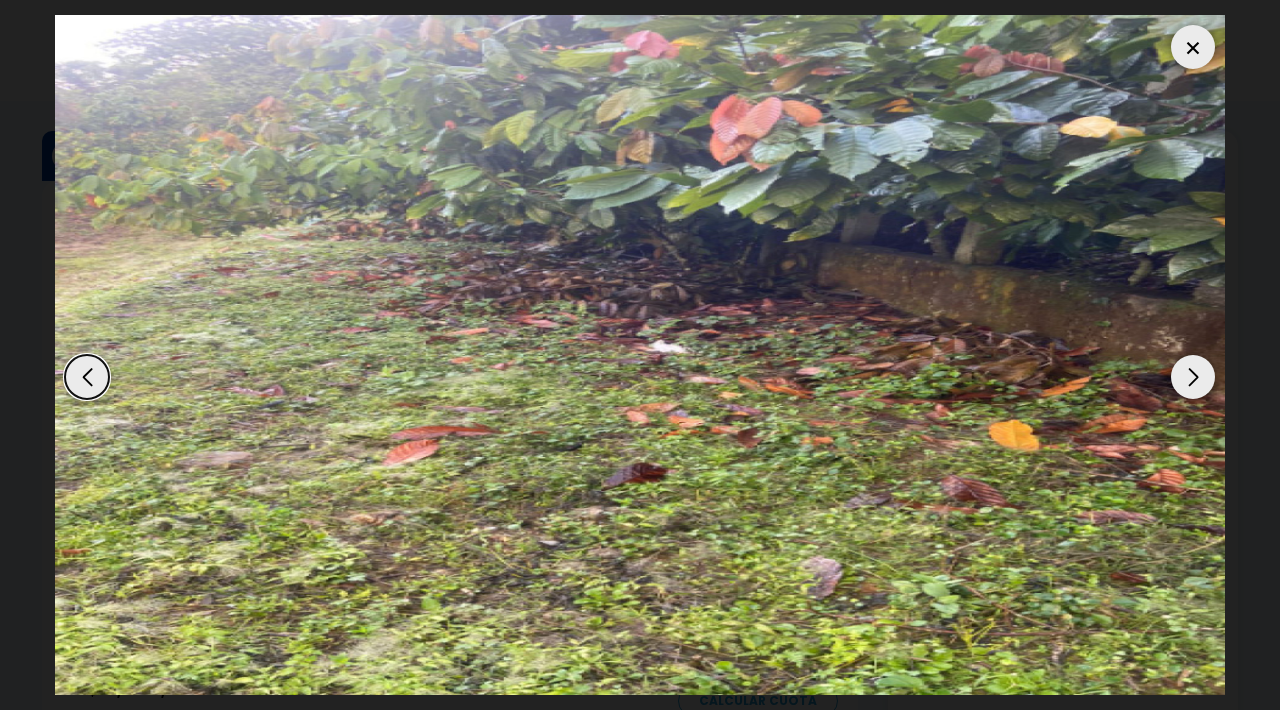 click at bounding box center [640, 355] 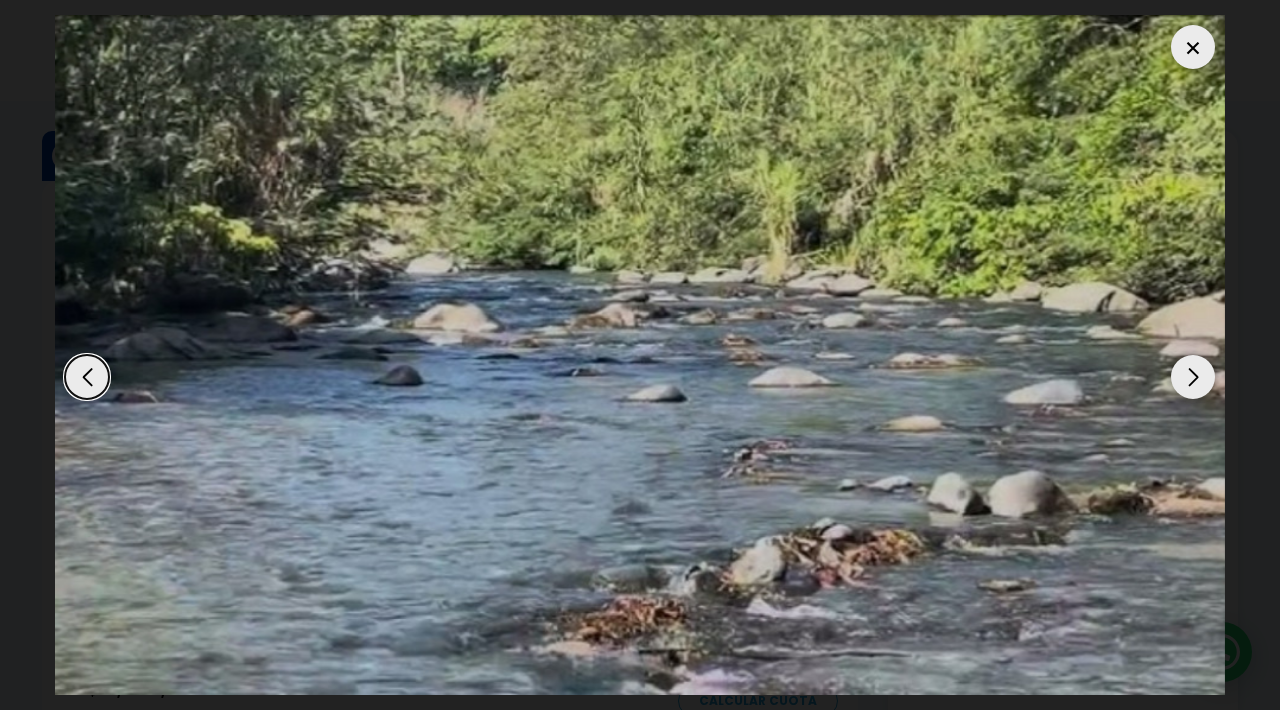click at bounding box center (1193, 377) 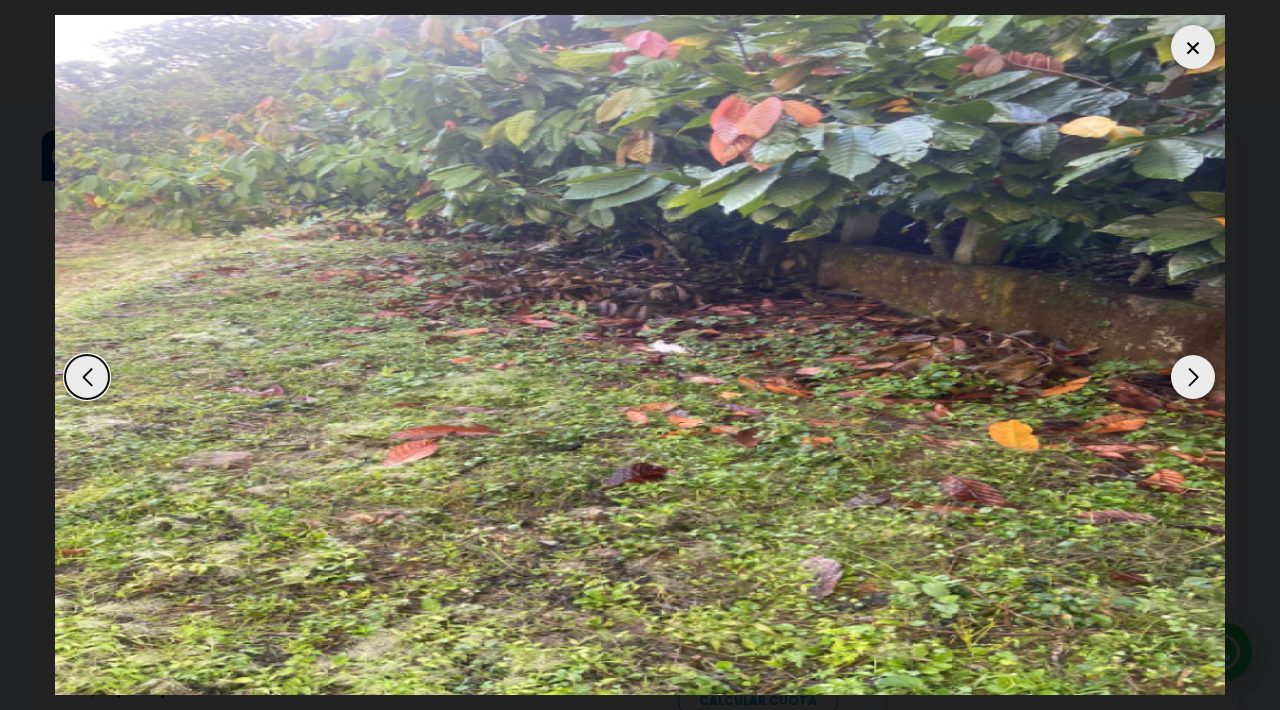 click at bounding box center (1193, 377) 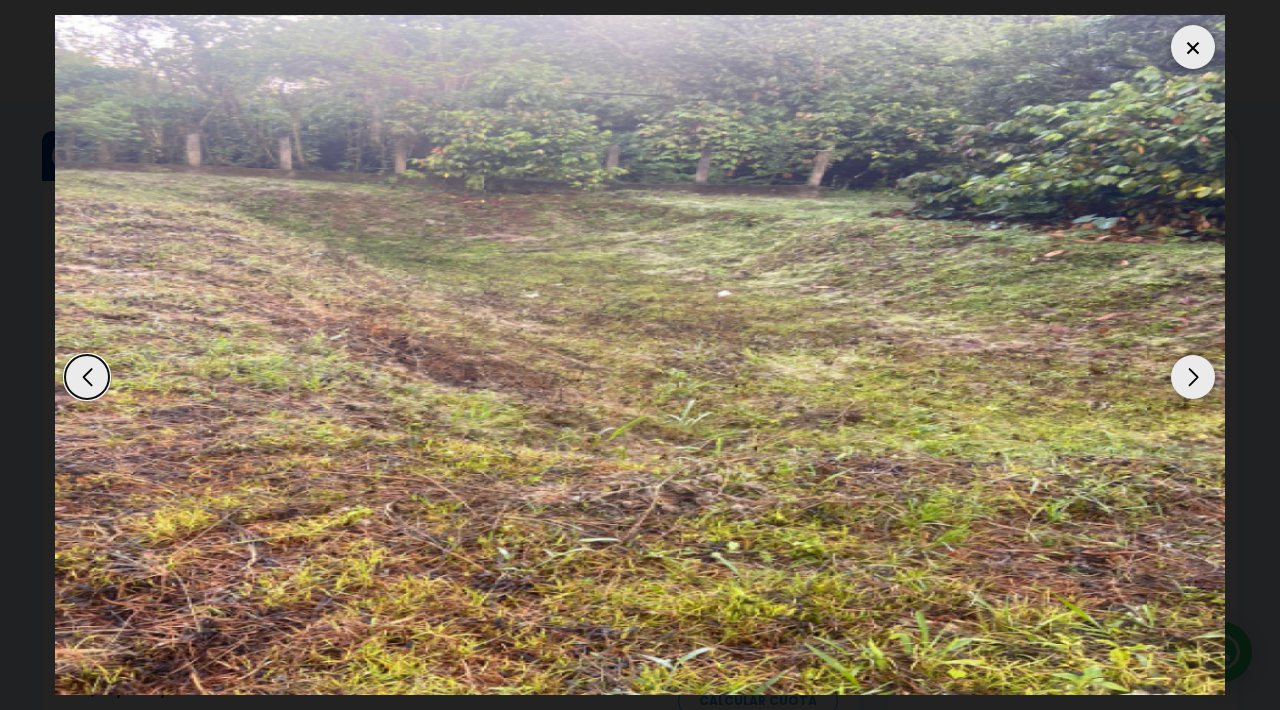 click at bounding box center (1193, 377) 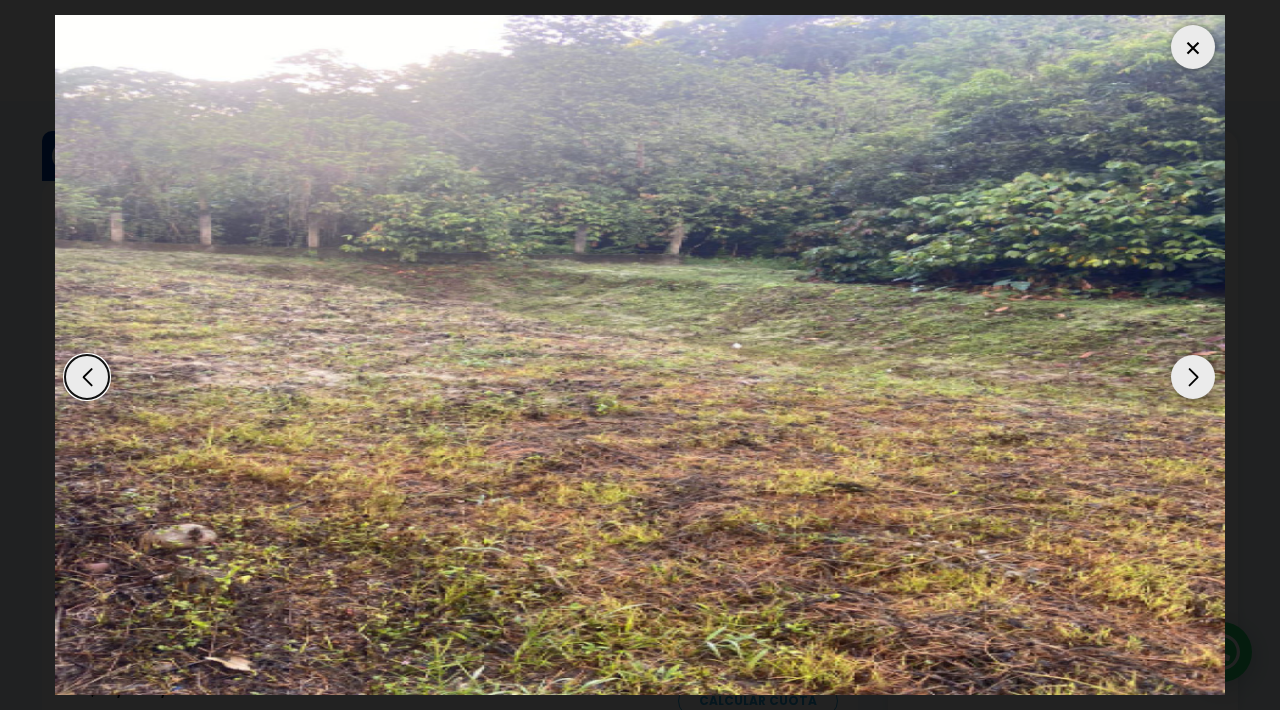 click at bounding box center (1193, 377) 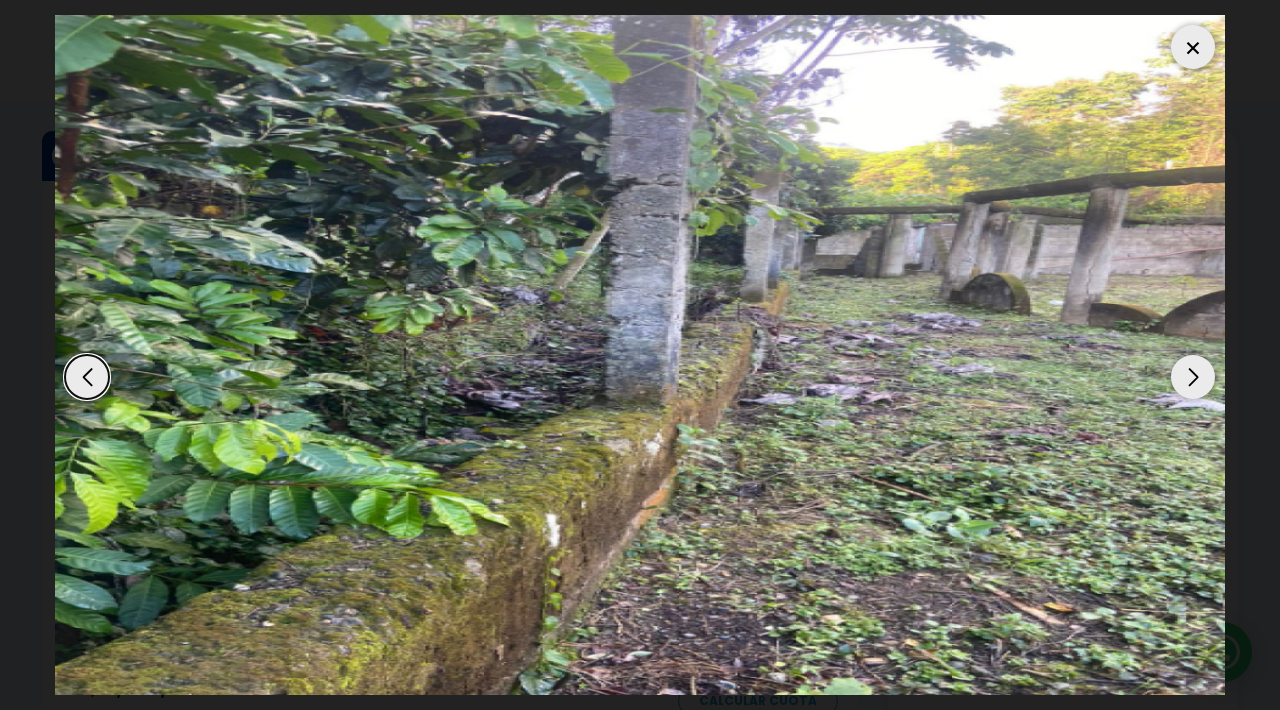click at bounding box center (1193, 377) 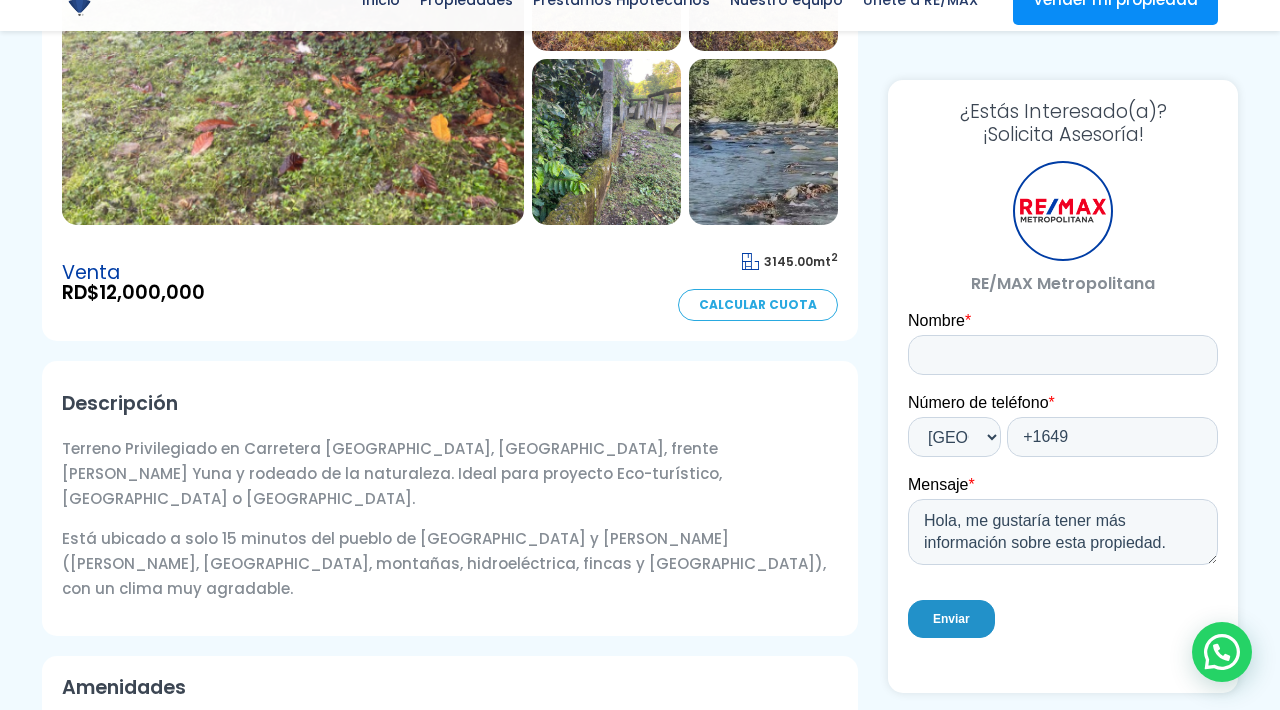 scroll, scrollTop: 423, scrollLeft: 0, axis: vertical 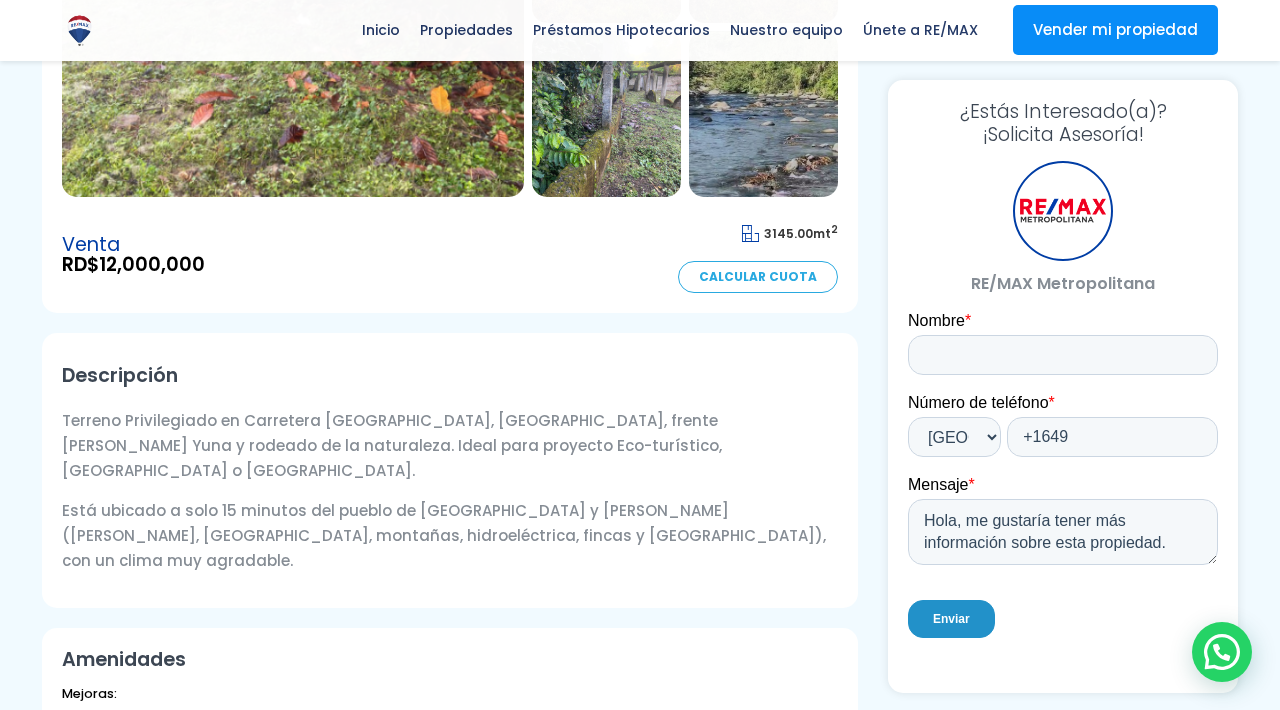 drag, startPoint x: 609, startPoint y: 511, endPoint x: 11, endPoint y: 423, distance: 604.44025 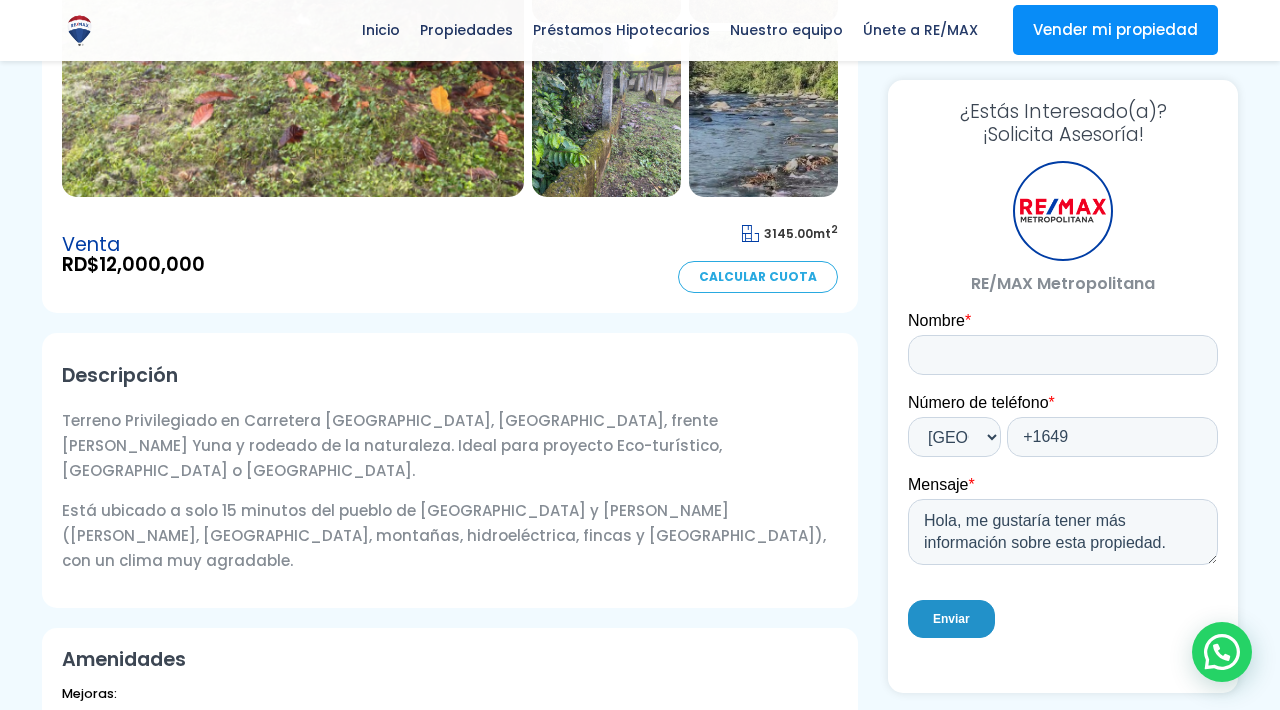 drag, startPoint x: 61, startPoint y: 419, endPoint x: 637, endPoint y: 525, distance: 585.67224 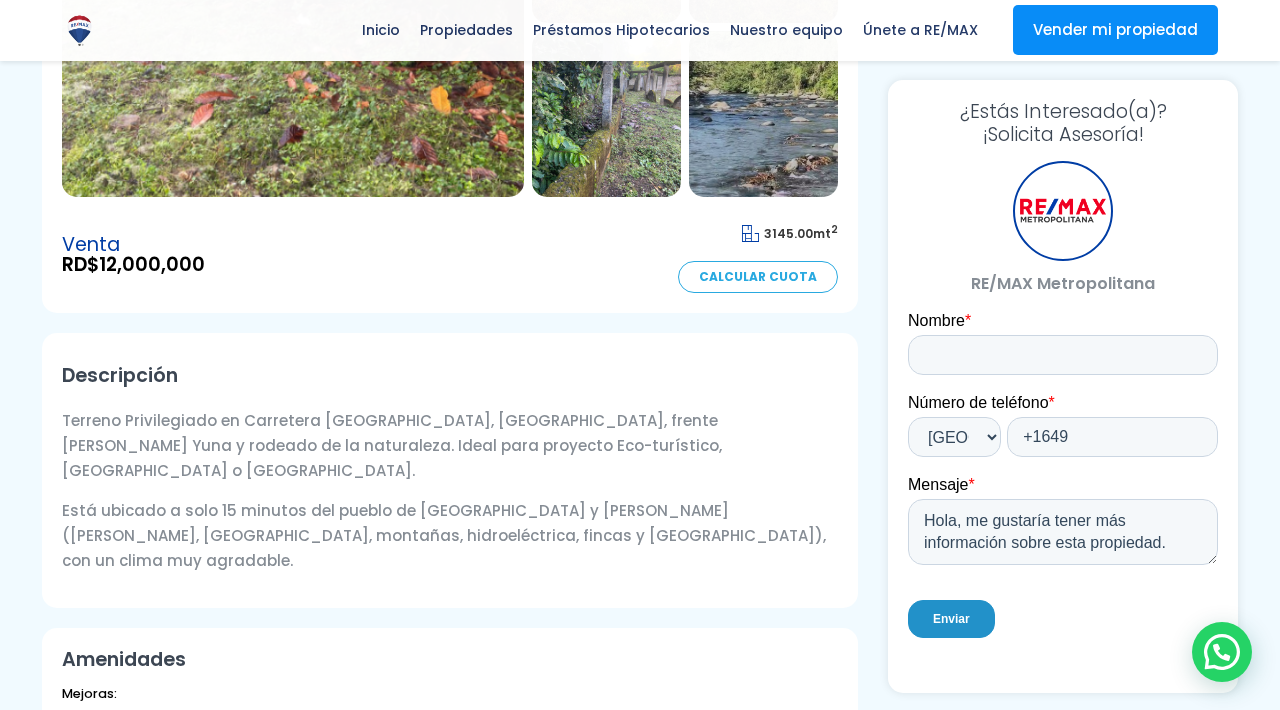 click on "Descripción
Terreno Privilegiado en Carretera Los Quemados, Bonao, frente al Rio Yuna y rodeado de la naturaleza.  Ideal para proyecto Eco-turístico, Casa de Veraneo o Negocio.
Está ubicado a solo 15 minutos del pueblo de Bonao y Loma de Blanco (ríos, cascadas, montañas, hidroeléctrica, fincas y villas de veraneo), con un clima muy agradable.
Leer más" at bounding box center (450, 470) 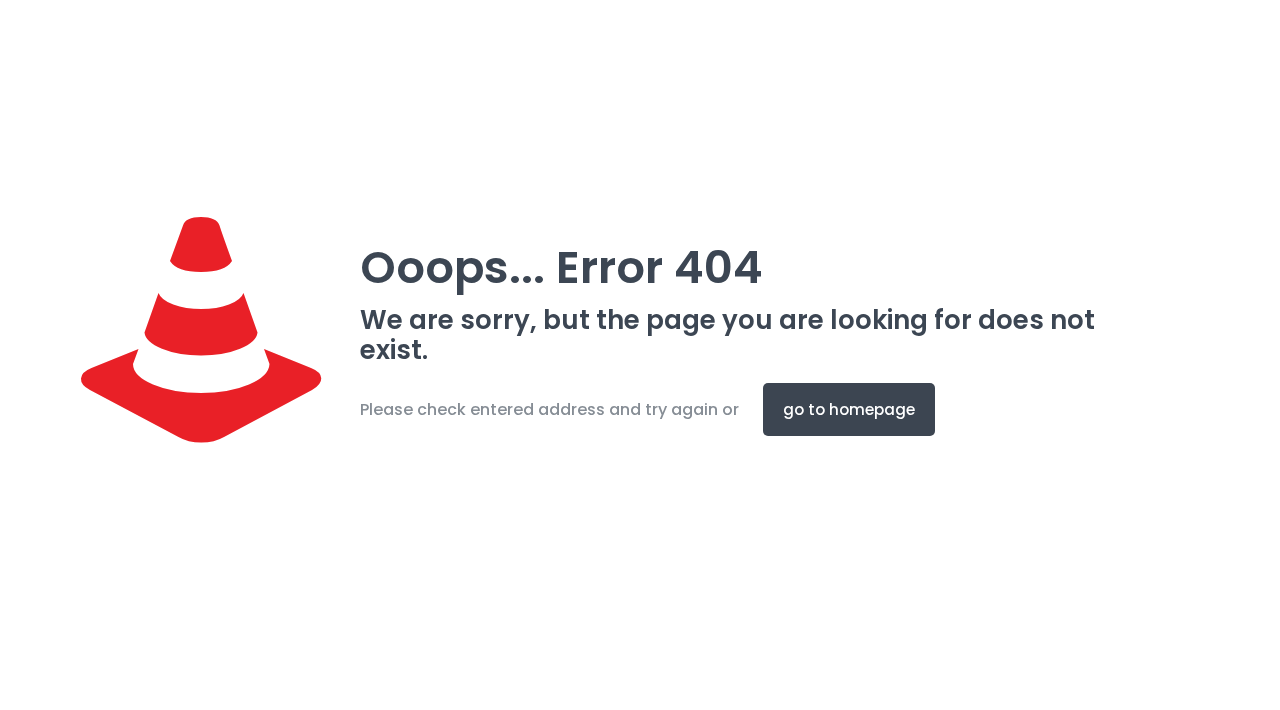 scroll, scrollTop: 0, scrollLeft: 0, axis: both 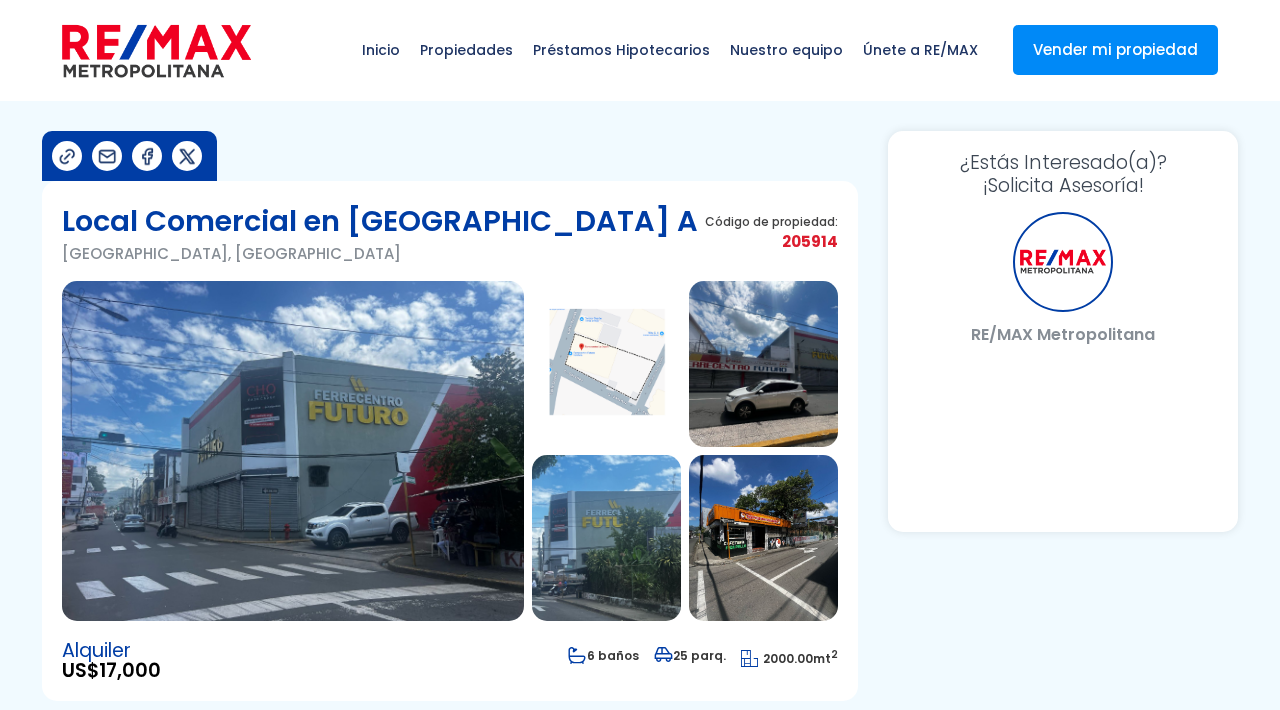 select on "TC" 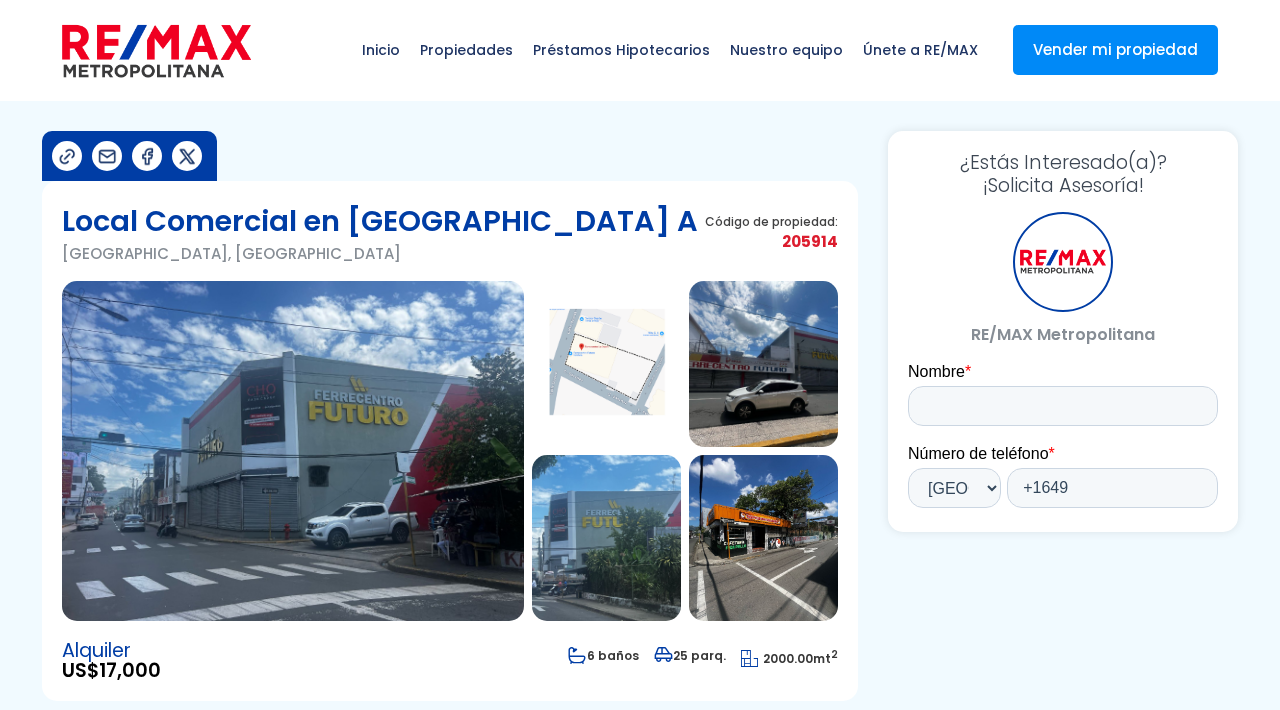 scroll, scrollTop: 0, scrollLeft: 0, axis: both 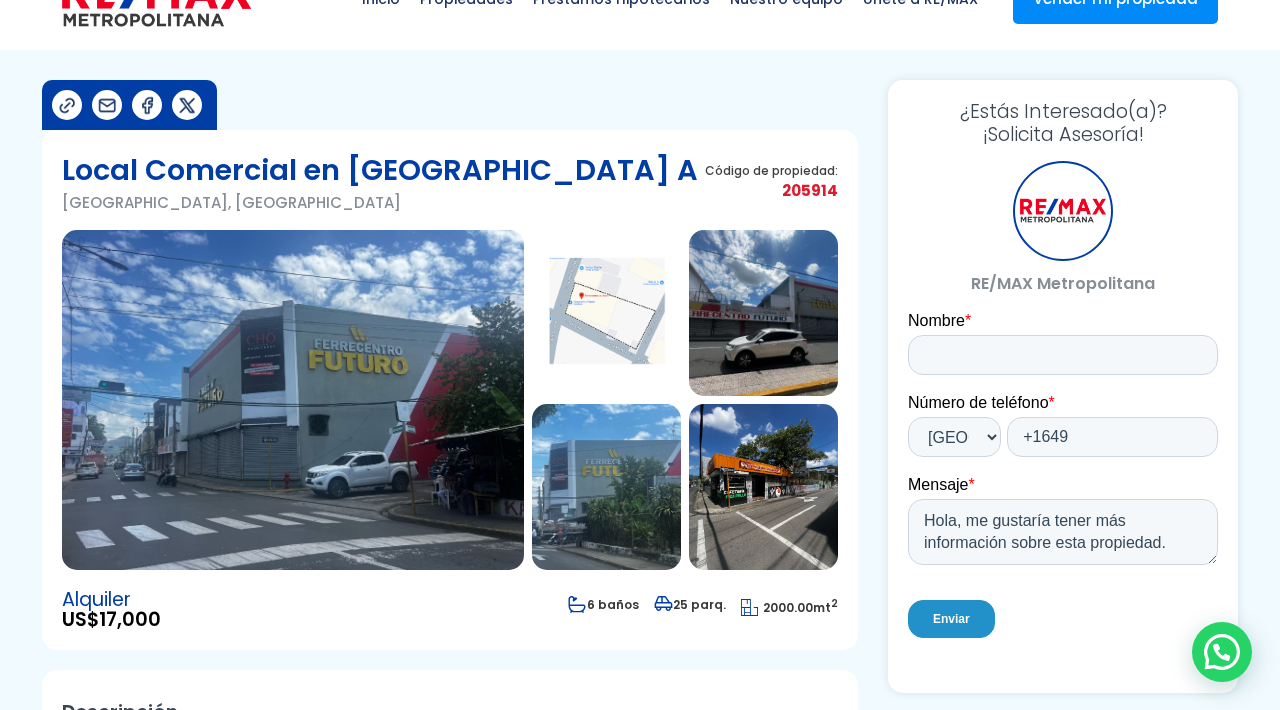 click at bounding box center (293, 400) 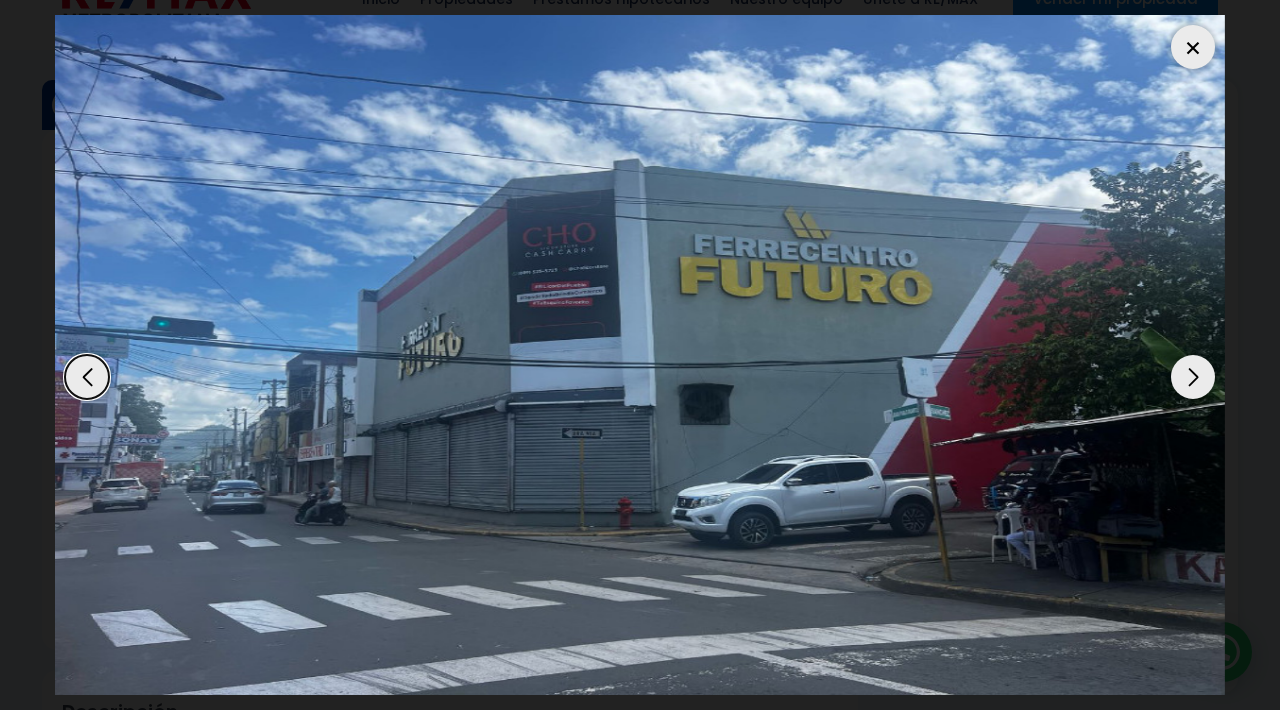 click at bounding box center [1193, 377] 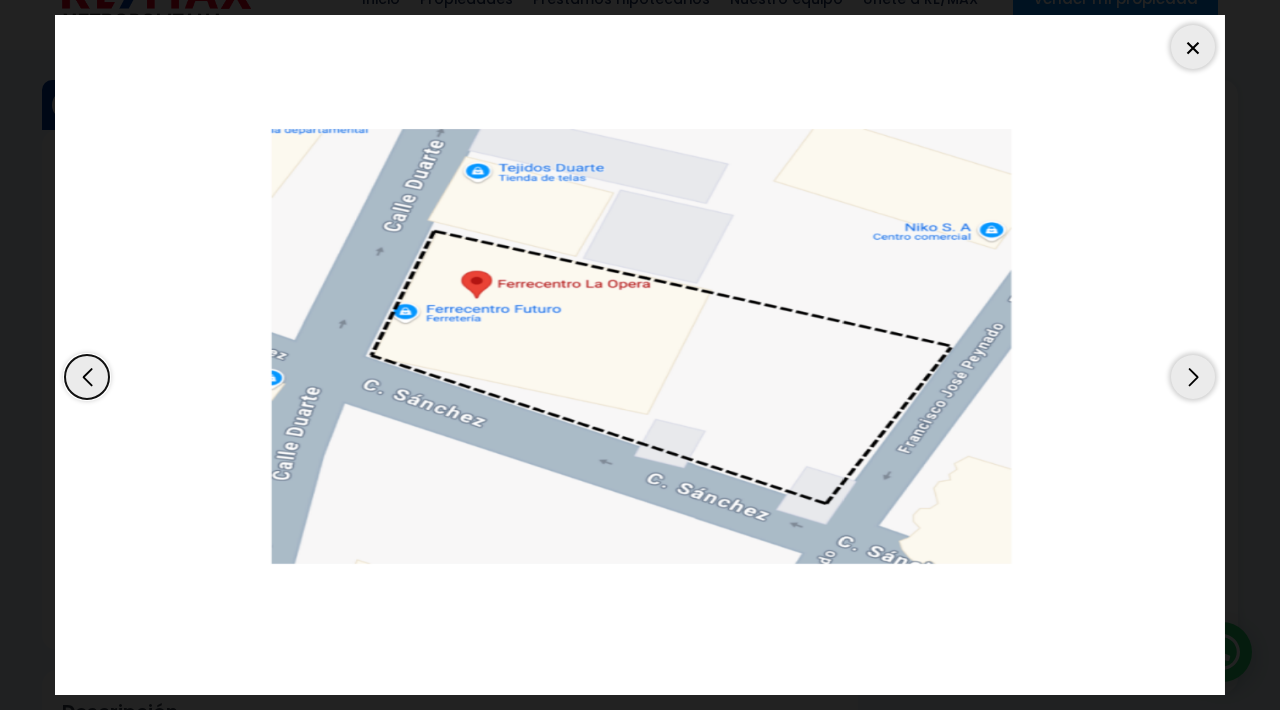 click at bounding box center (1193, 377) 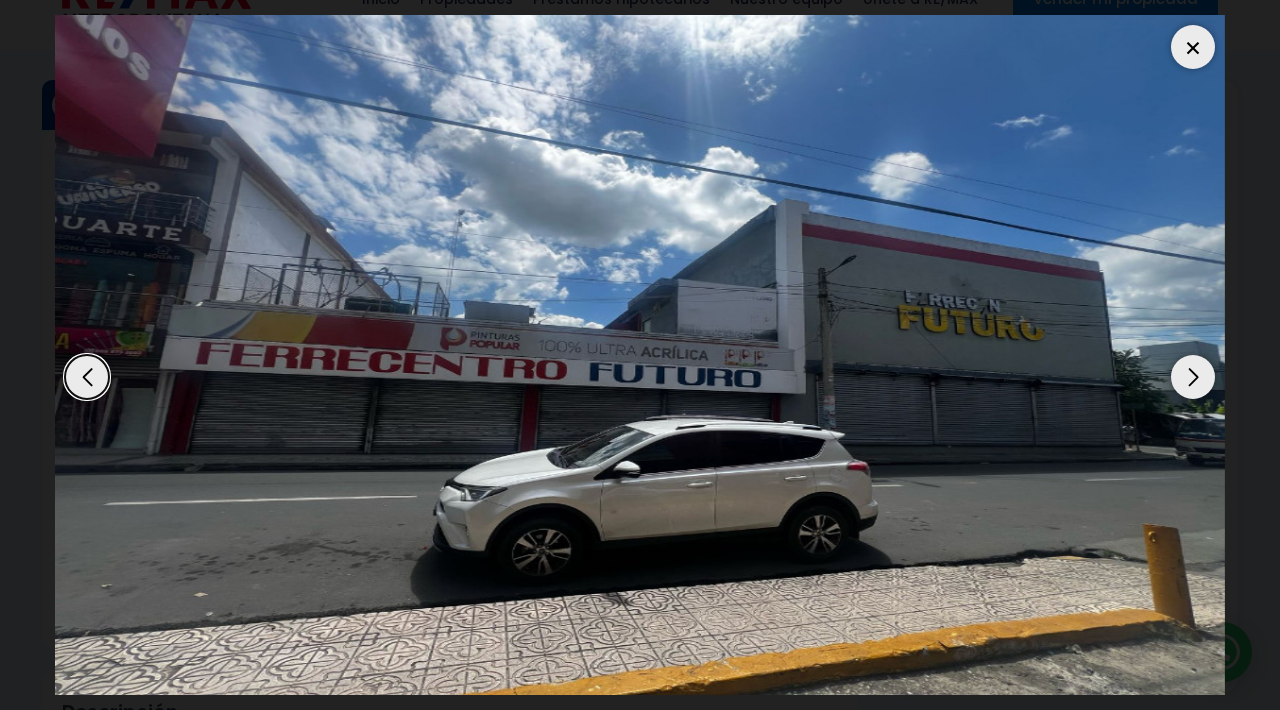 click at bounding box center [1193, 377] 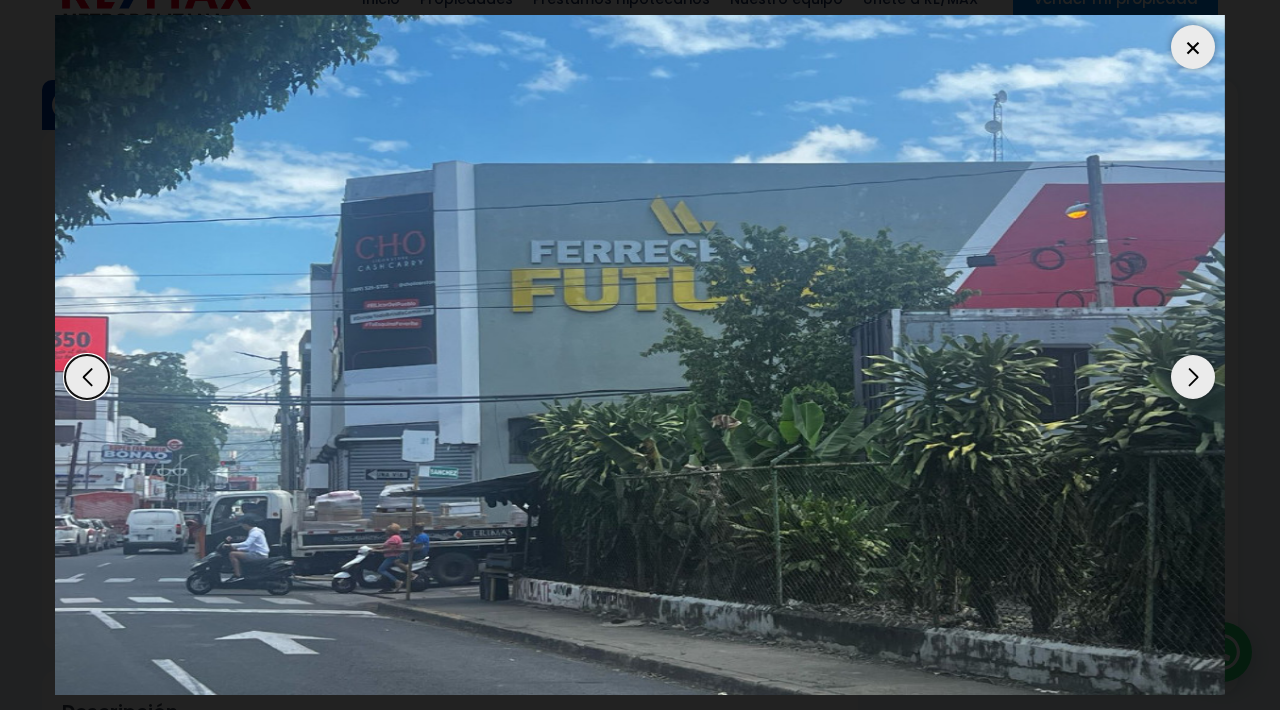 click at bounding box center [1193, 377] 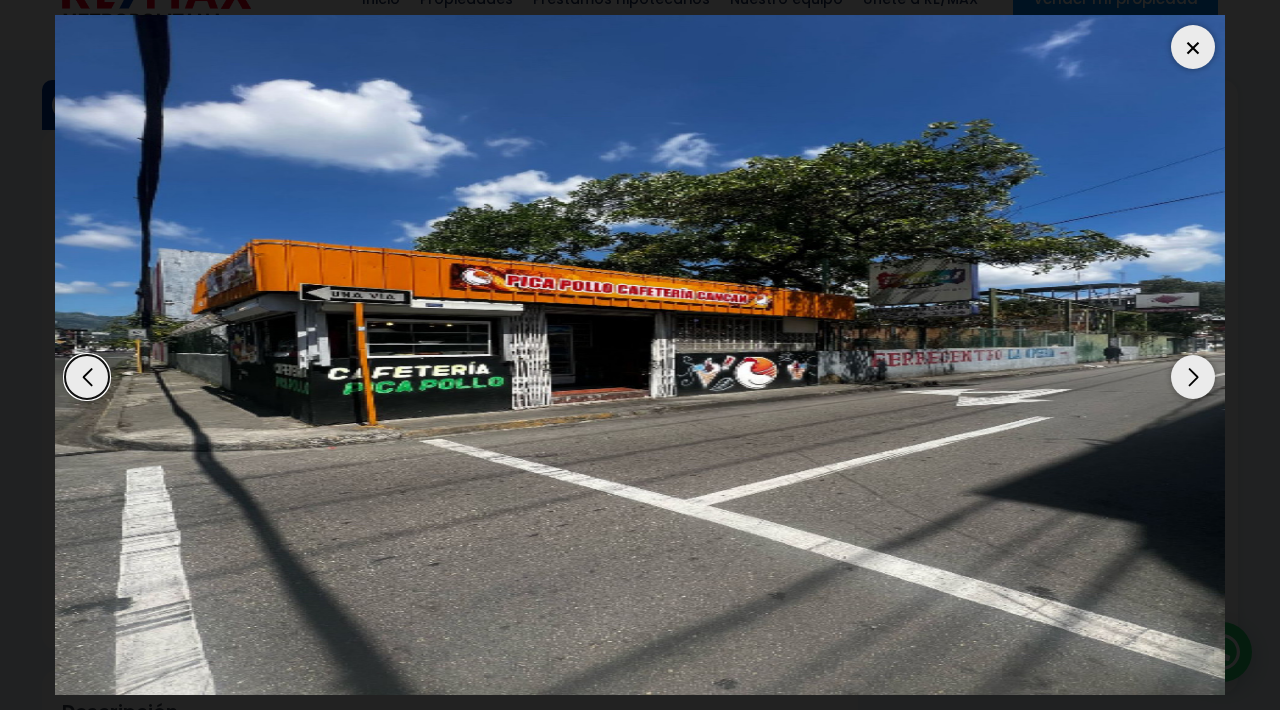 click at bounding box center [1193, 377] 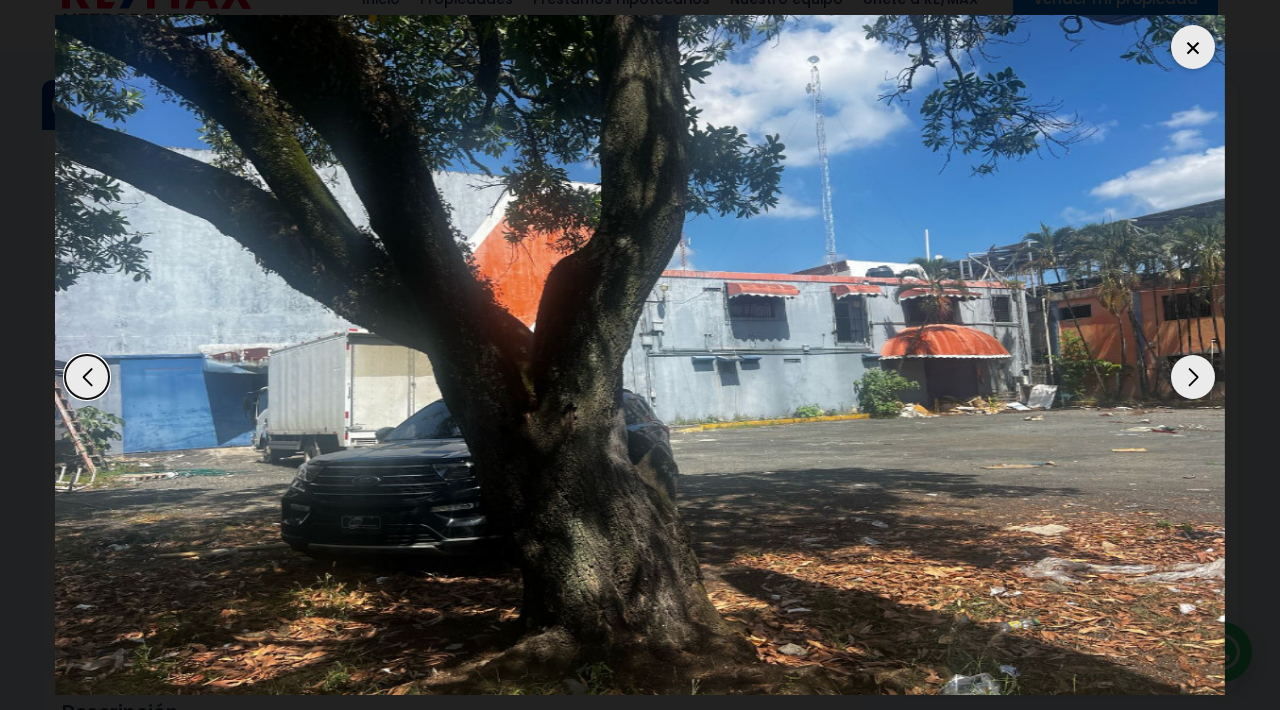 click at bounding box center [1193, 377] 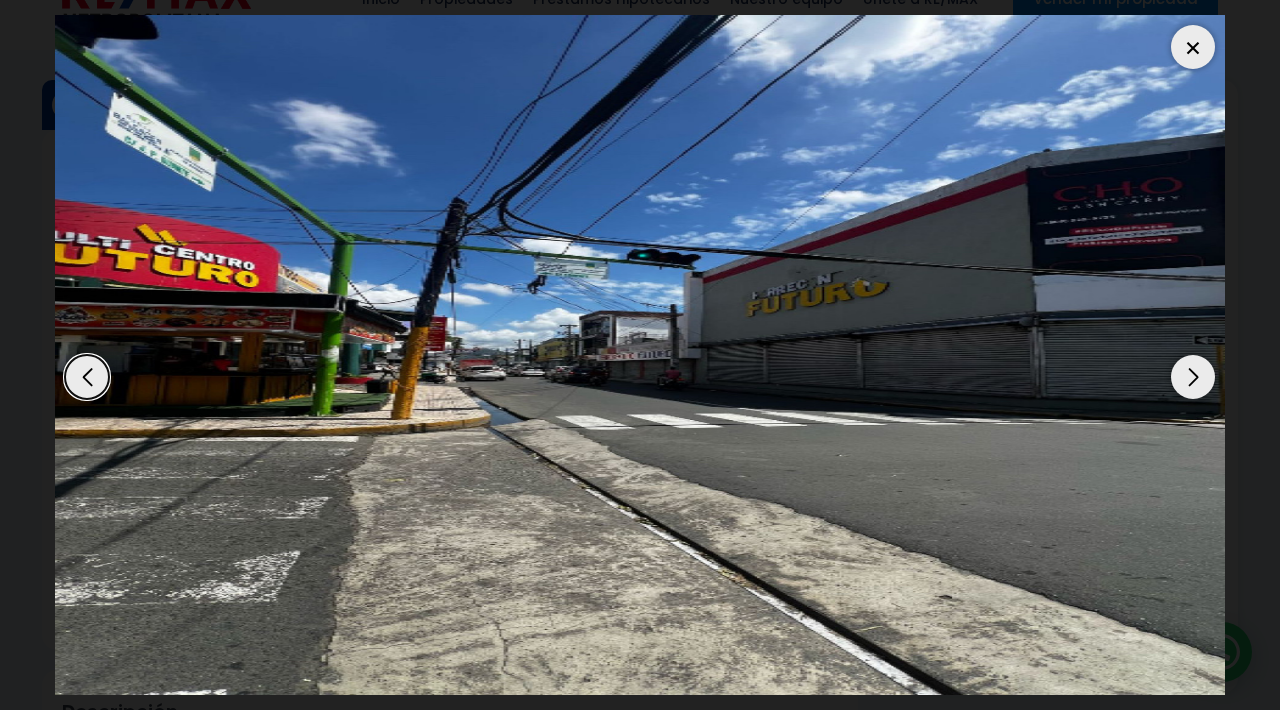 click at bounding box center [1193, 377] 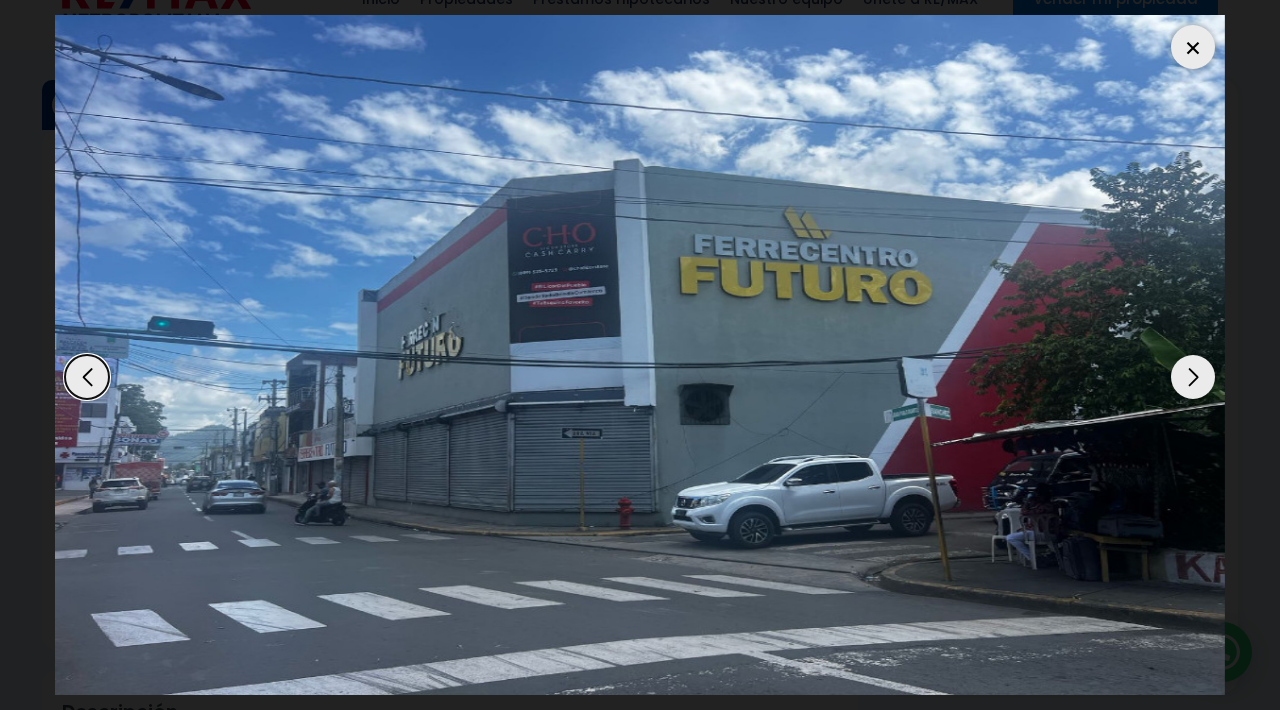 click at bounding box center [1193, 47] 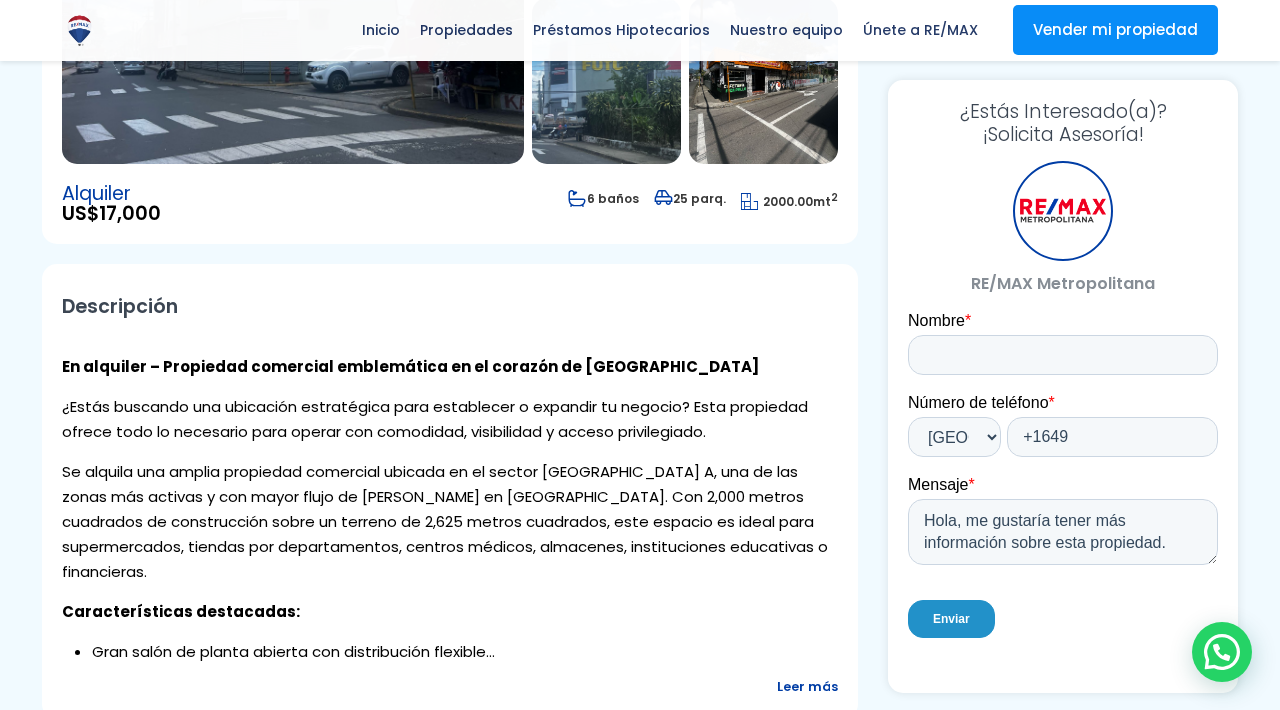 scroll, scrollTop: 458, scrollLeft: 0, axis: vertical 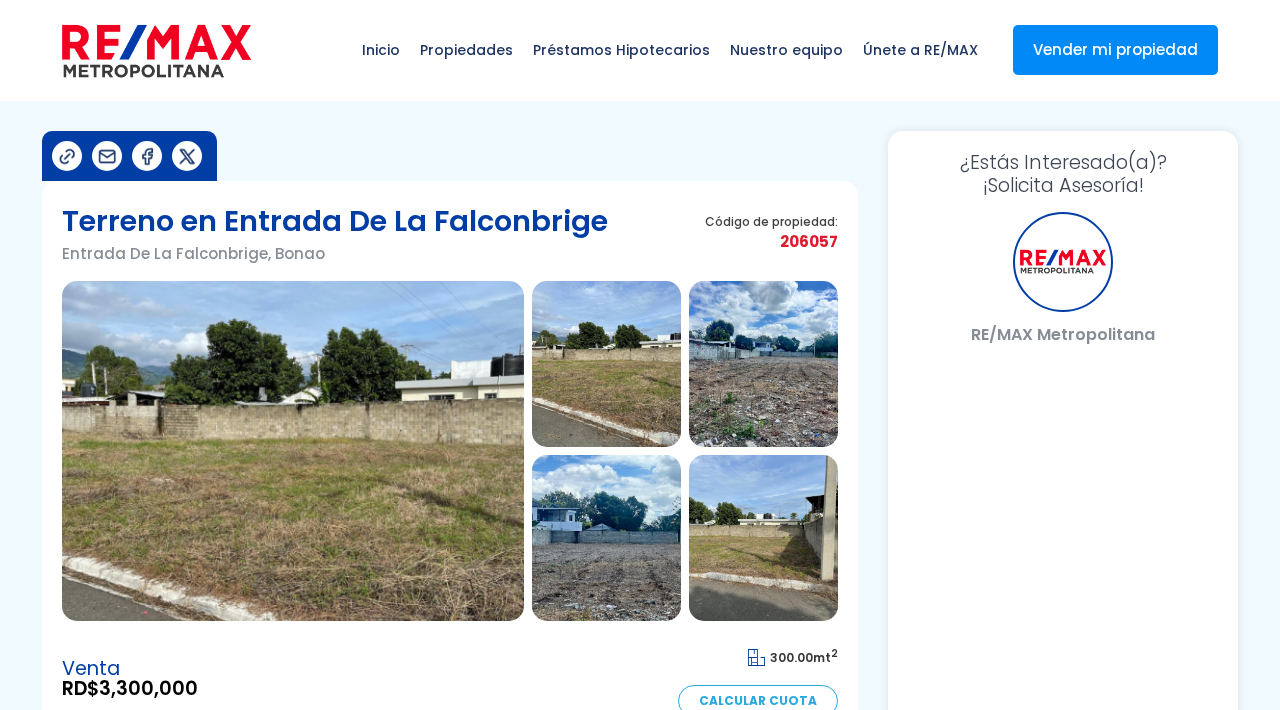 select on "TC" 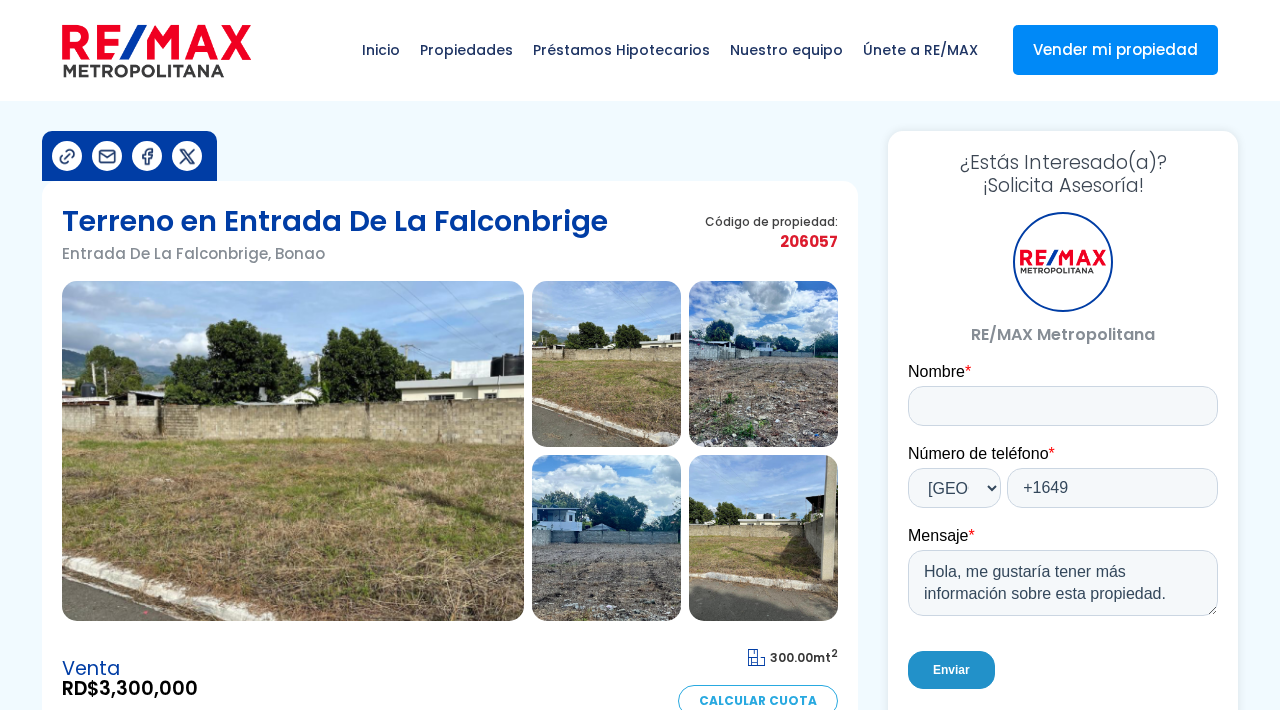 scroll, scrollTop: 0, scrollLeft: 0, axis: both 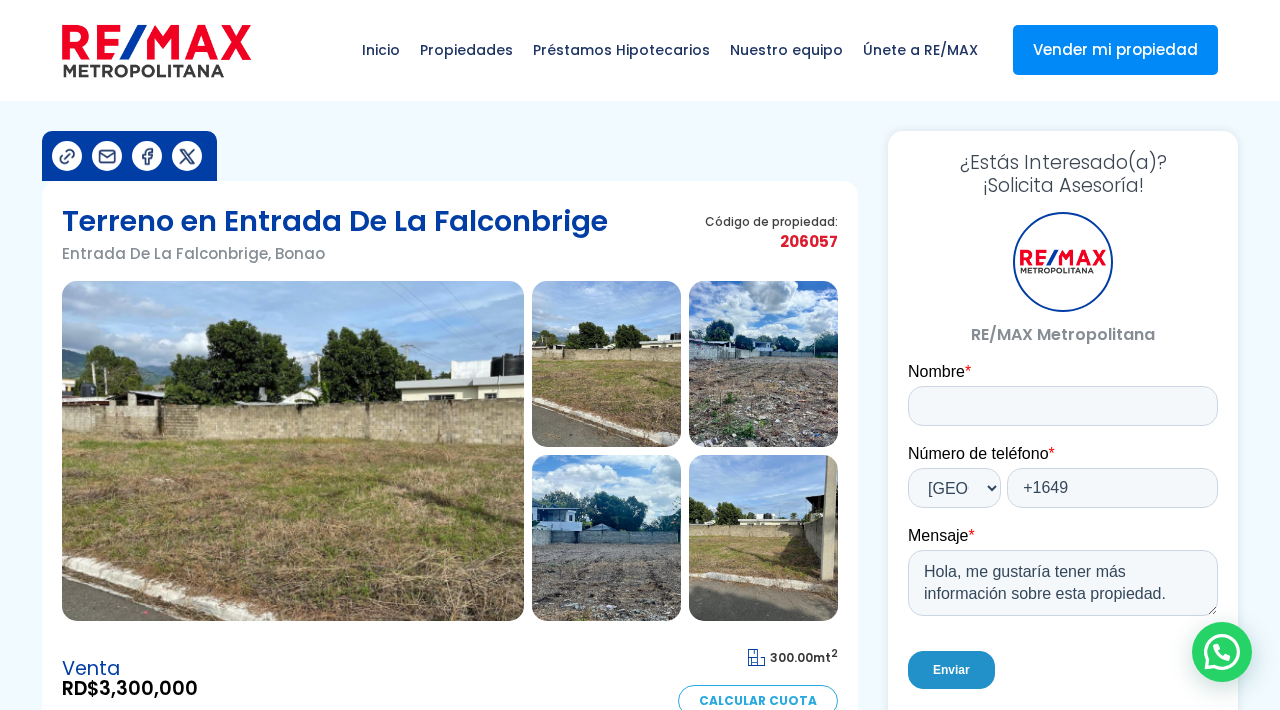 click at bounding box center [606, 364] 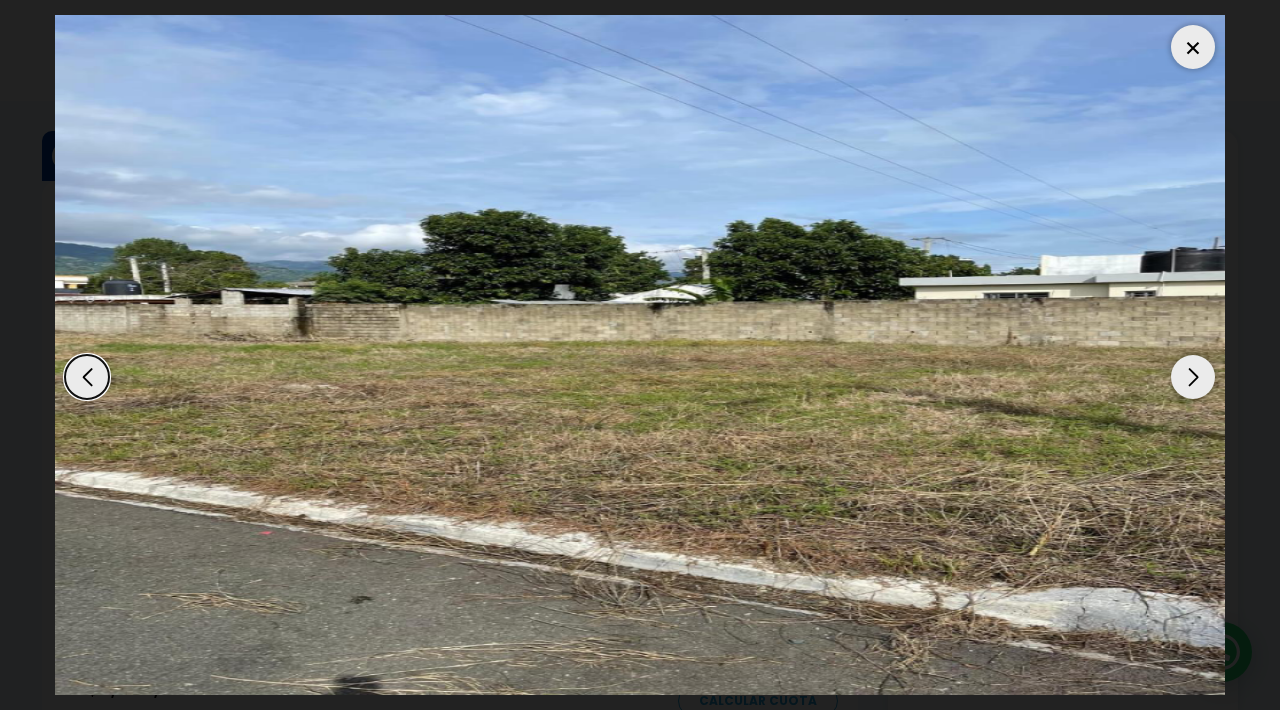 click at bounding box center (1193, 377) 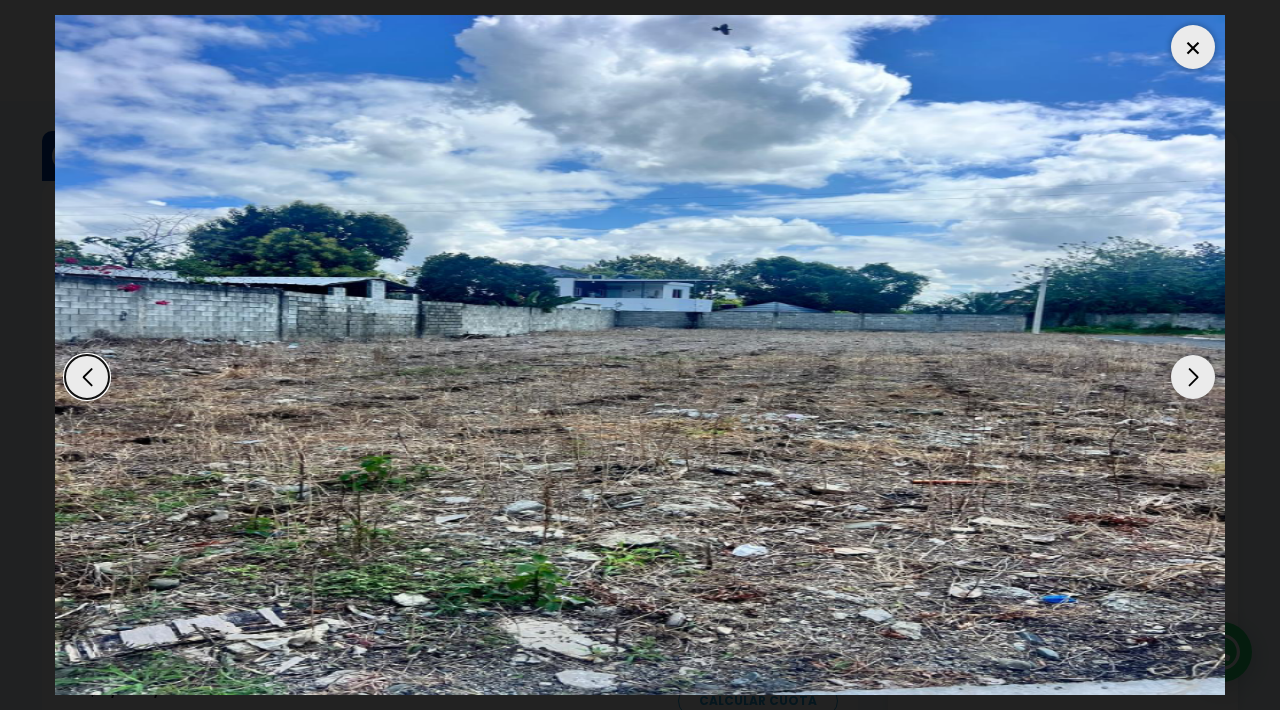 click at bounding box center (1193, 377) 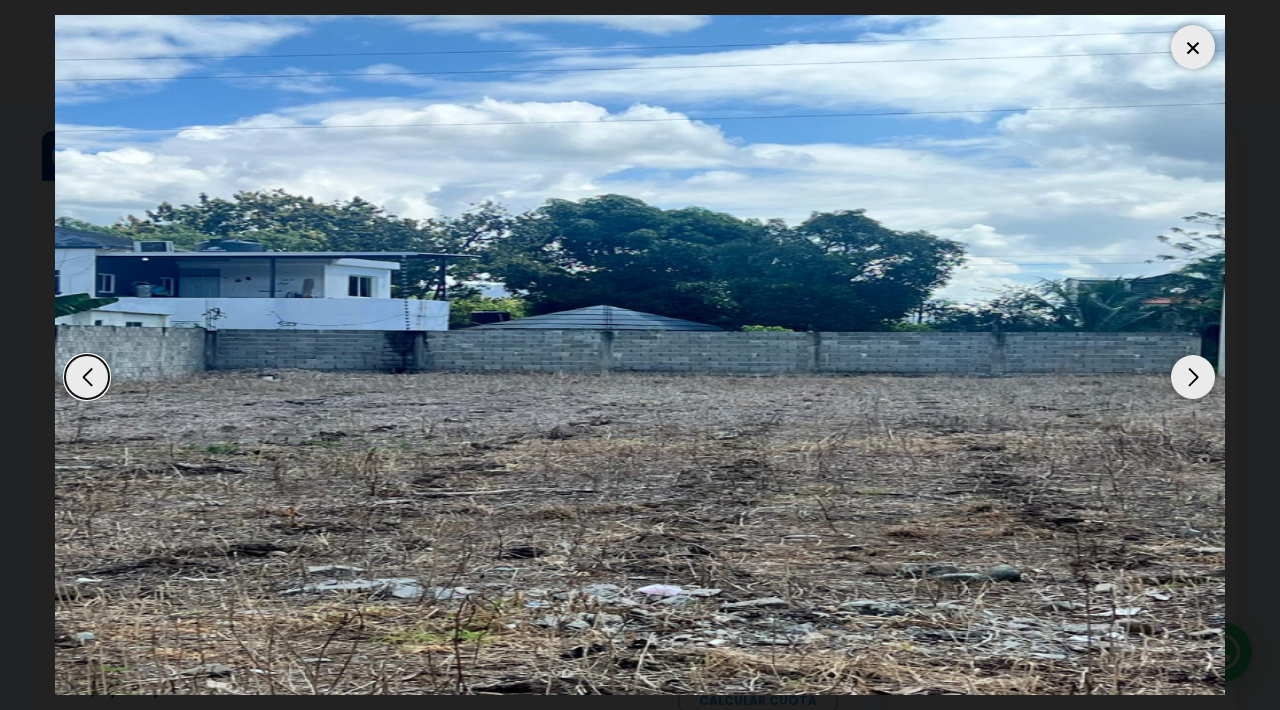 click at bounding box center (1193, 377) 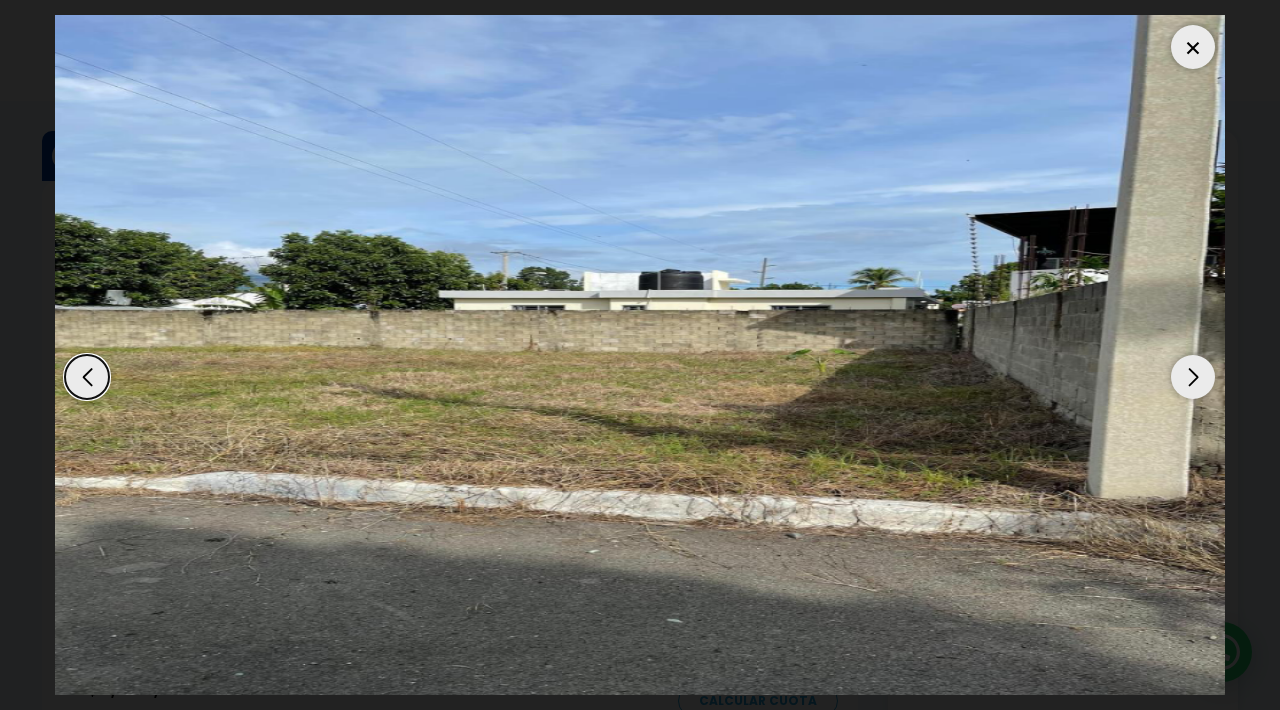 click at bounding box center (1193, 377) 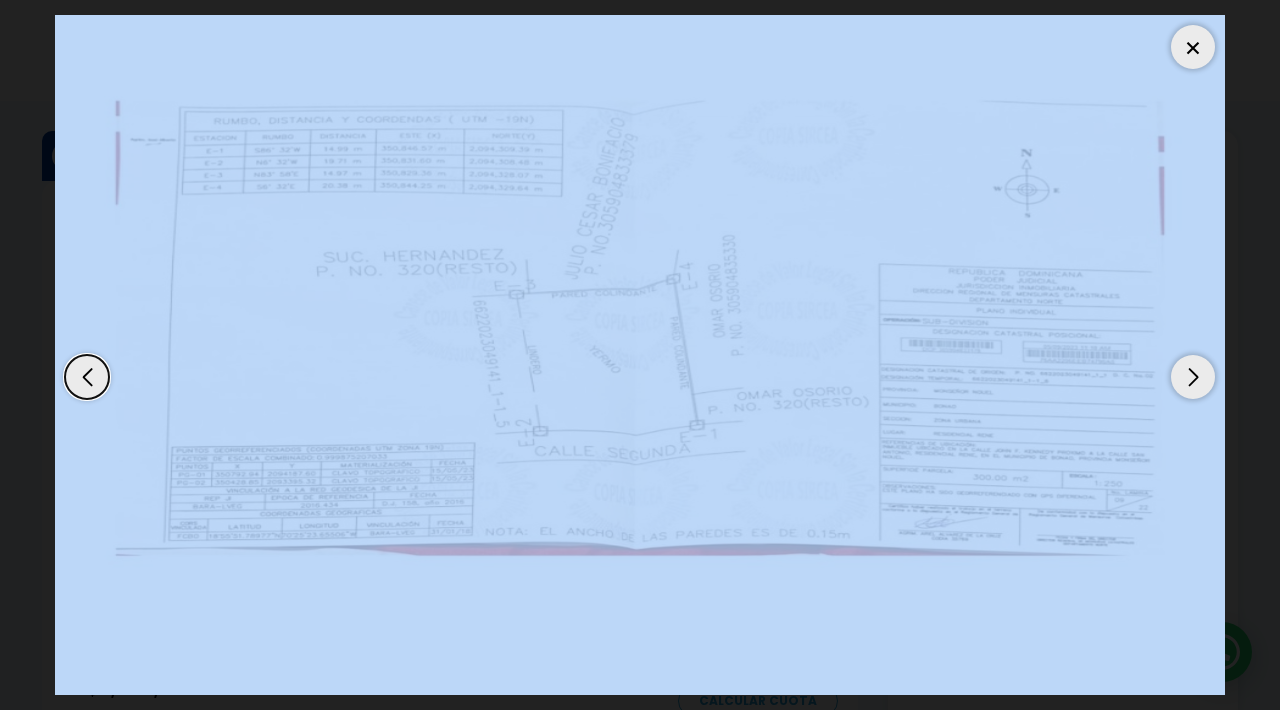 click at bounding box center (1193, 377) 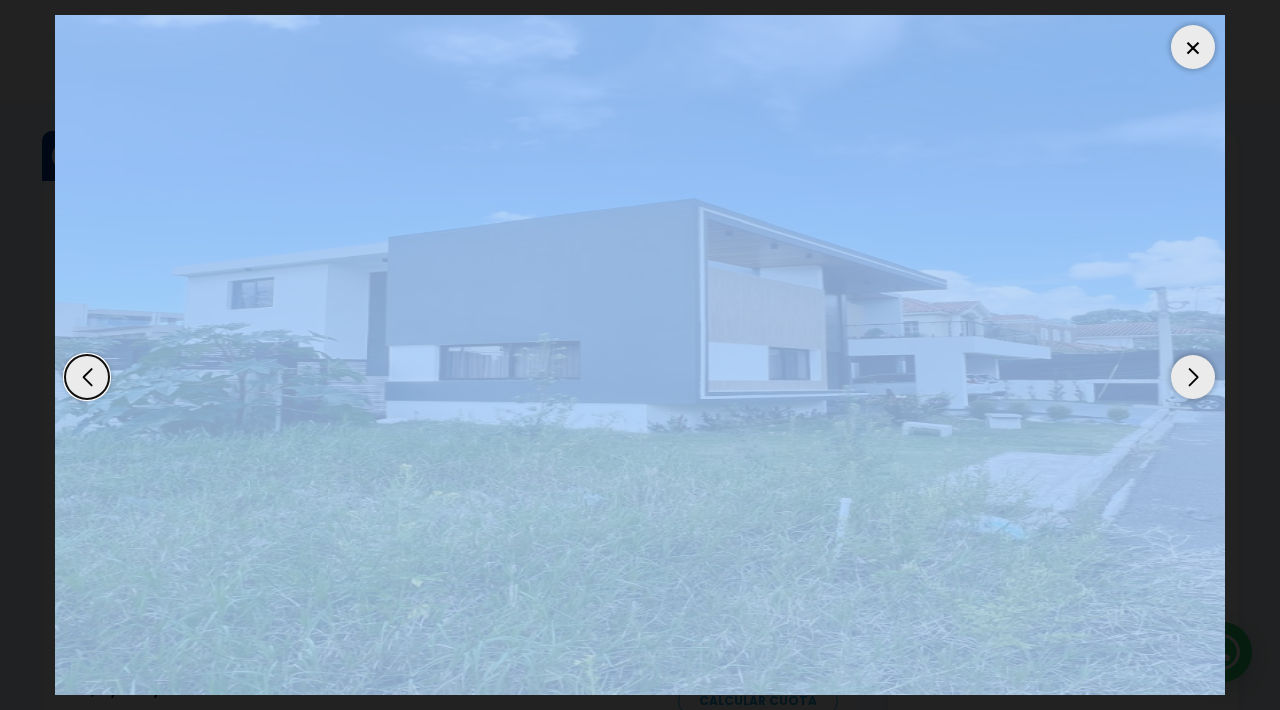 click at bounding box center (1193, 47) 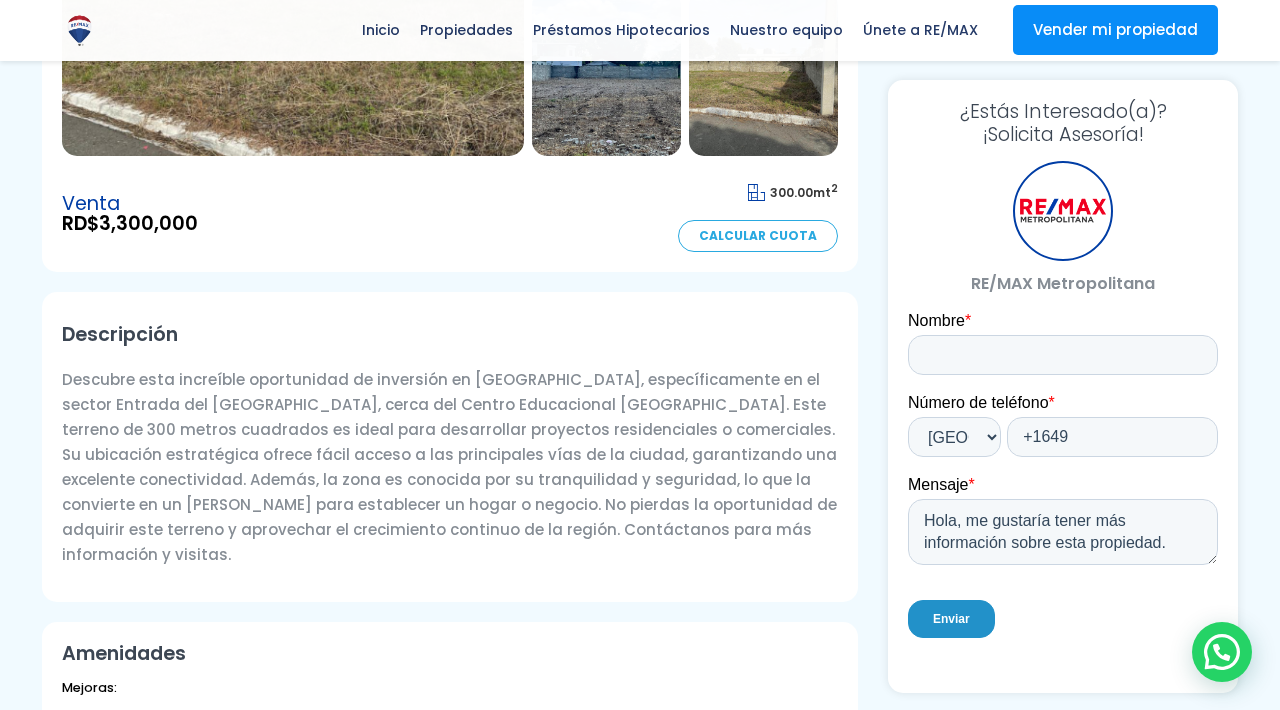 scroll, scrollTop: 0, scrollLeft: 0, axis: both 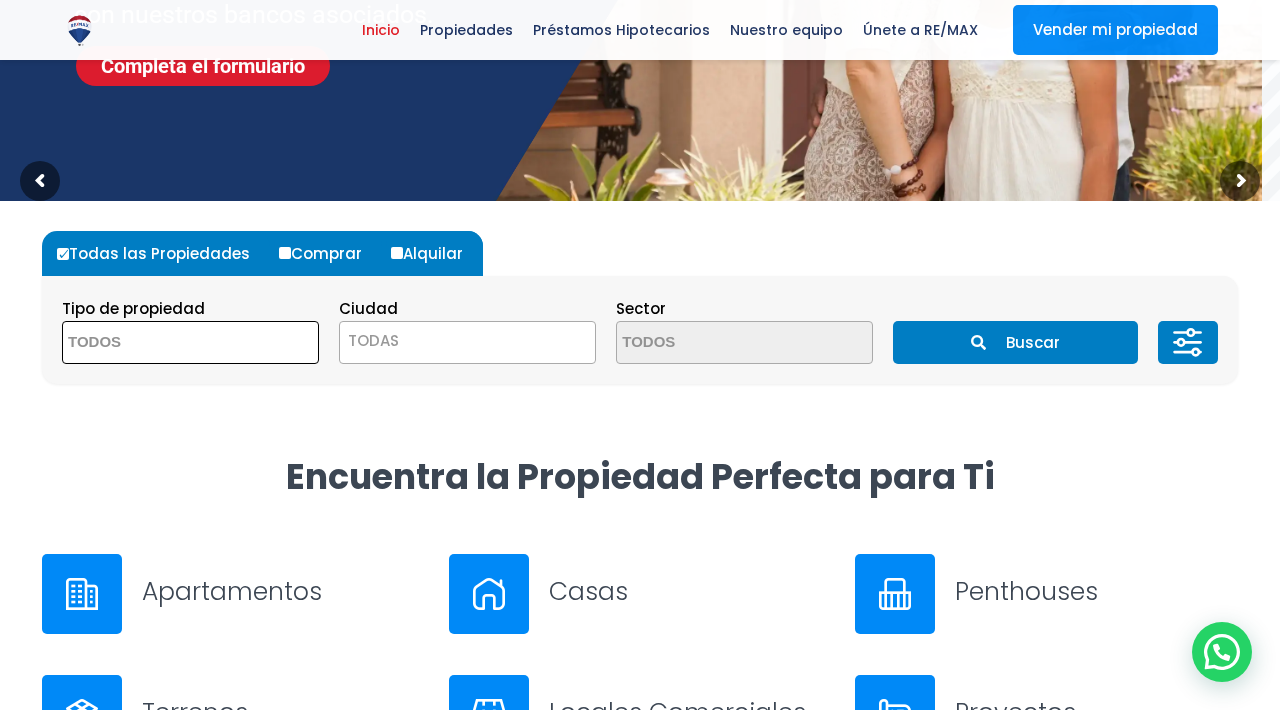 click at bounding box center (190, 342) 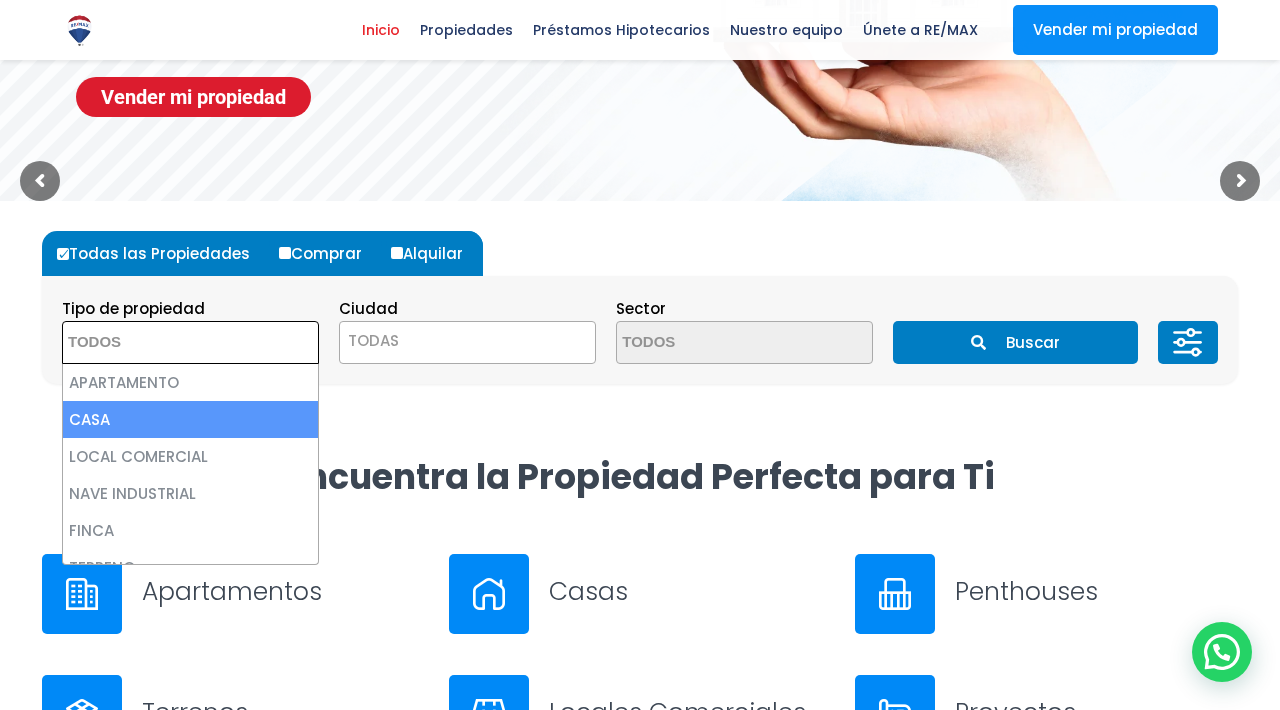 scroll, scrollTop: 5, scrollLeft: 0, axis: vertical 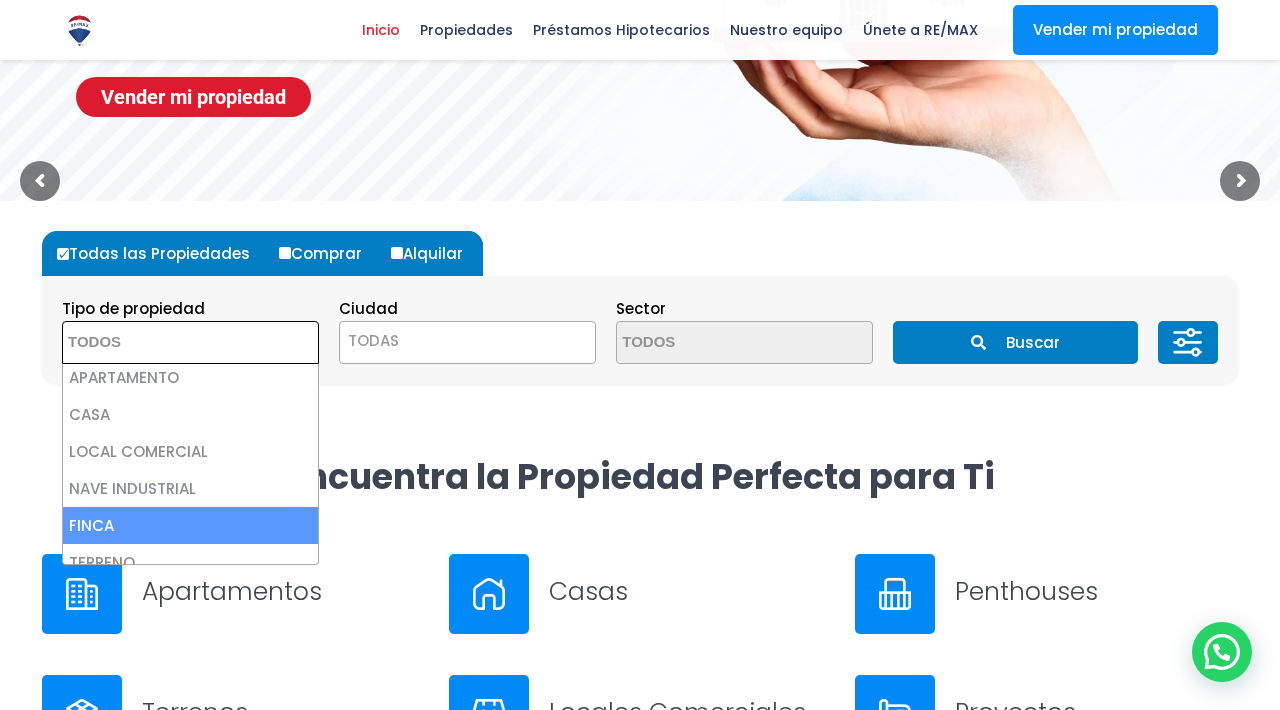 select on "estate" 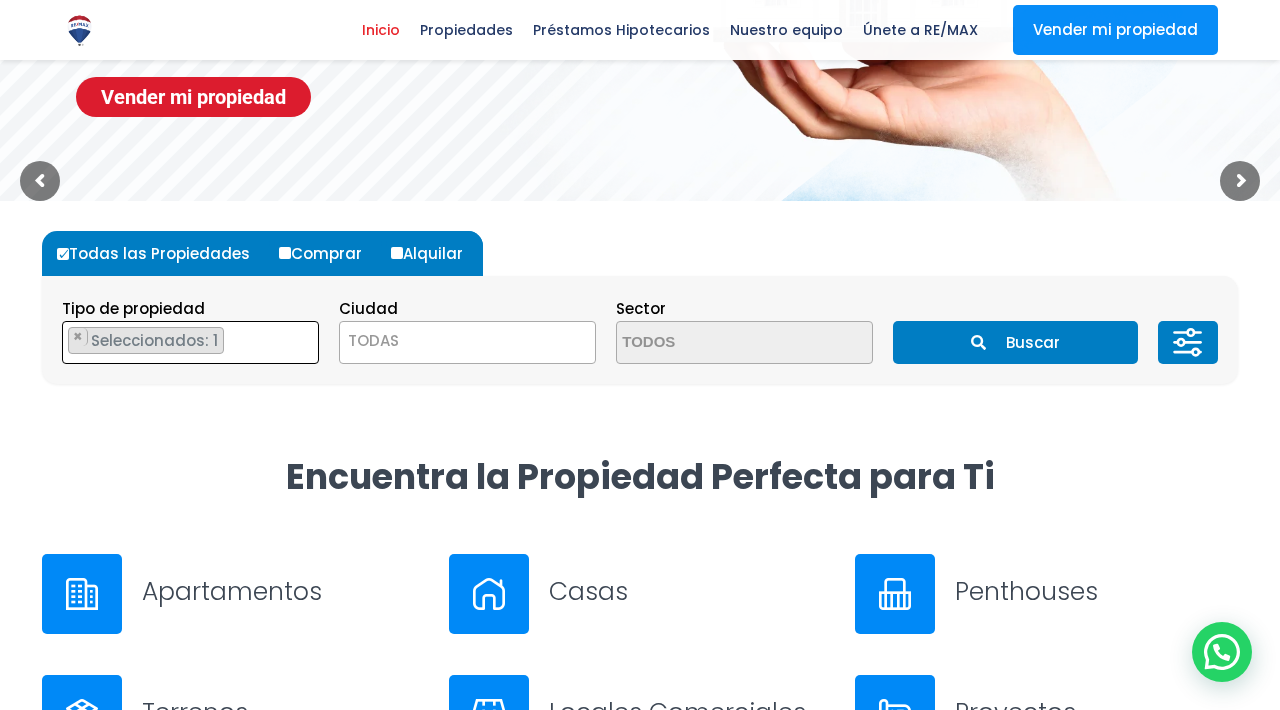 scroll, scrollTop: 92, scrollLeft: 0, axis: vertical 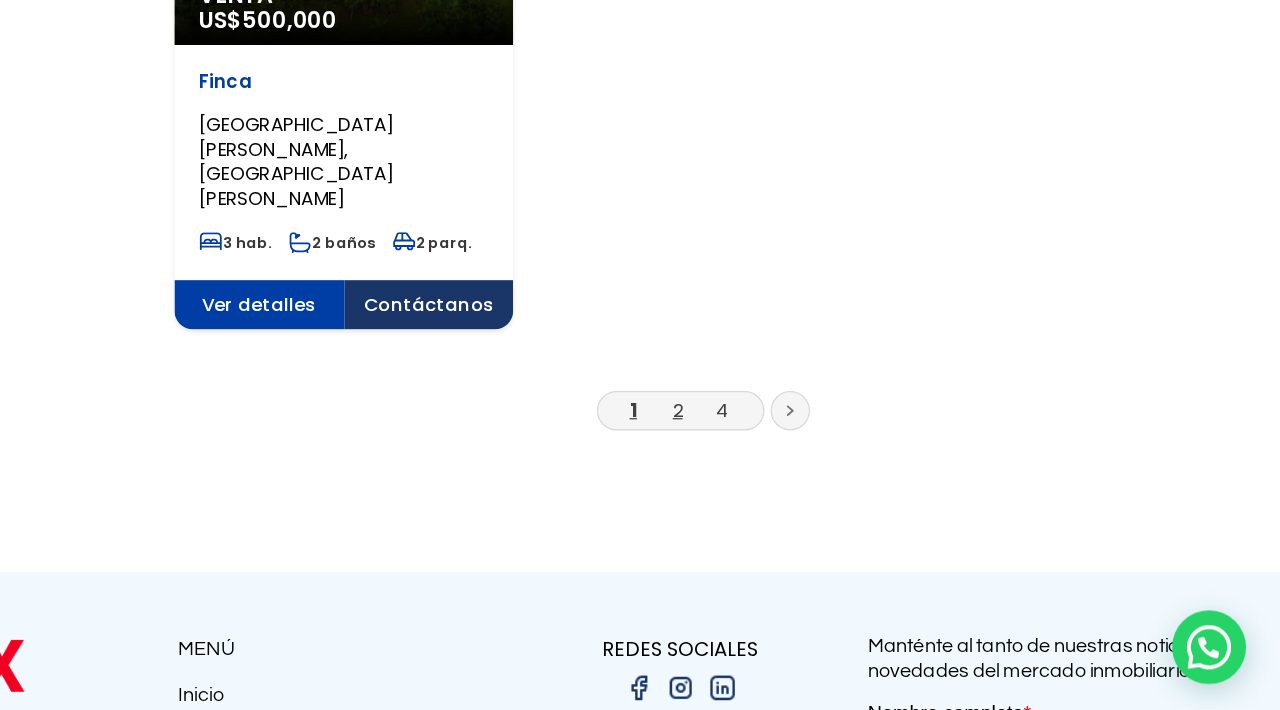 click on "2" at bounding box center [791, 459] 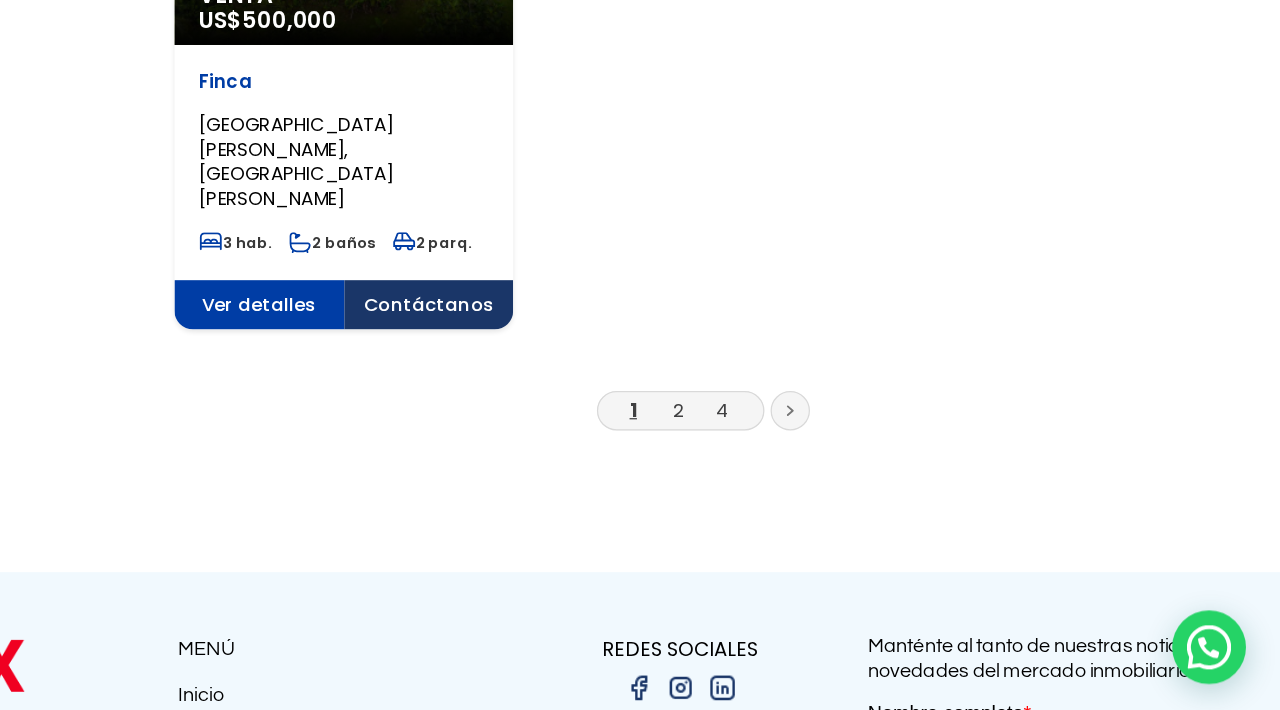 click 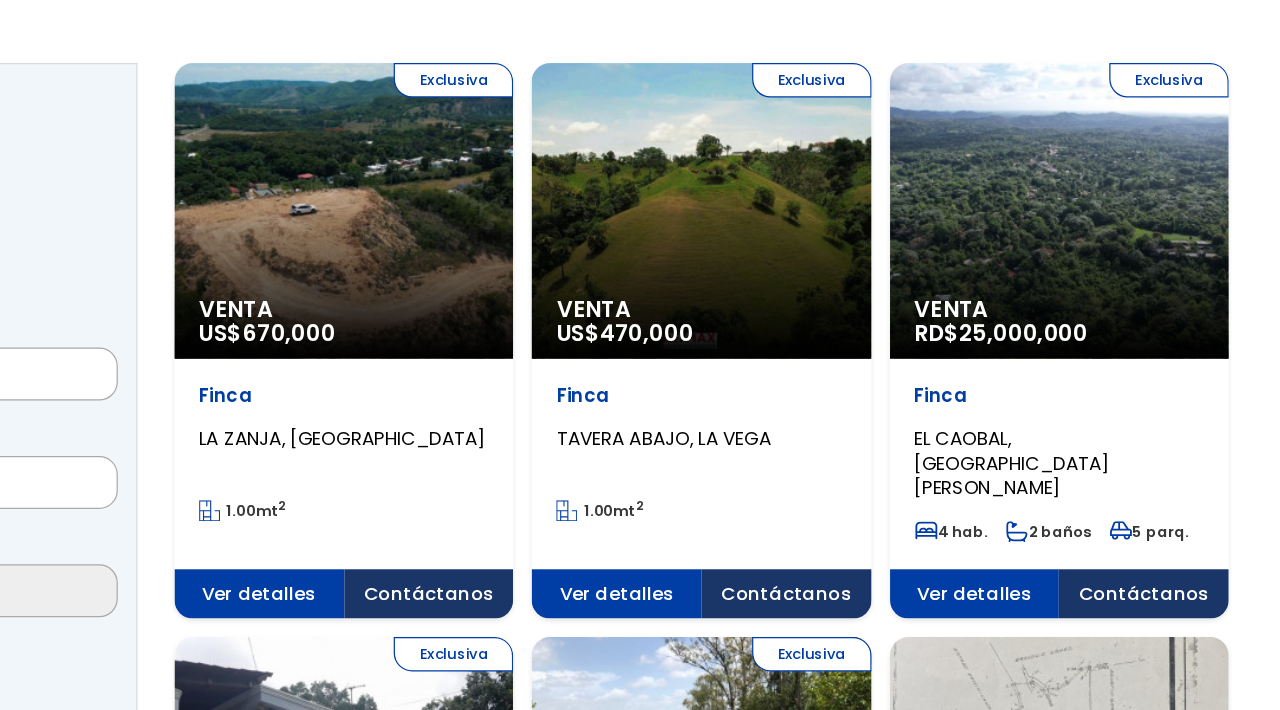 scroll, scrollTop: 0, scrollLeft: 0, axis: both 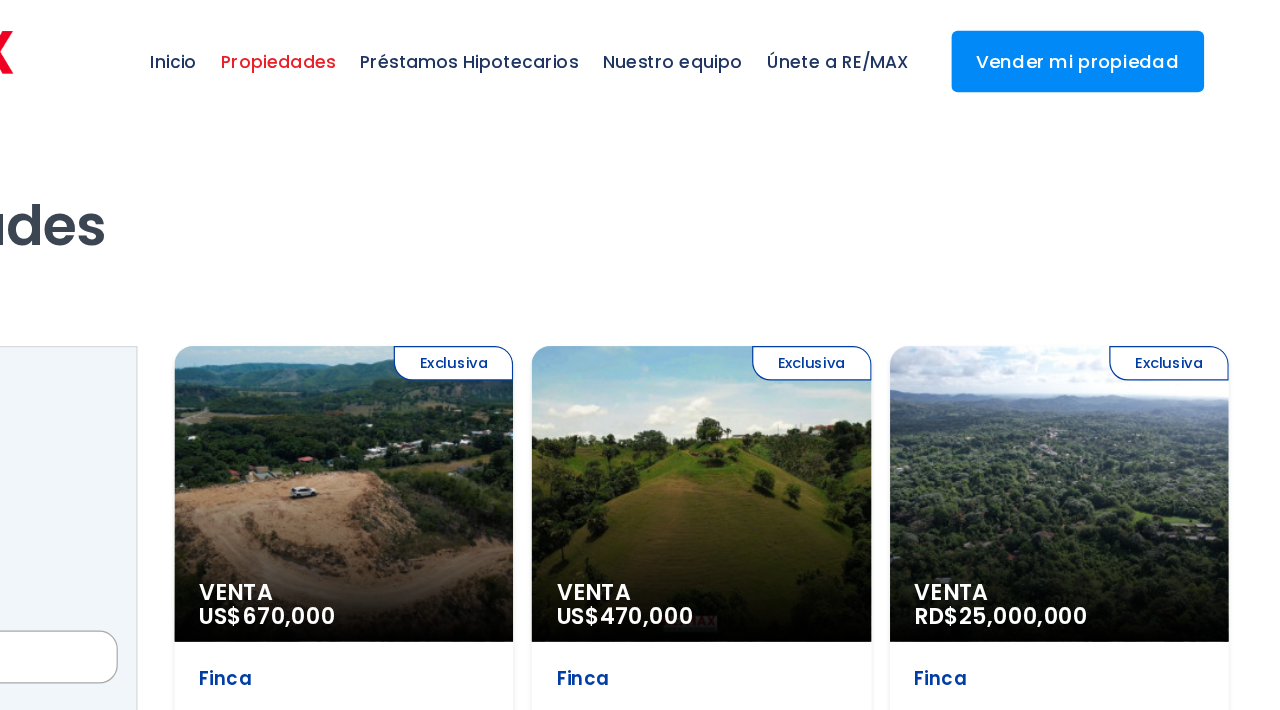 click on "Exclusiva
Venta
US$  470,000" at bounding box center (519, 401) 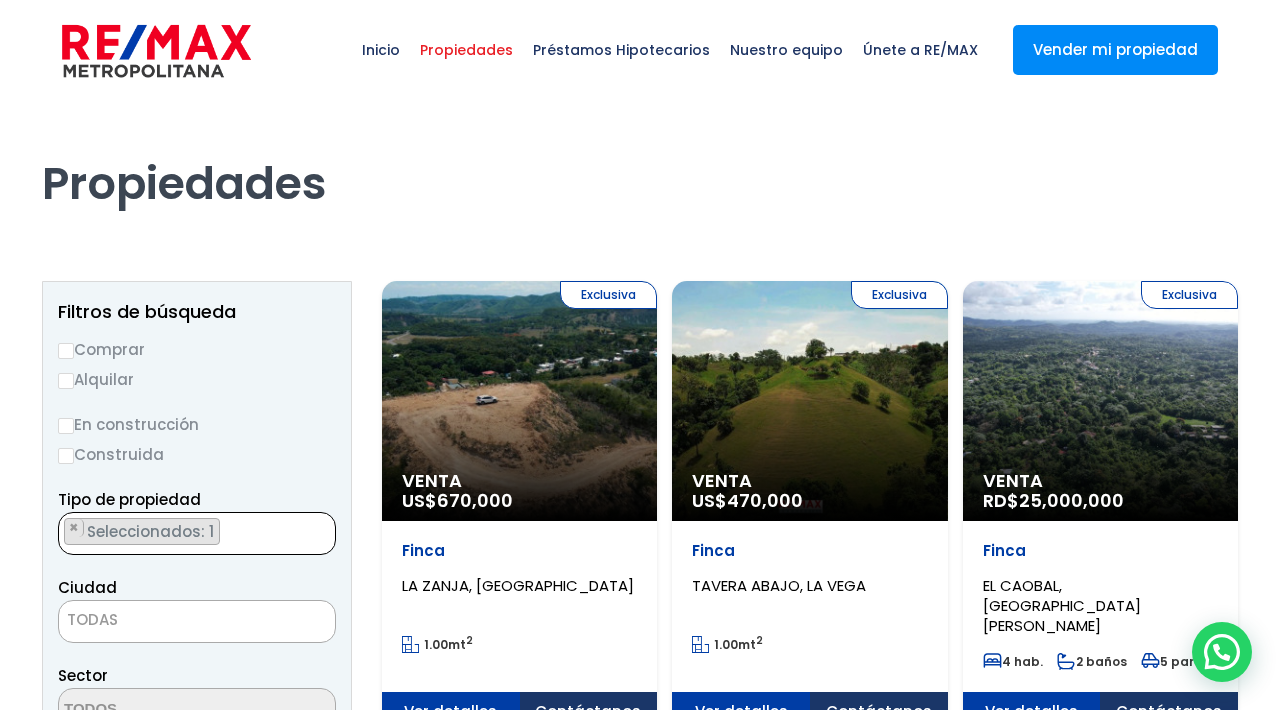 click on "× Seleccionados: 1" at bounding box center (184, 534) 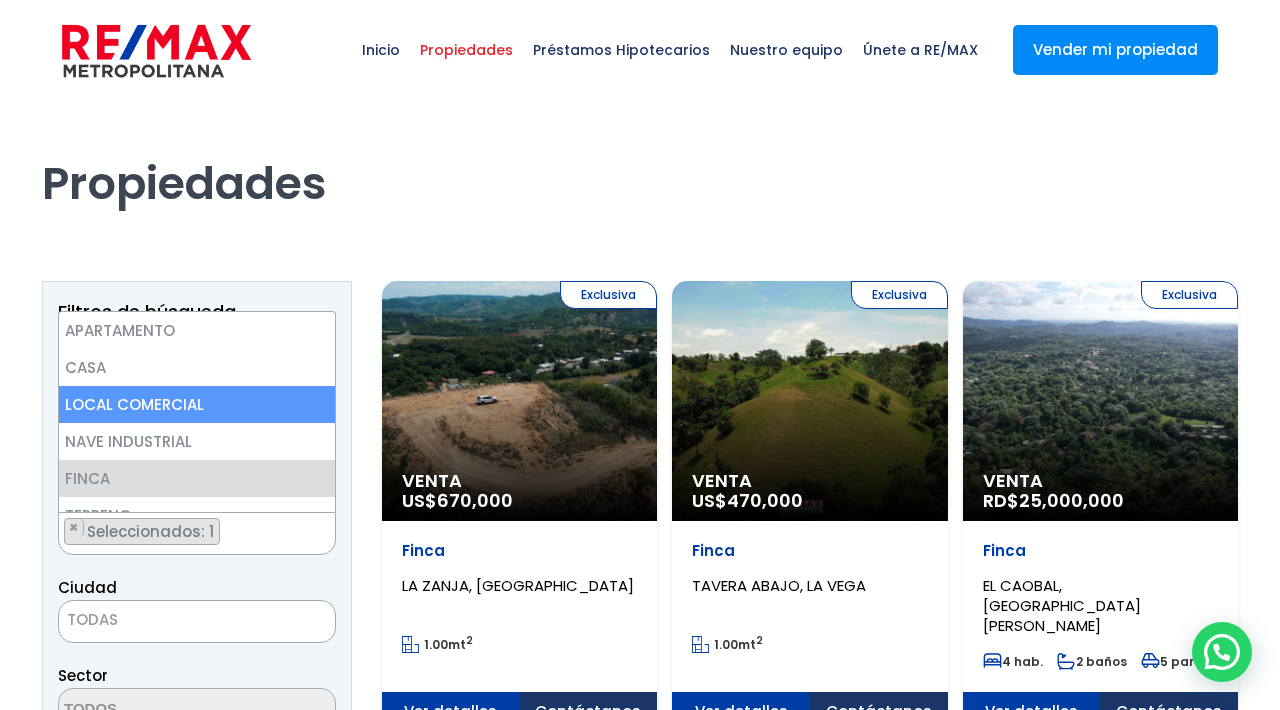 select on "comercial+site" 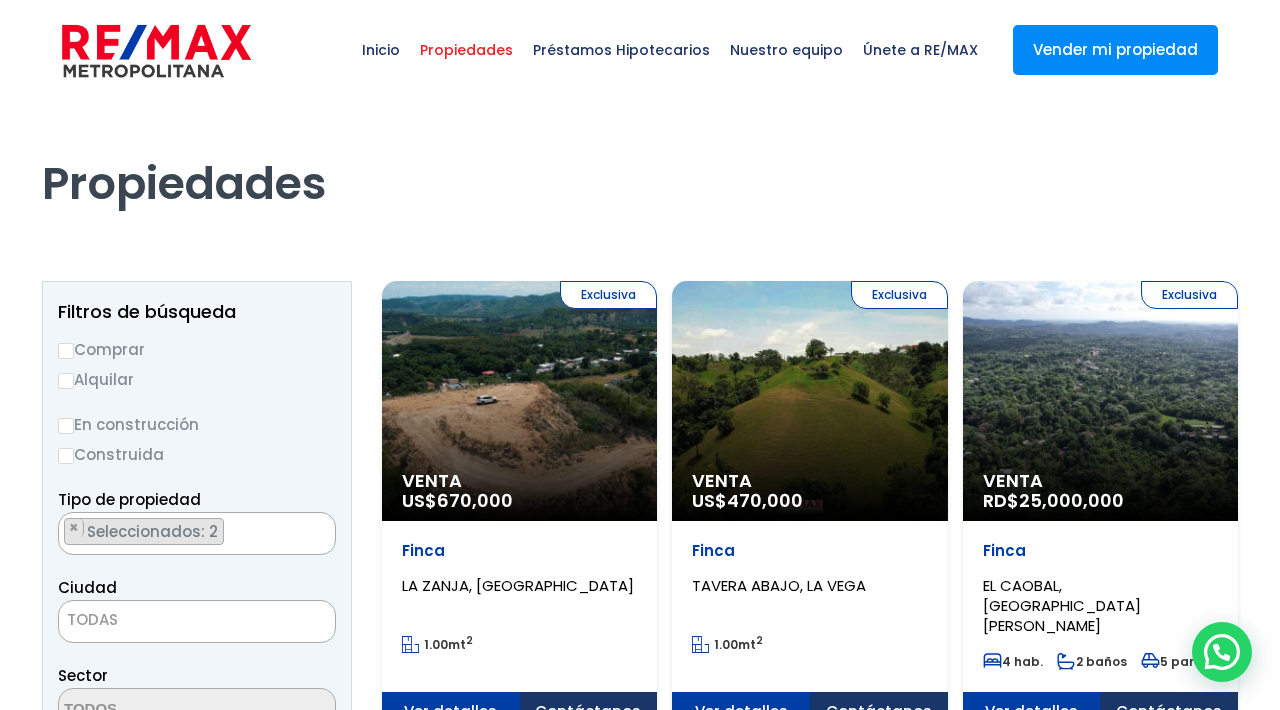 click at bounding box center (156, 51) 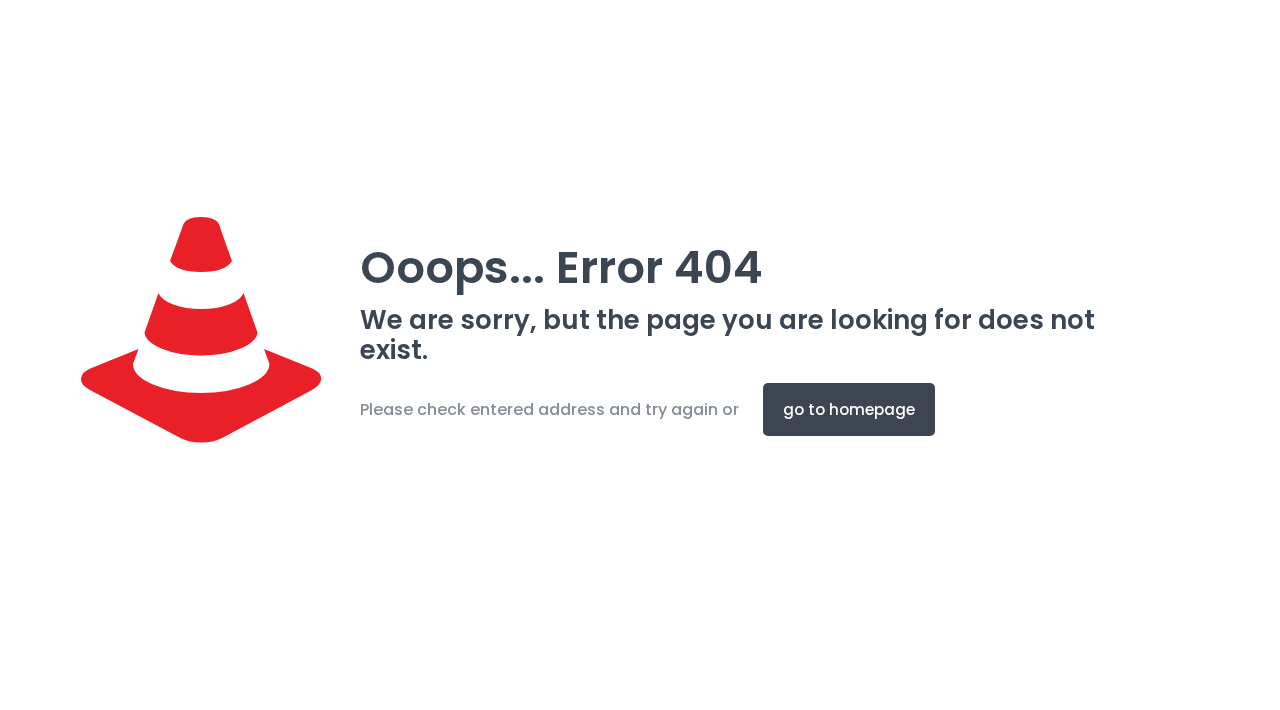scroll, scrollTop: 0, scrollLeft: 0, axis: both 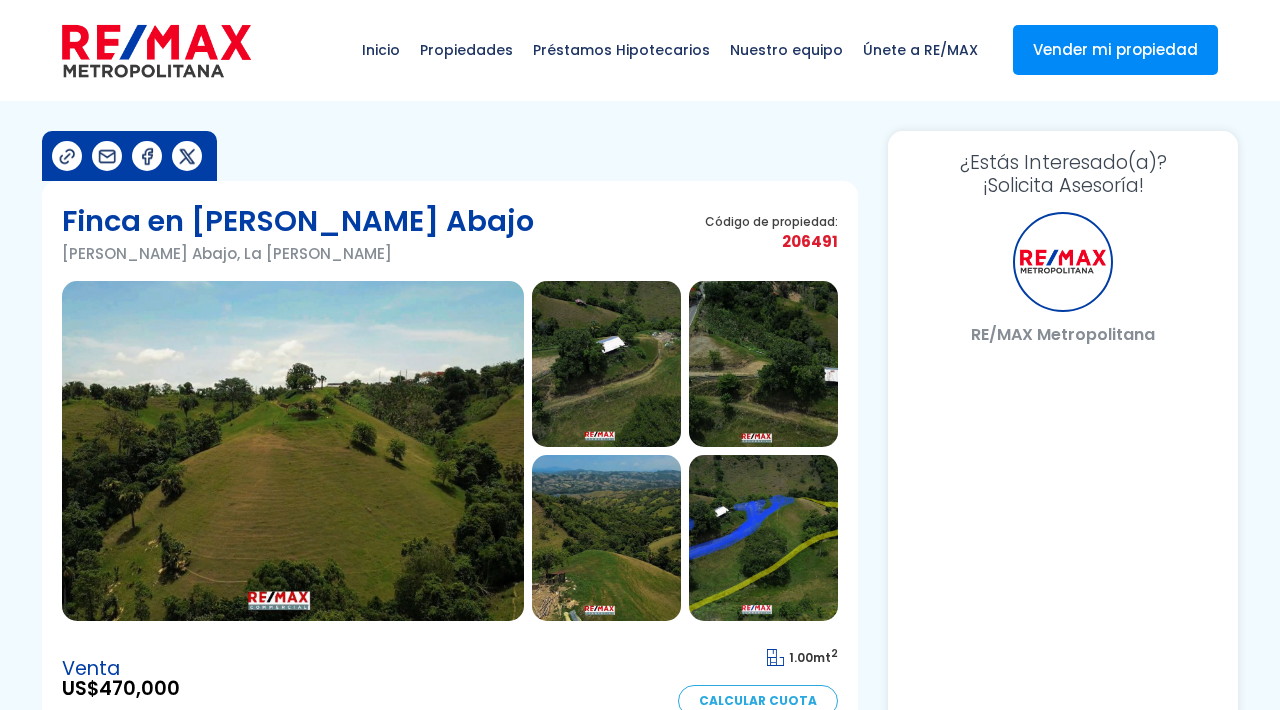 select on "TC" 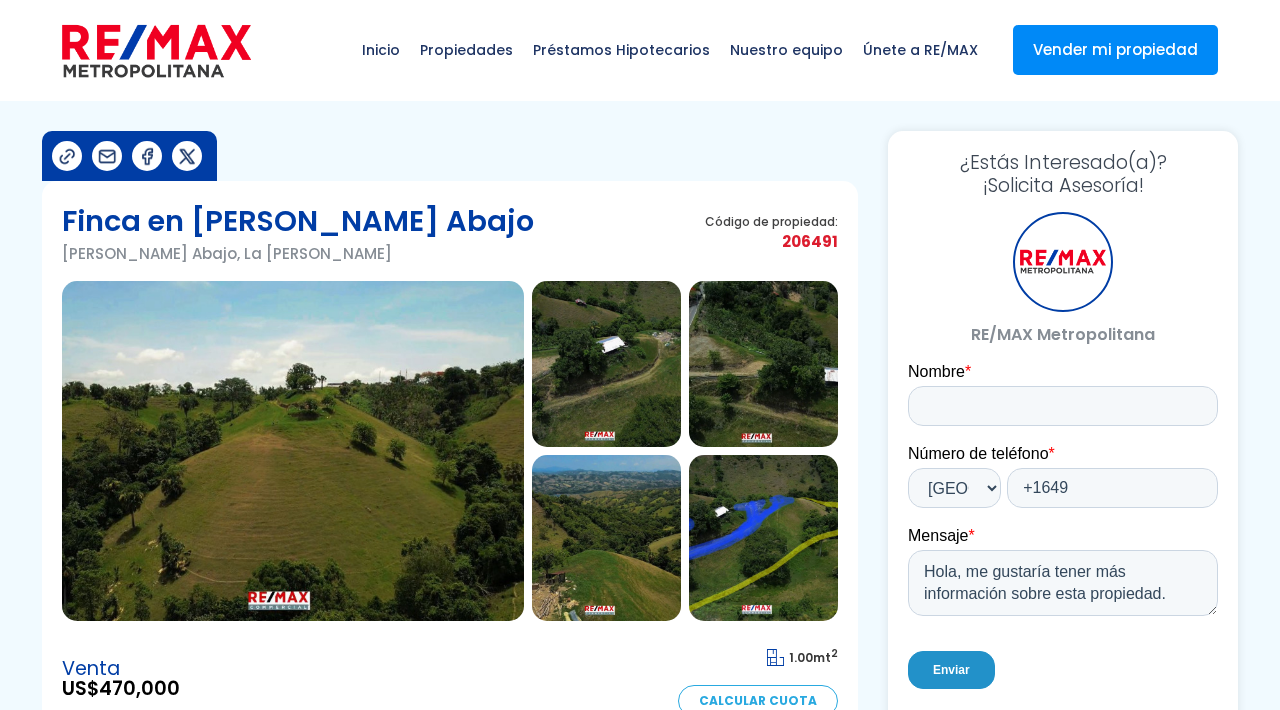 scroll, scrollTop: 0, scrollLeft: 0, axis: both 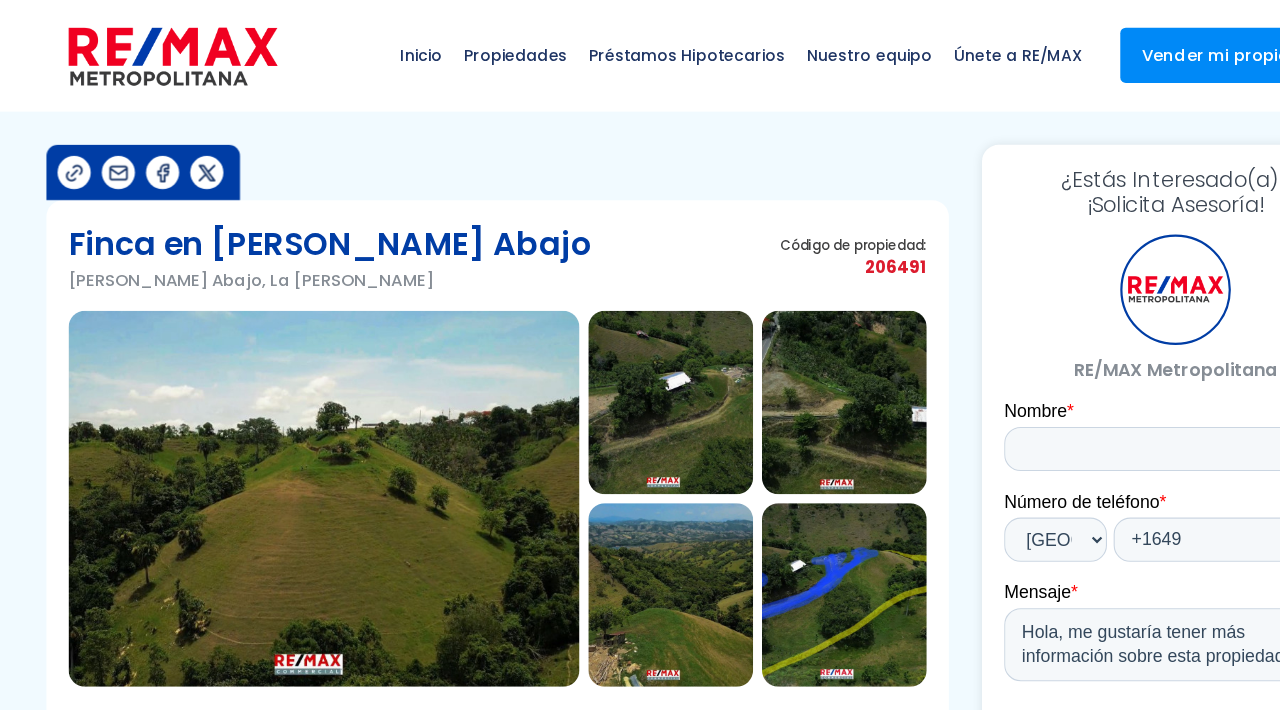 click at bounding box center (293, 451) 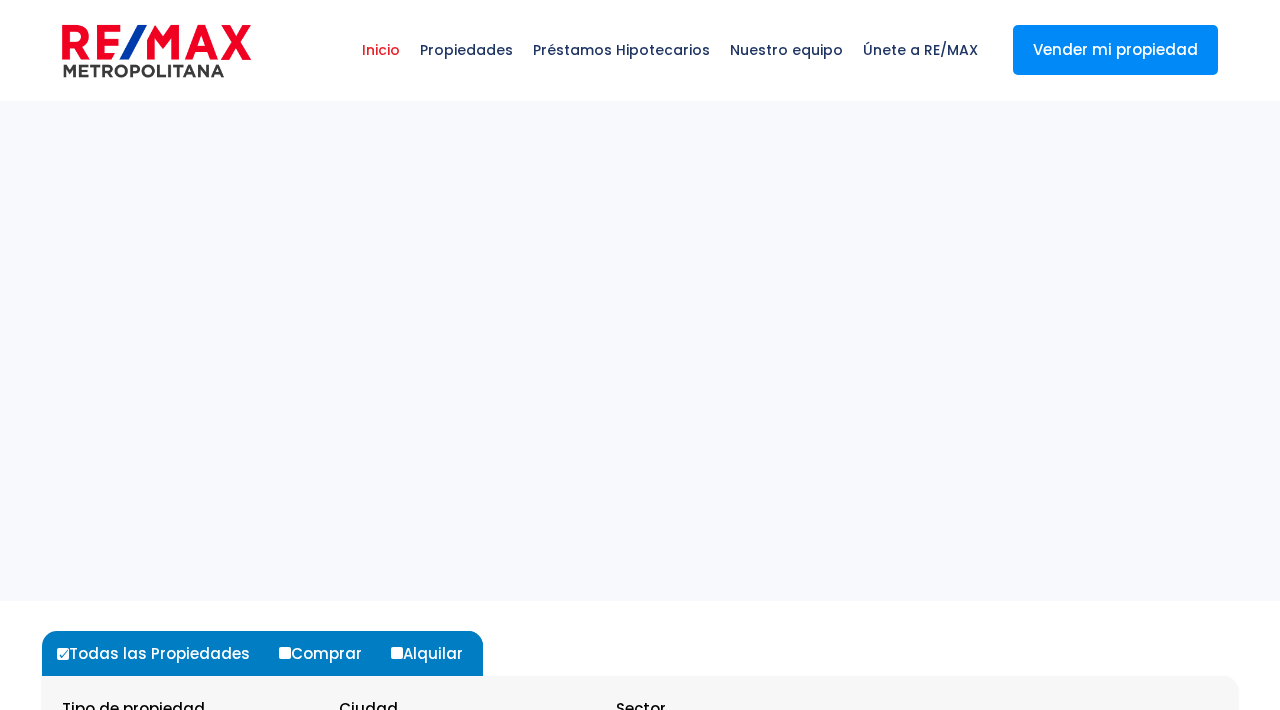 scroll, scrollTop: 0, scrollLeft: 0, axis: both 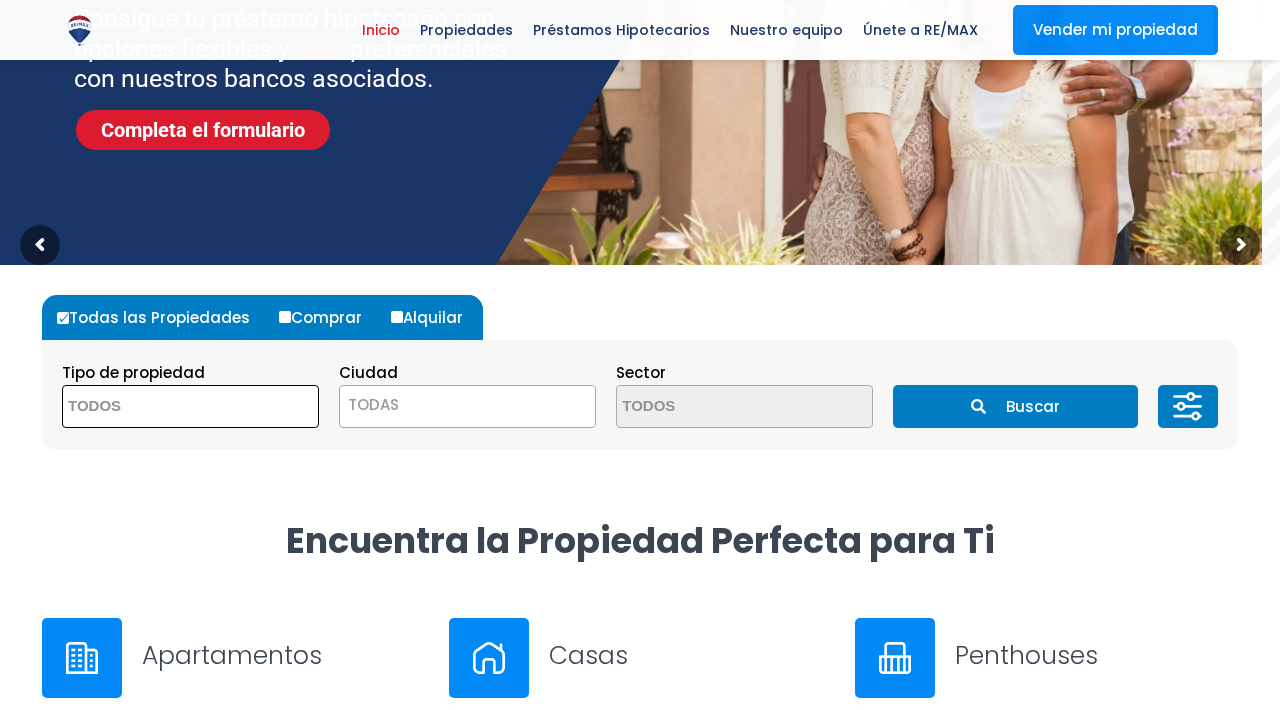 click at bounding box center [160, 407] 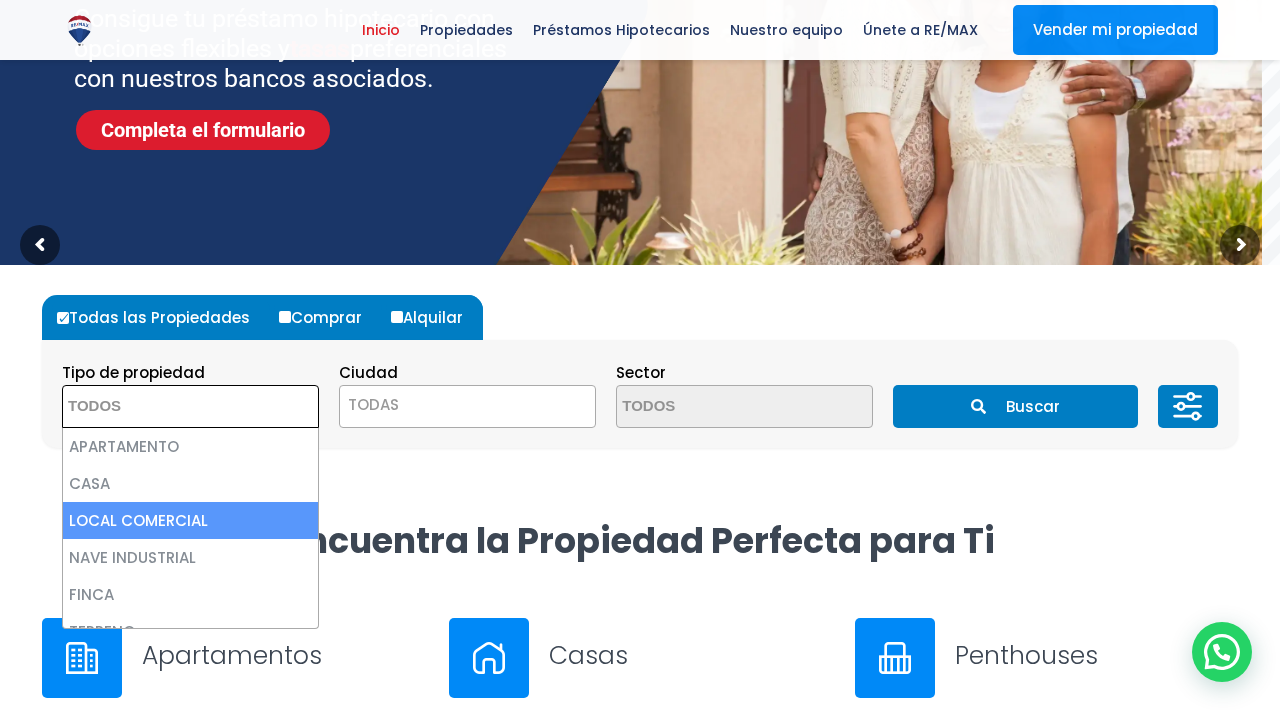select on "comercial+site" 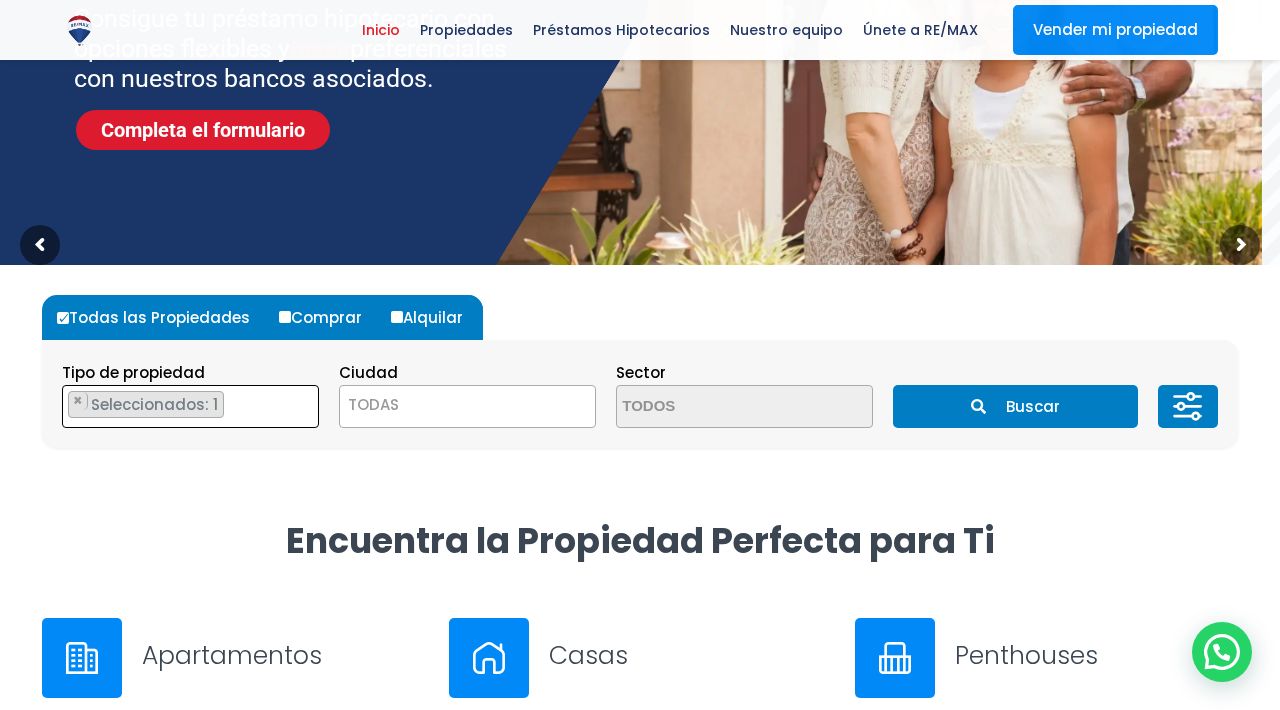 scroll, scrollTop: 46, scrollLeft: 0, axis: vertical 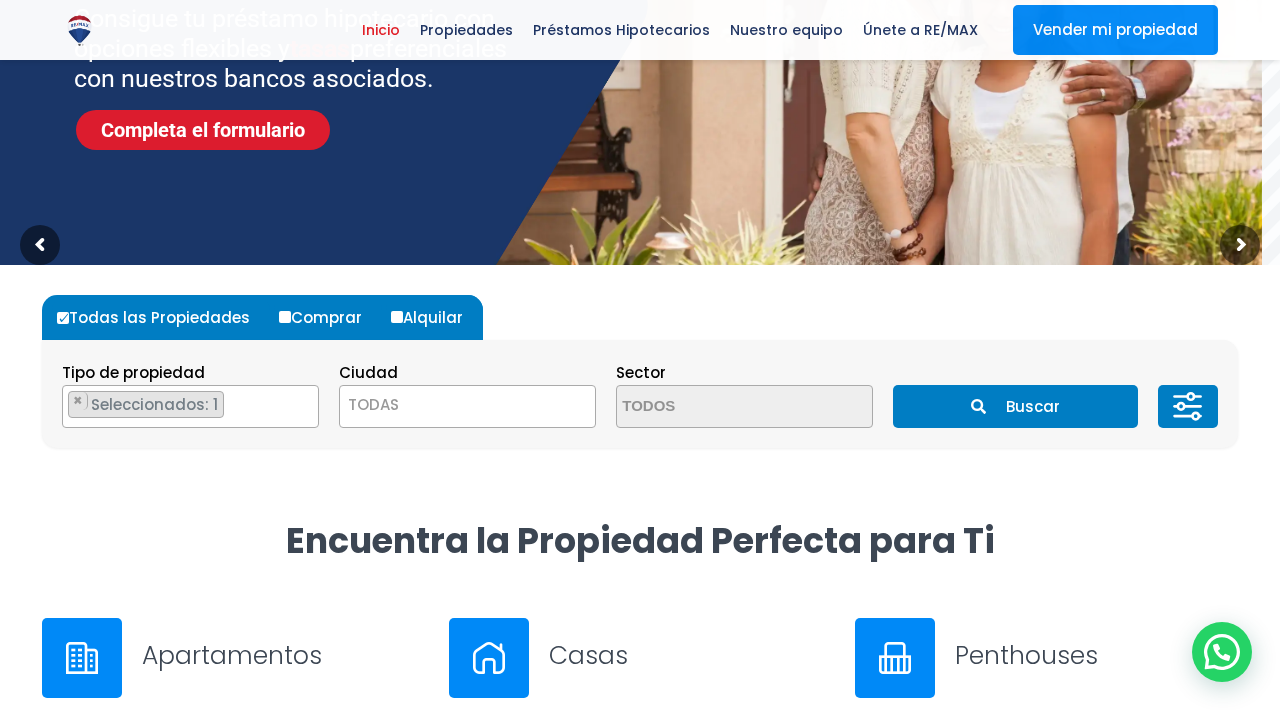 click on "Buscar" at bounding box center (1015, 406) 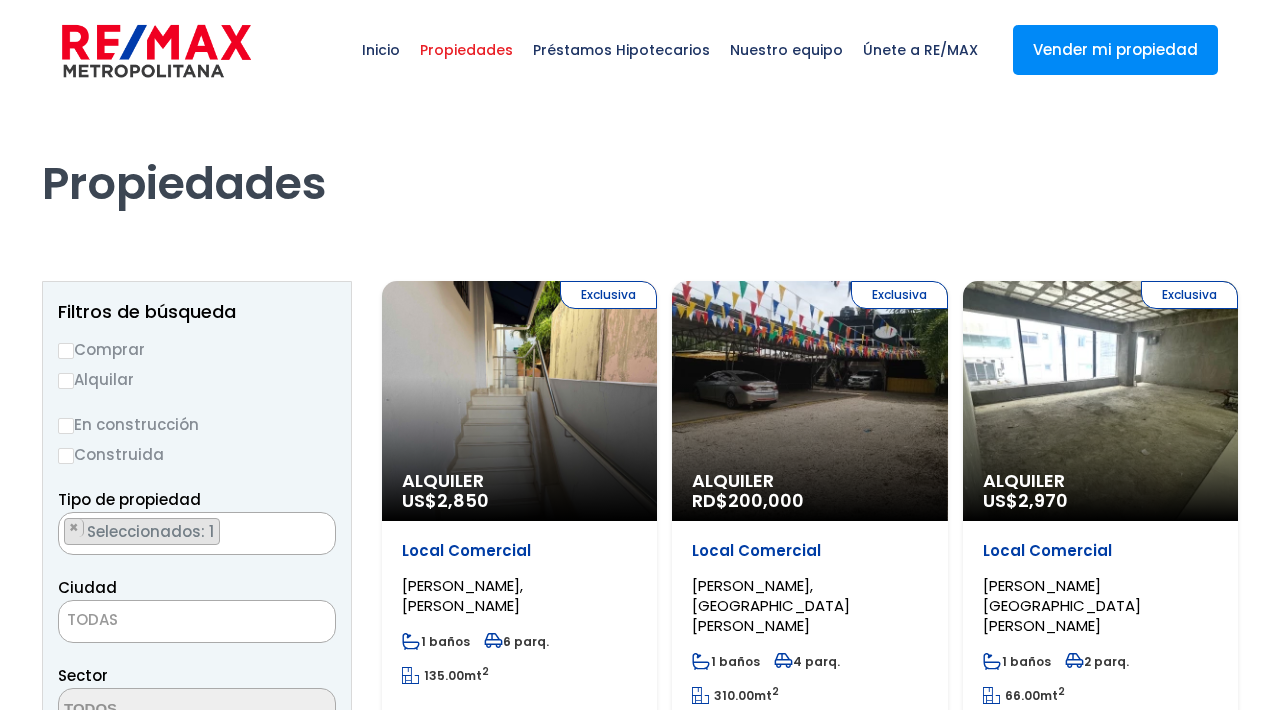 scroll, scrollTop: 0, scrollLeft: 0, axis: both 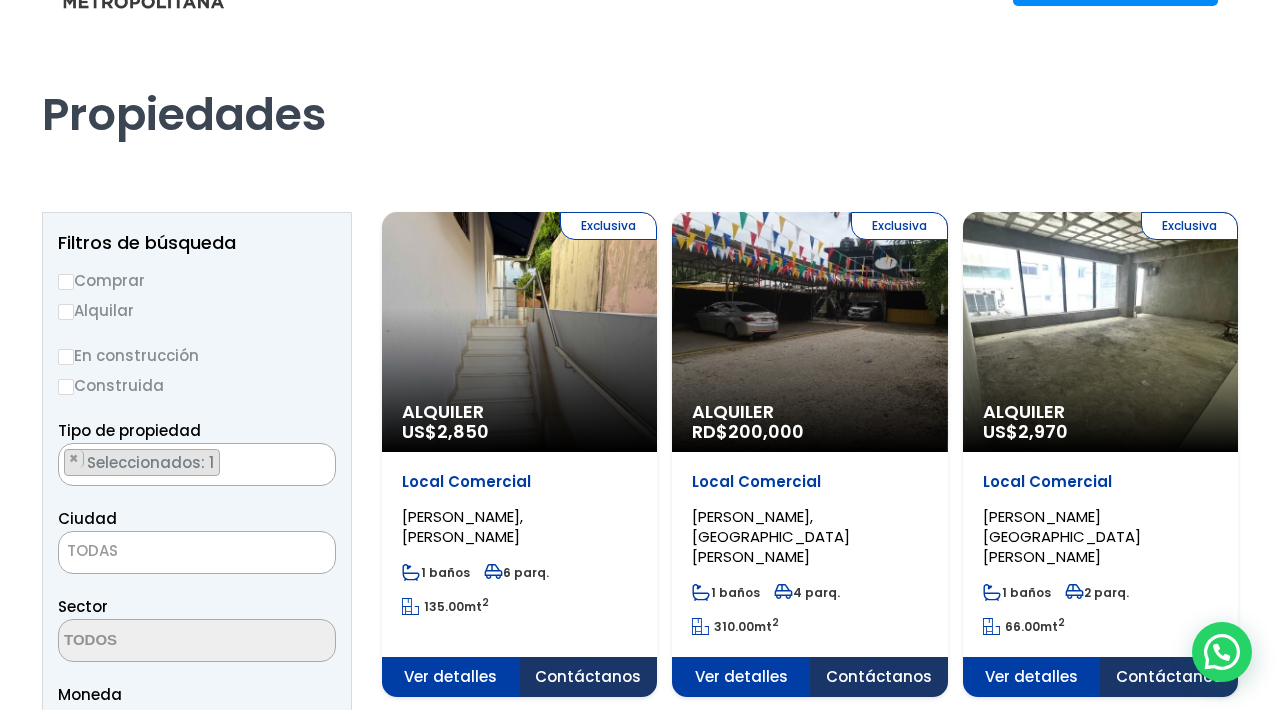 click on "Comprar" at bounding box center (66, 282) 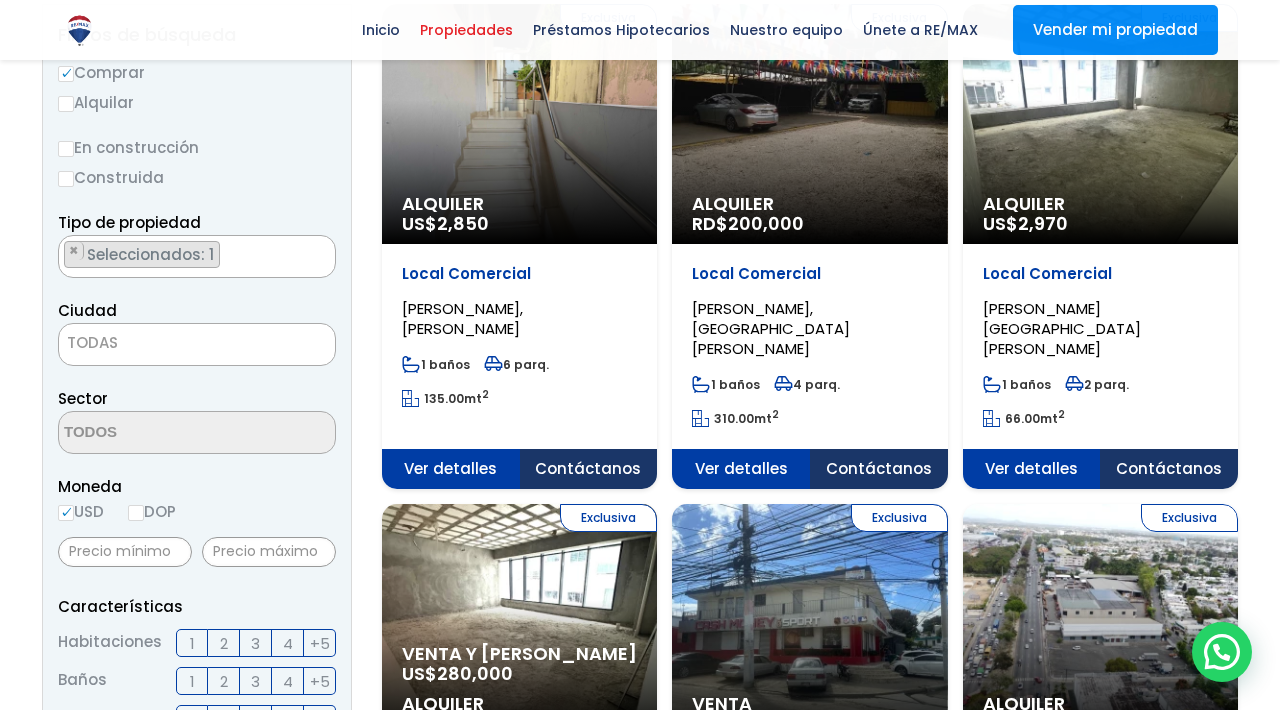 scroll, scrollTop: 0, scrollLeft: 0, axis: both 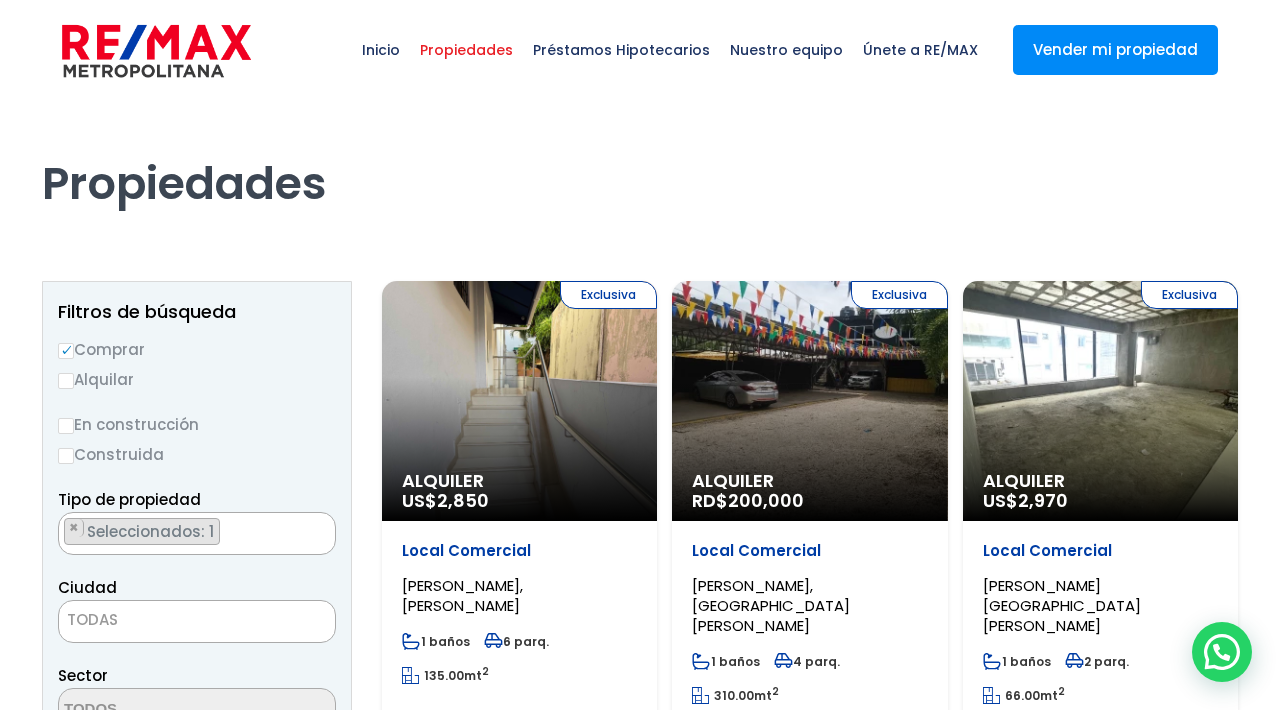 click at bounding box center [156, 51] 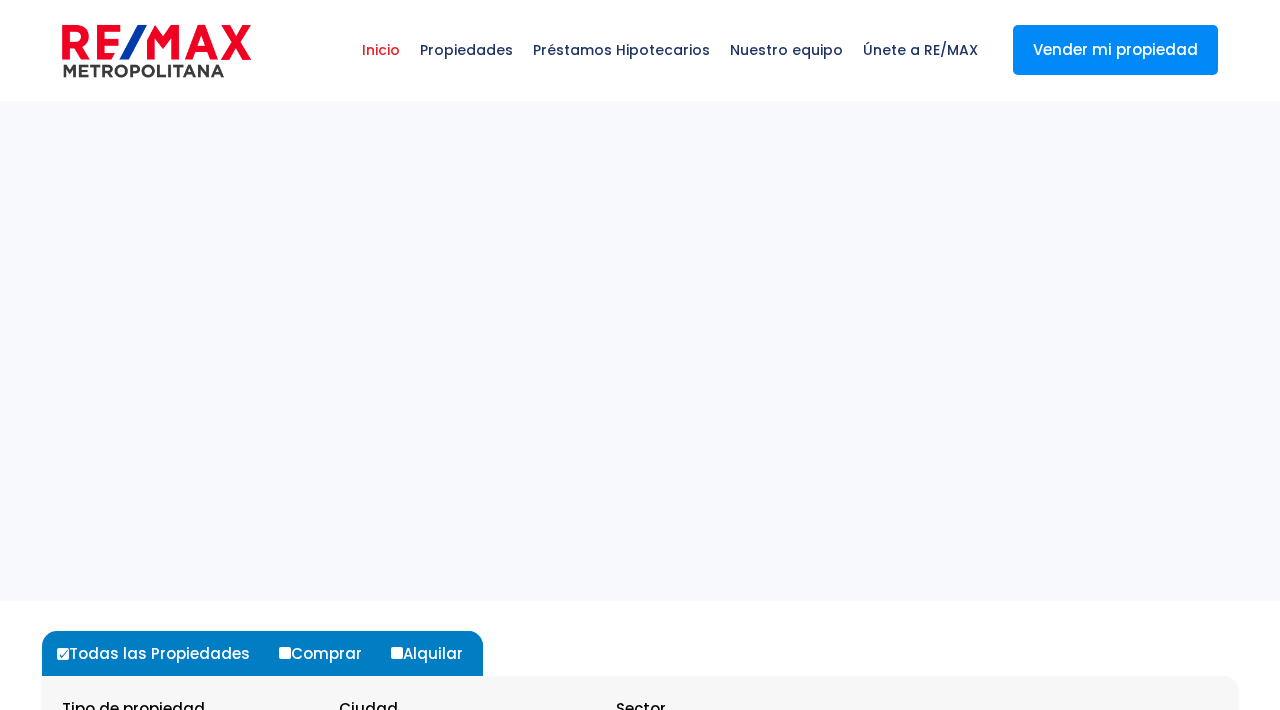 scroll, scrollTop: 0, scrollLeft: 0, axis: both 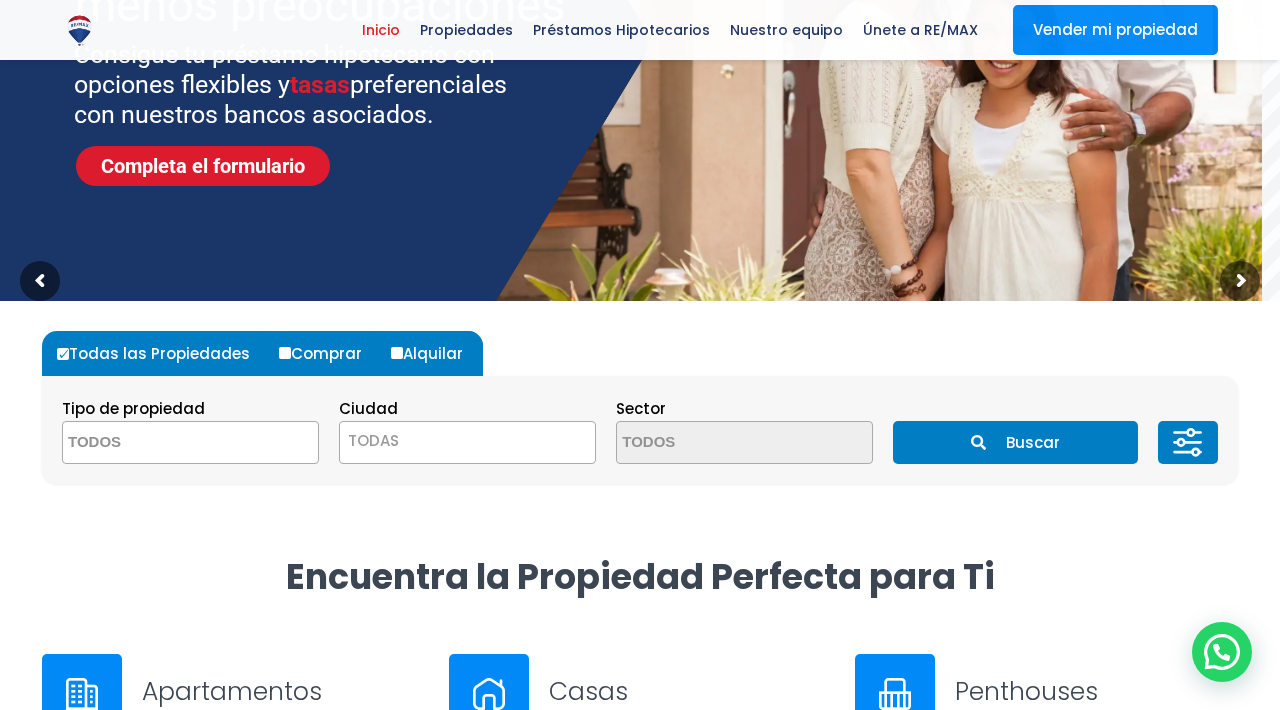 click on "TODAS" at bounding box center [467, 441] 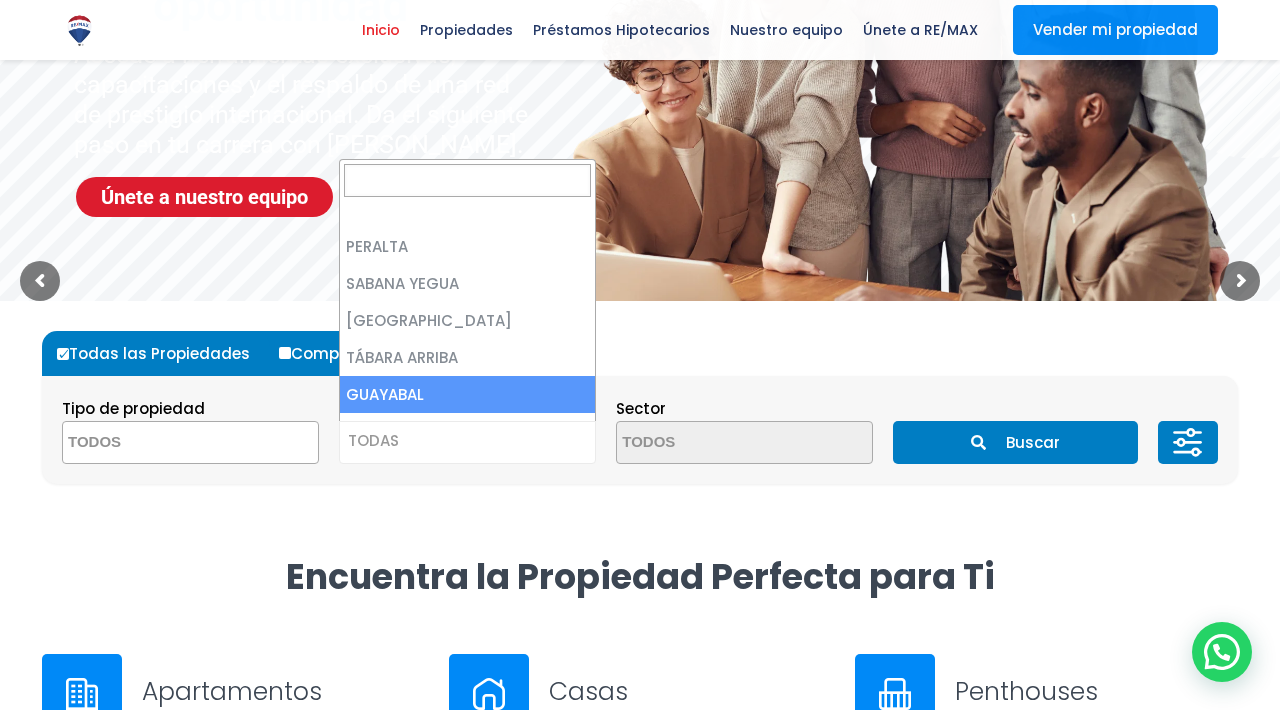 scroll, scrollTop: 0, scrollLeft: 0, axis: both 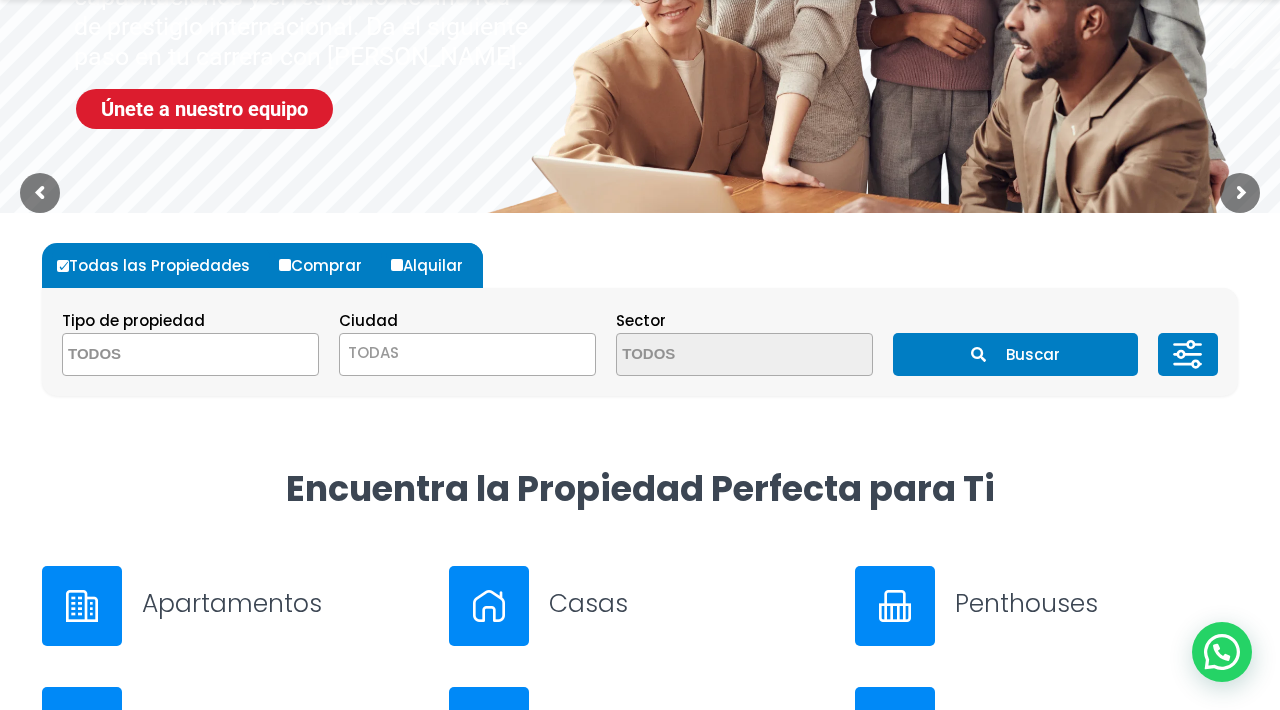 click on "Inicio
Propiedades
Préstamos Hipotecarios
Calculadora de préstamos
Nuestro equipo
Únete a RE/MAX
Vender mi propiedad
.path{fill:none;stroke:#000;stroke-miterlimit:10;stroke-width:1.5px;}
✕
Más  oportunidades , menos preocupaciones
Consigue tu préstamo hipotecario con opciones flexibles y  tasas  preferenciales con nuestros bancos asociados.
Completa el formulario
Con experiencia, compromiso y asesoramiento experto, hacemos que tu propiedad encuentre comprador en tiempo récord.
Vende  rápido  y sin complicaciones
Vender mi propiedad
Más que una agencia, una   oportunidad  de éxito
Únete a nuestro equipo" at bounding box center (640, 1985) 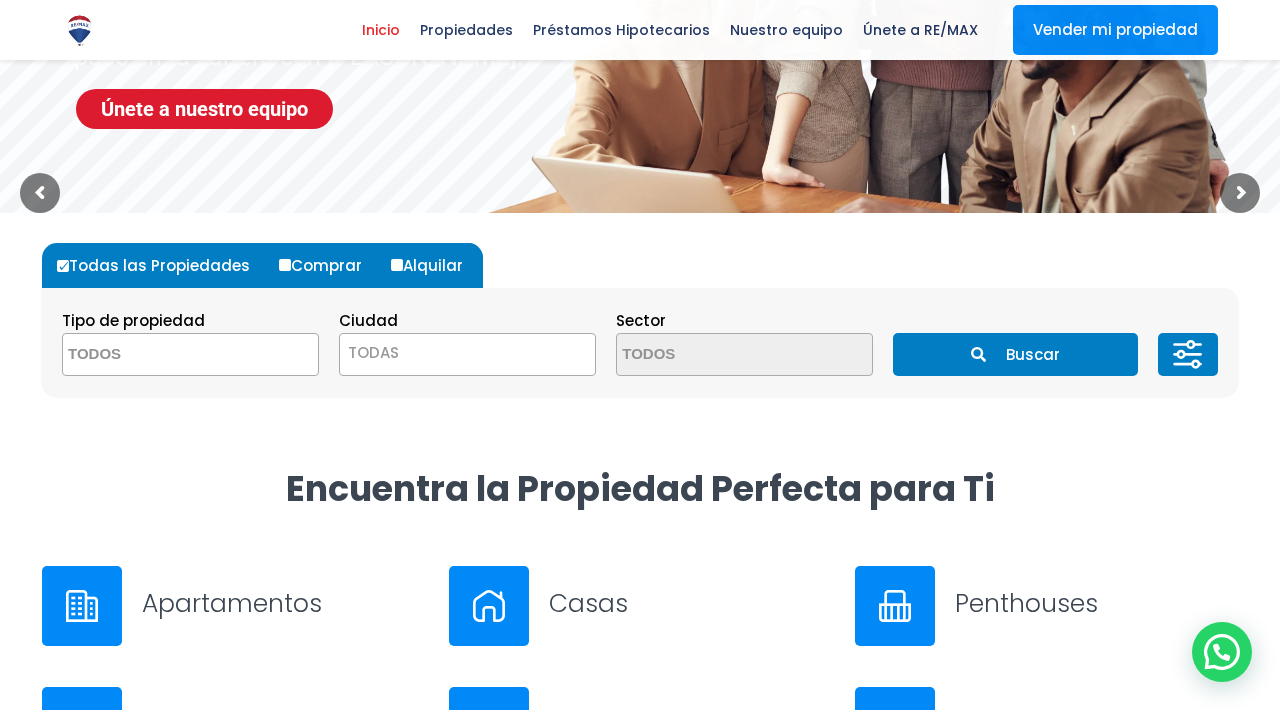 click at bounding box center (160, 355) 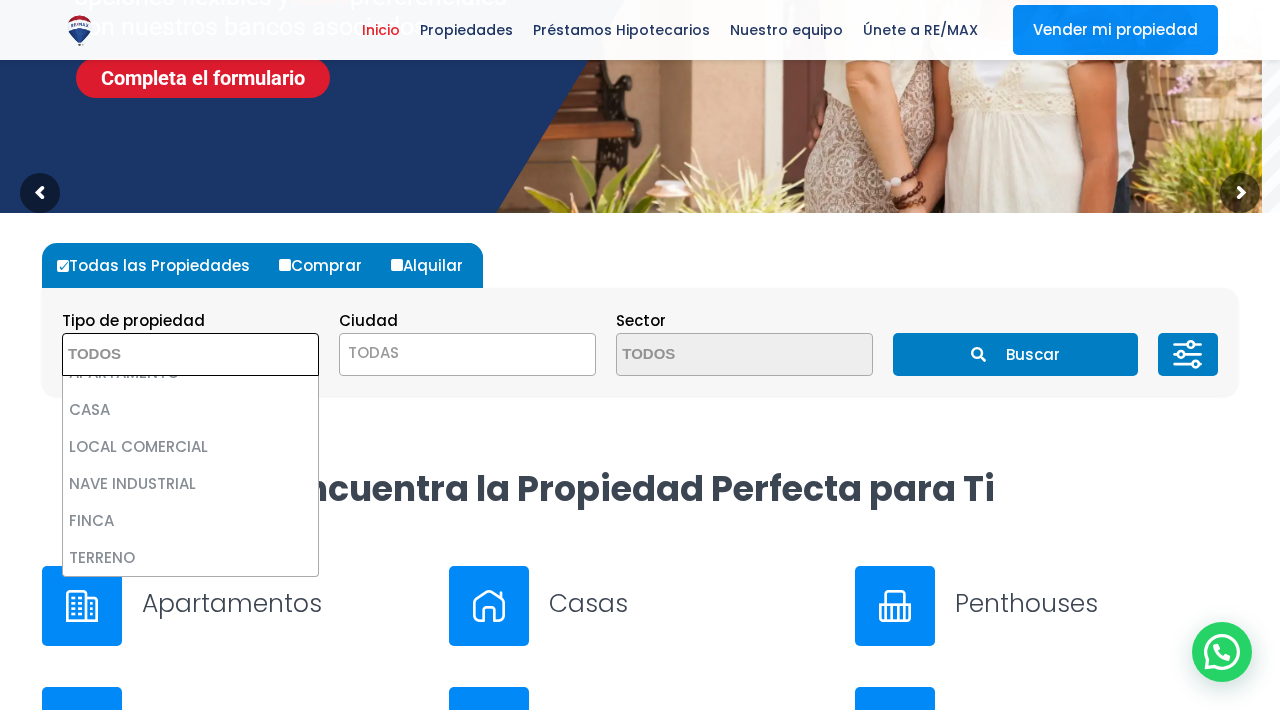 scroll, scrollTop: 0, scrollLeft: 0, axis: both 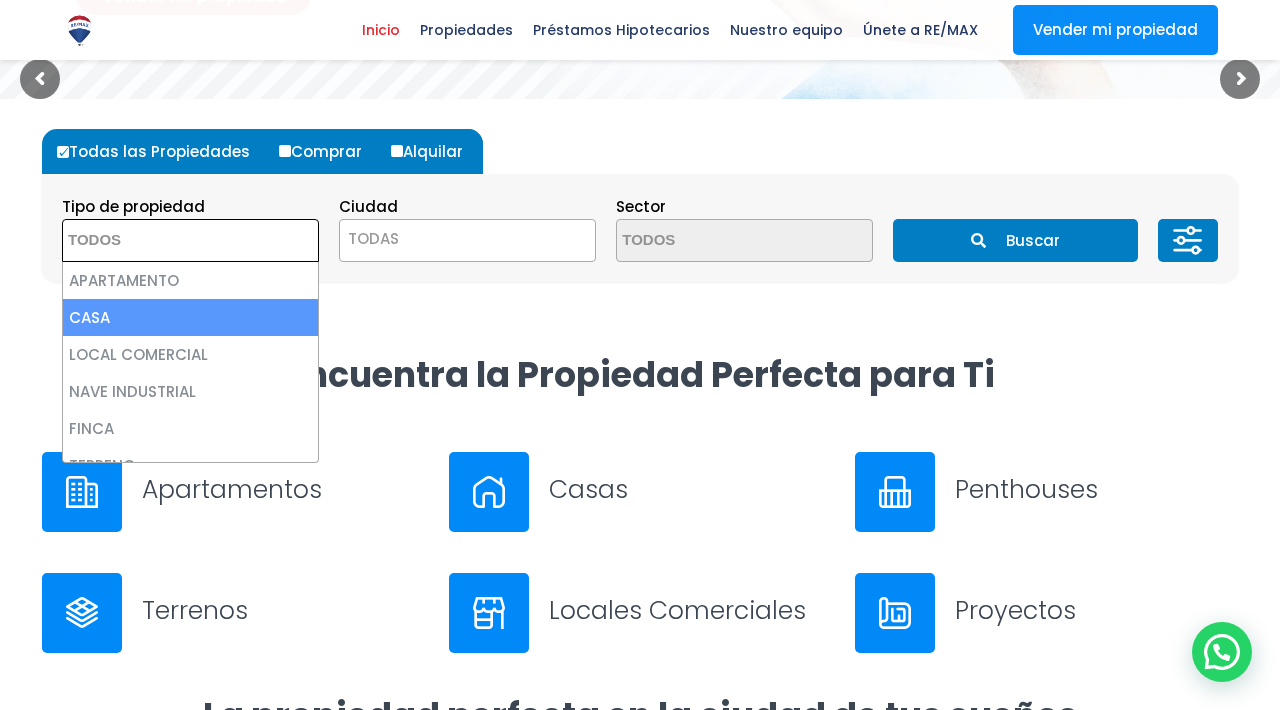 select on "house" 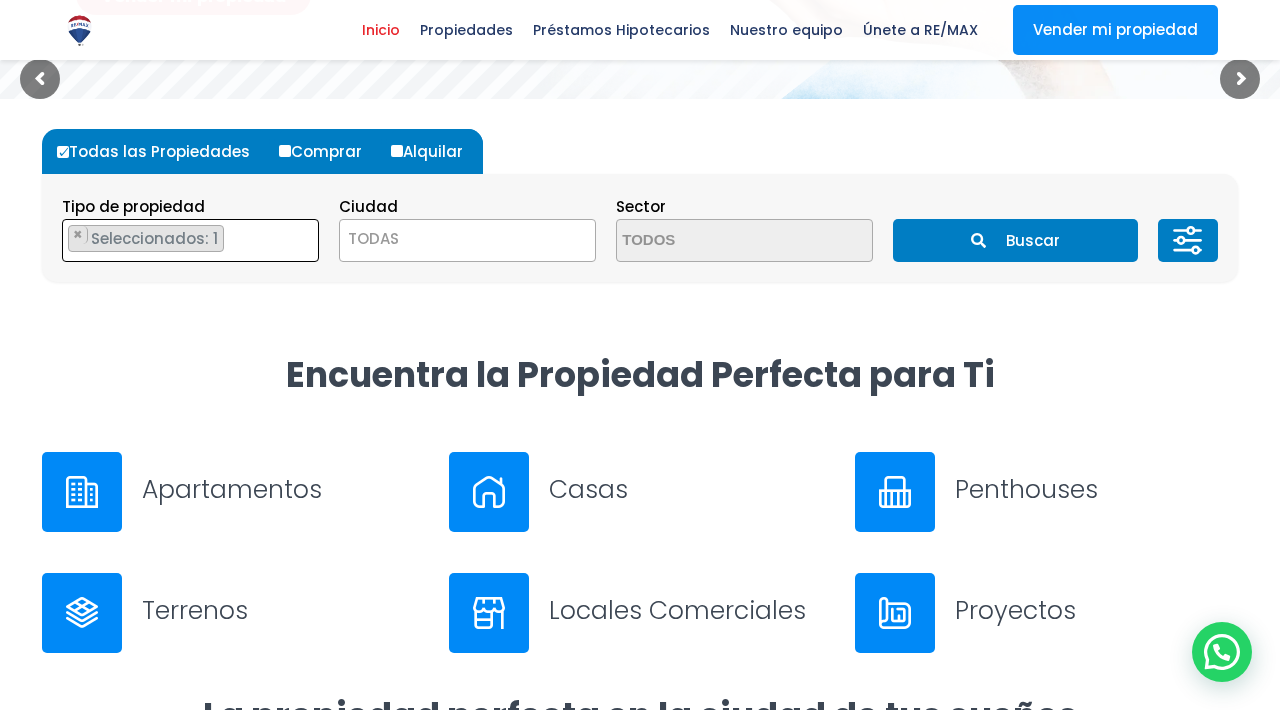 scroll, scrollTop: 23, scrollLeft: 0, axis: vertical 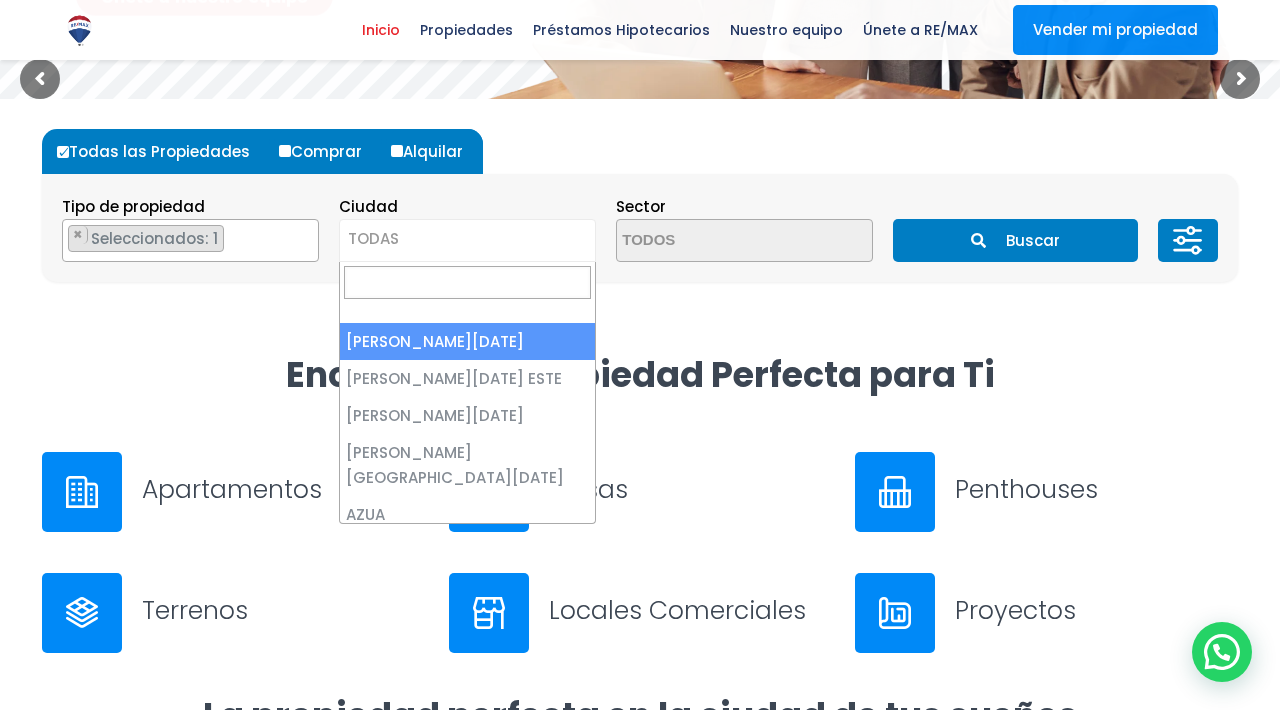select on "1" 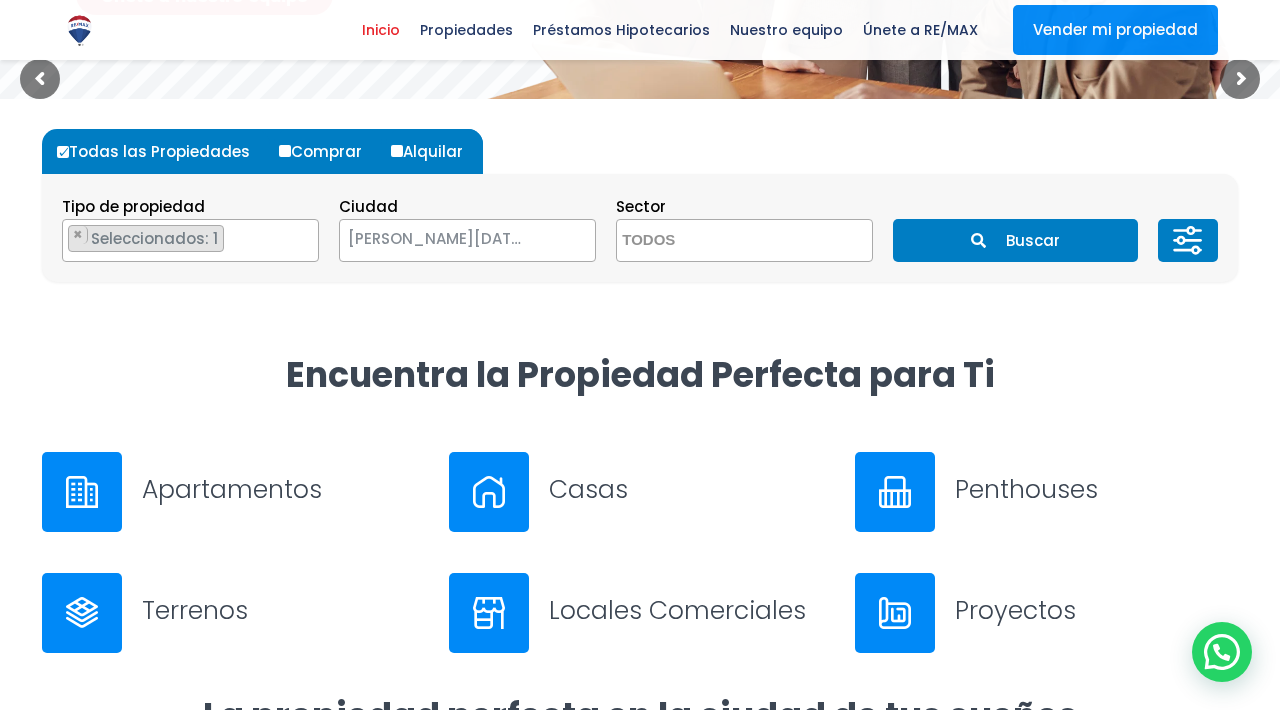 click on "Buscar" at bounding box center [1015, 240] 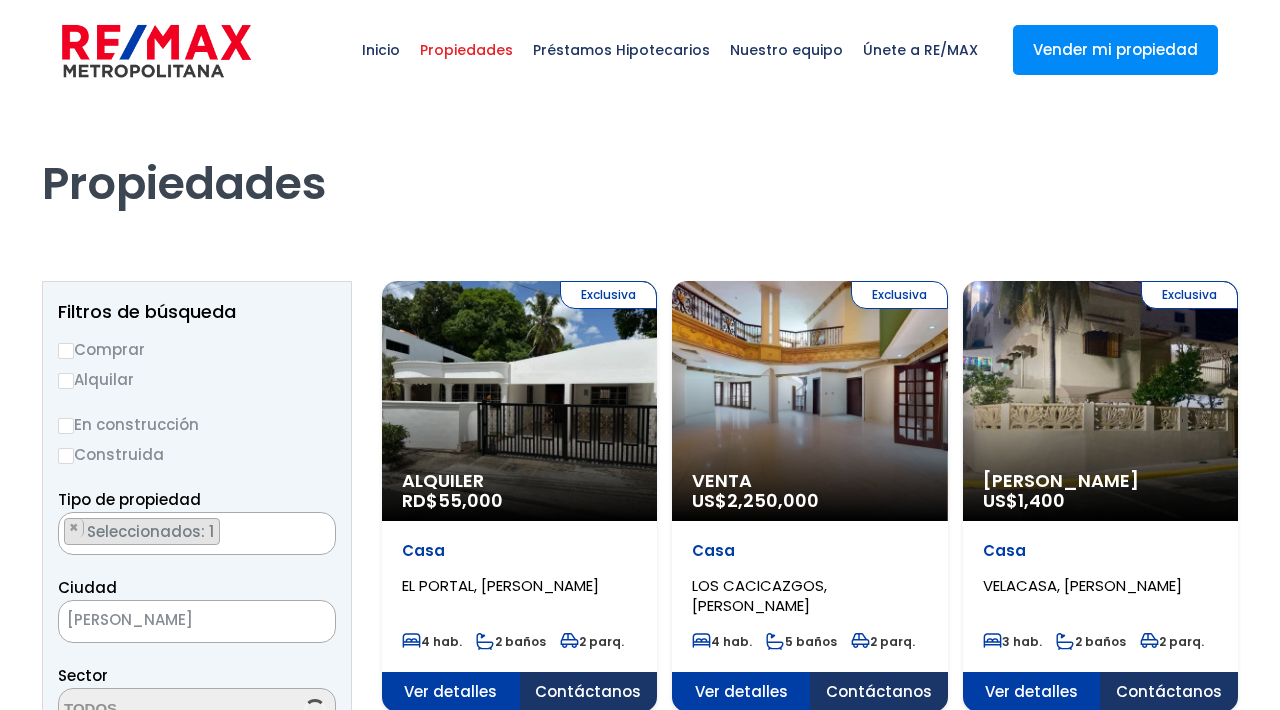 scroll, scrollTop: 0, scrollLeft: 0, axis: both 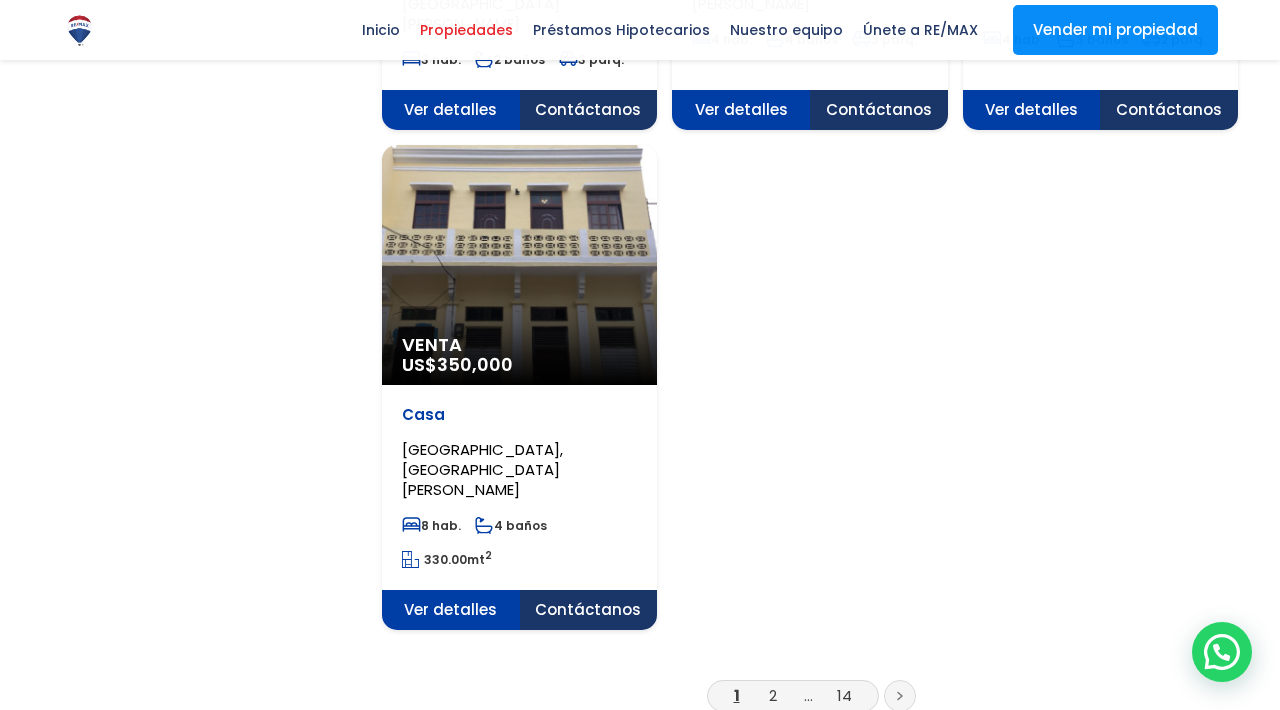 click on "2" at bounding box center (773, 695) 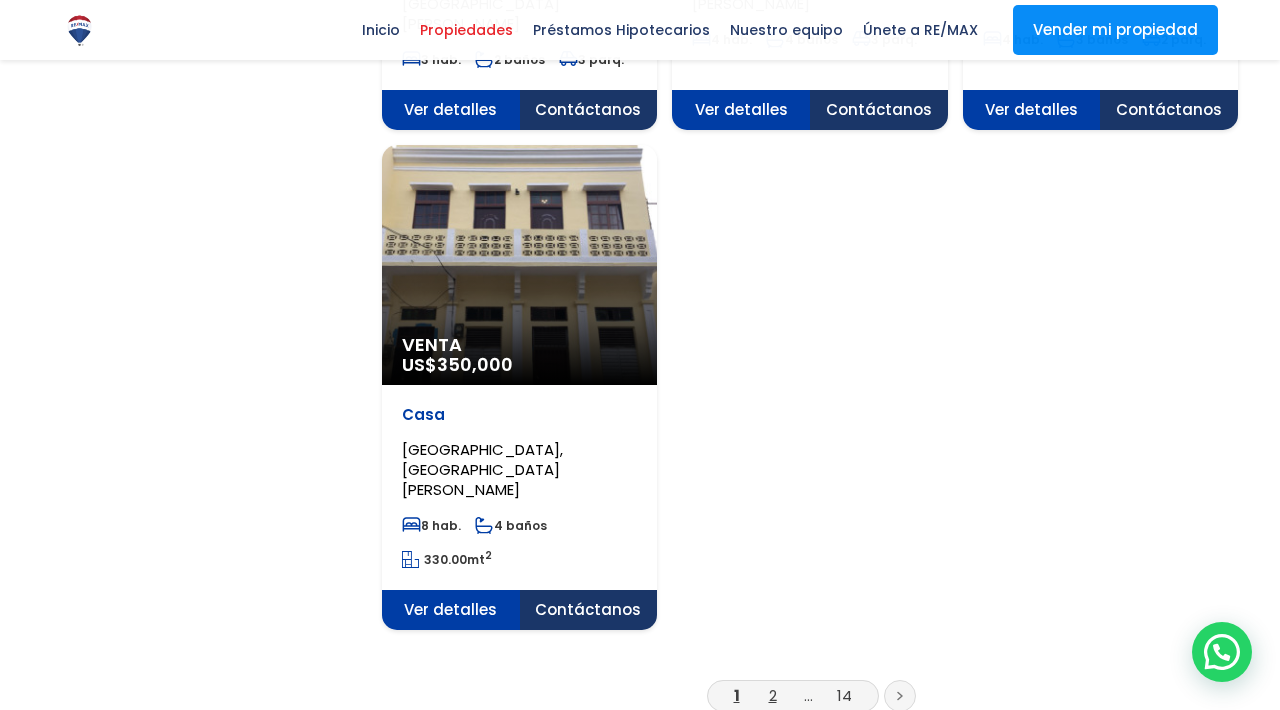 click on "2" at bounding box center [773, 695] 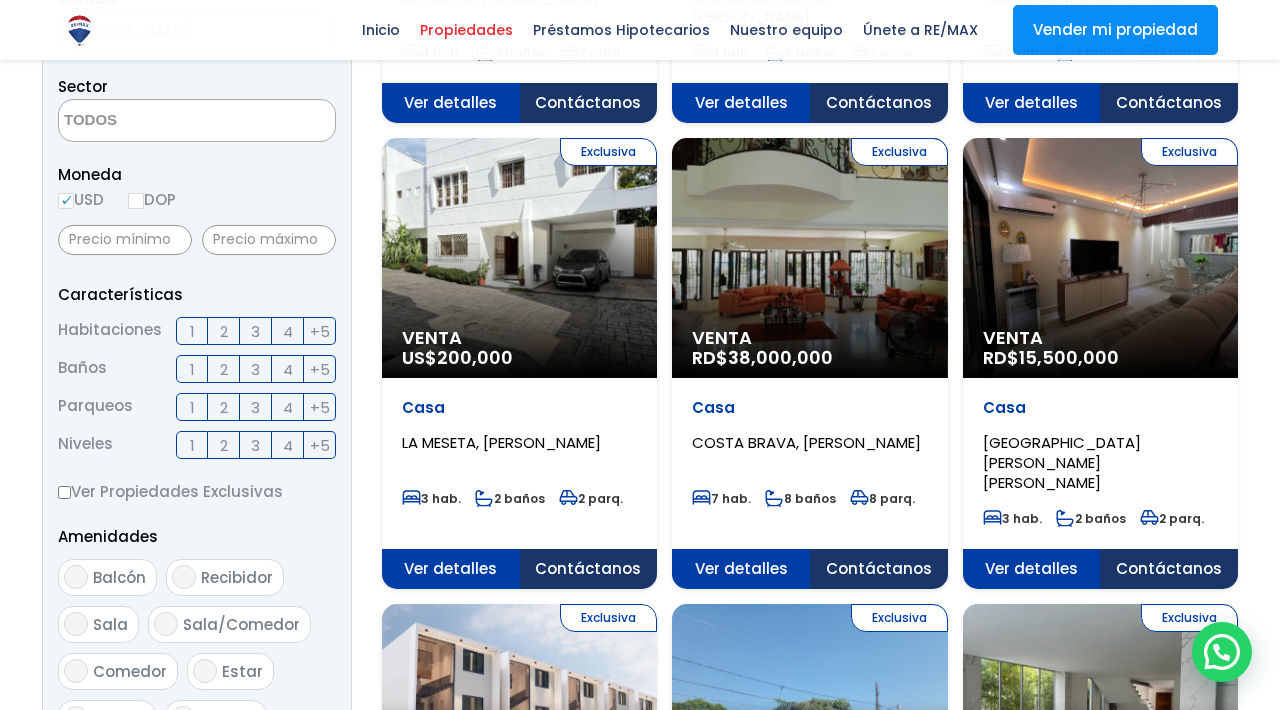 scroll, scrollTop: 599, scrollLeft: 0, axis: vertical 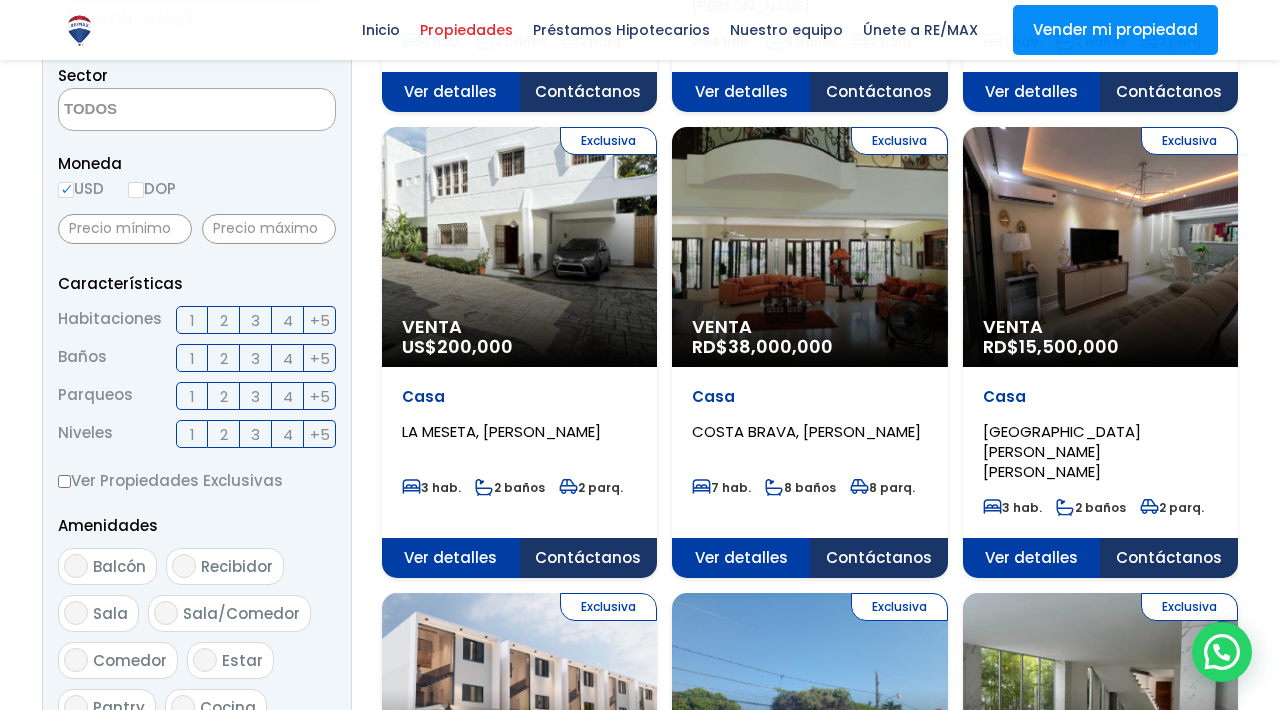 click on "Exclusiva
Venta
US$  200,000" at bounding box center (519, -199) 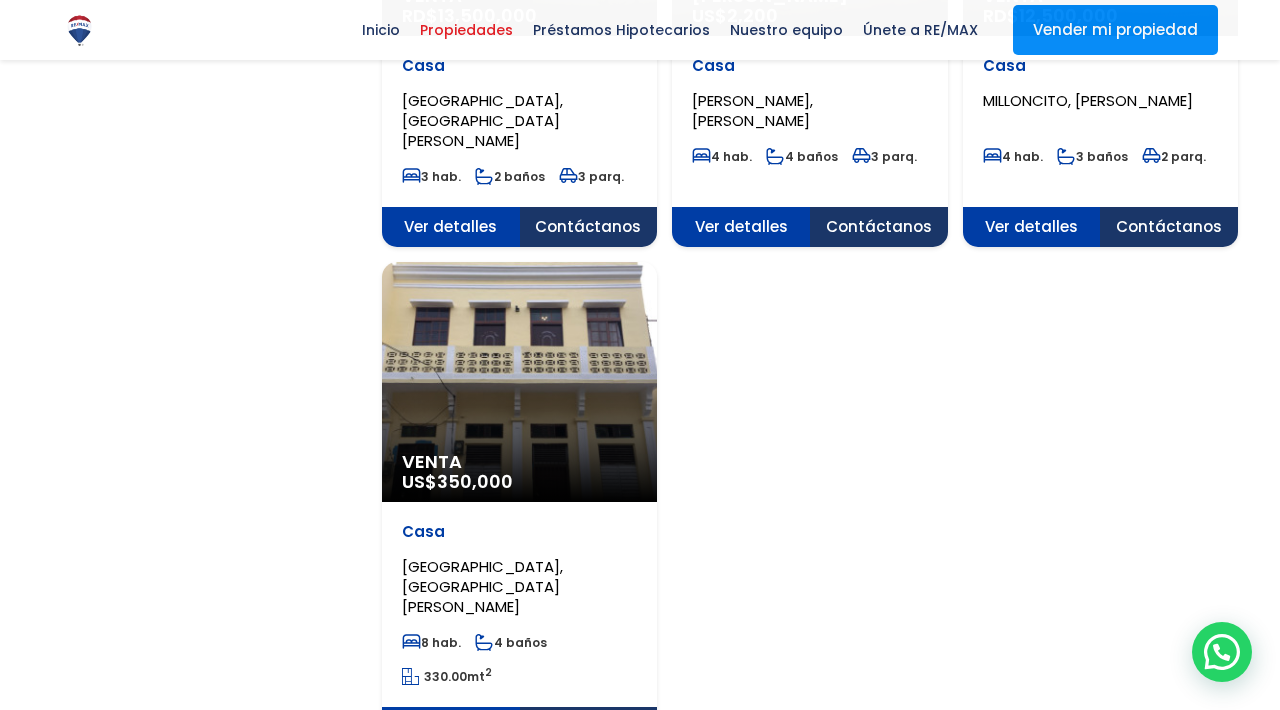 scroll, scrollTop: 2349, scrollLeft: 0, axis: vertical 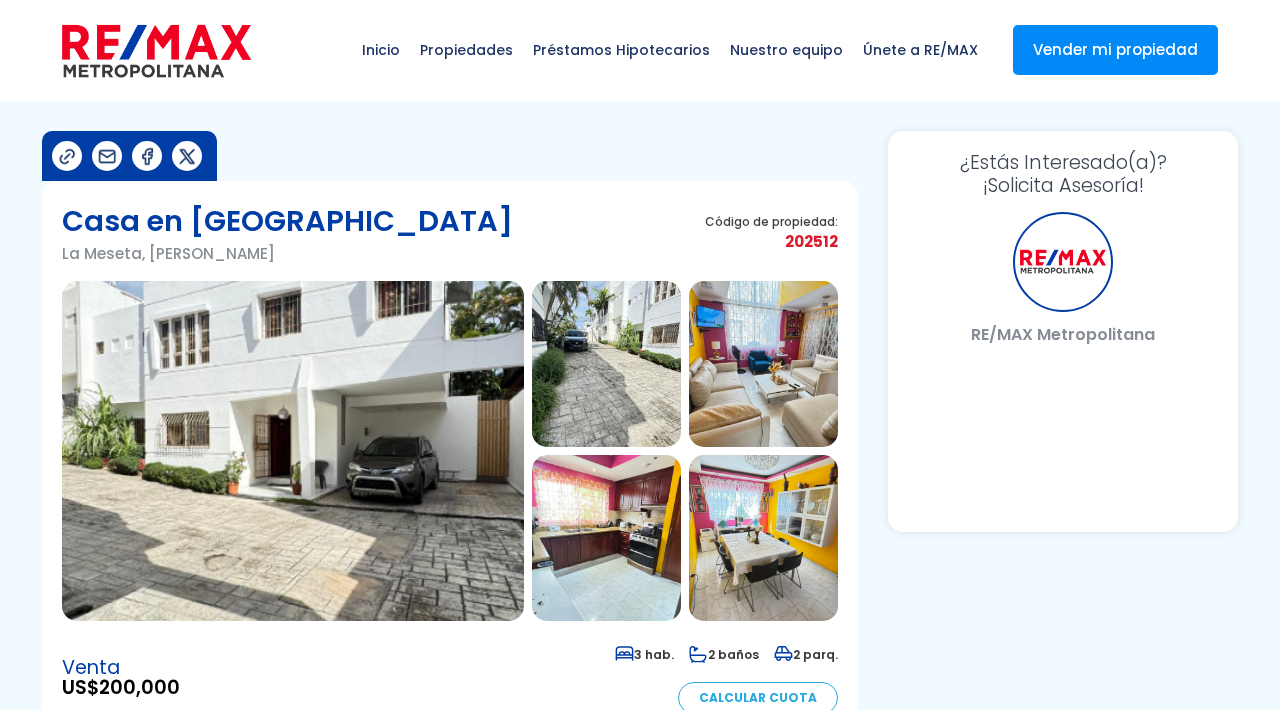 select on "TC" 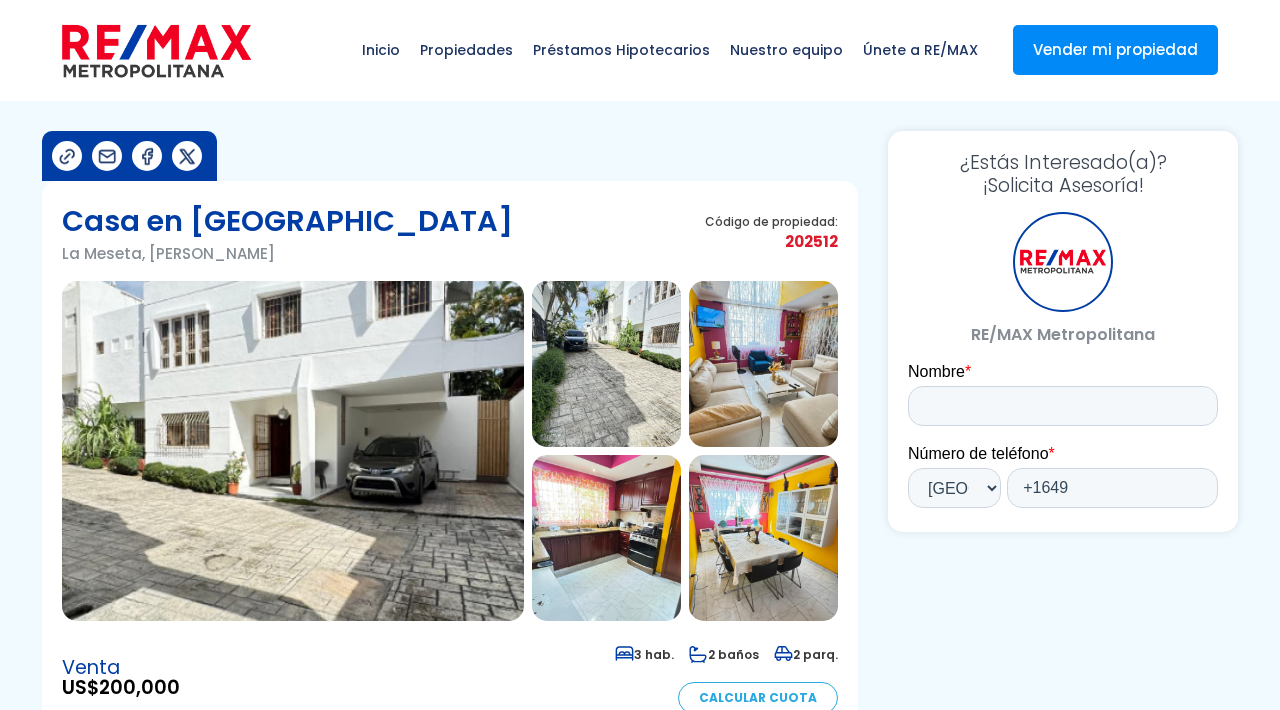 scroll, scrollTop: 0, scrollLeft: 0, axis: both 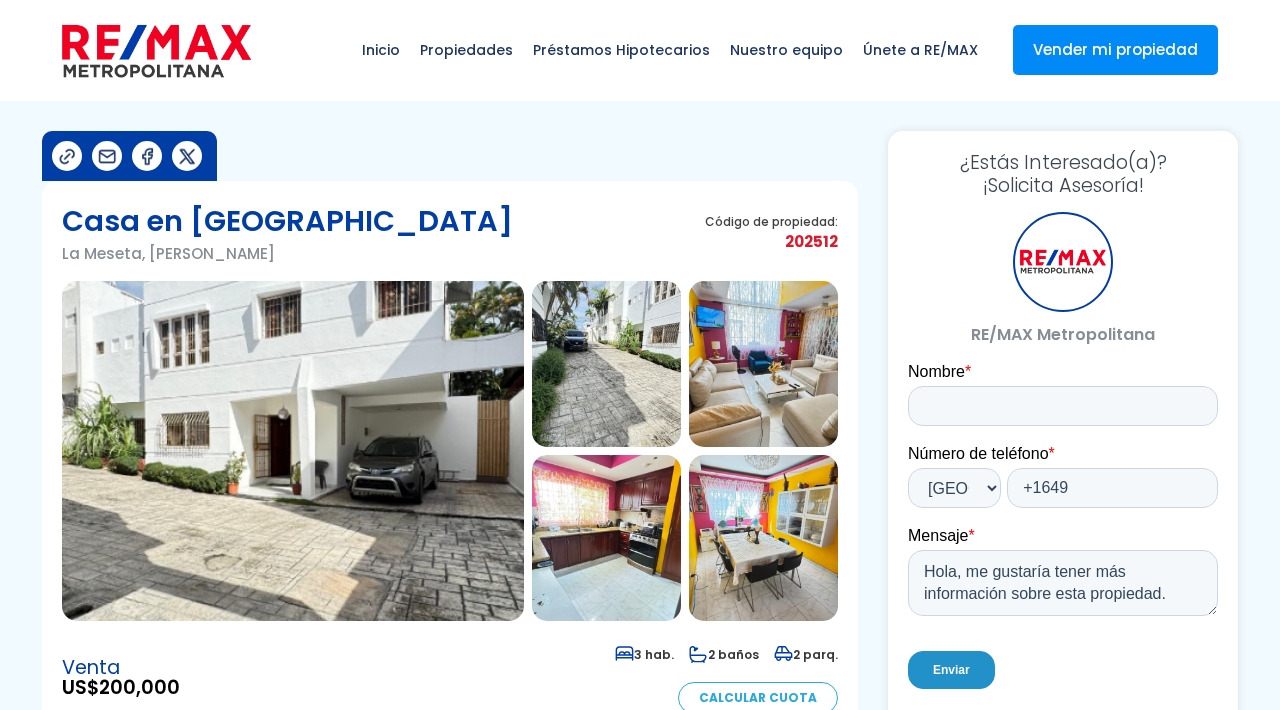 click at bounding box center [293, 451] 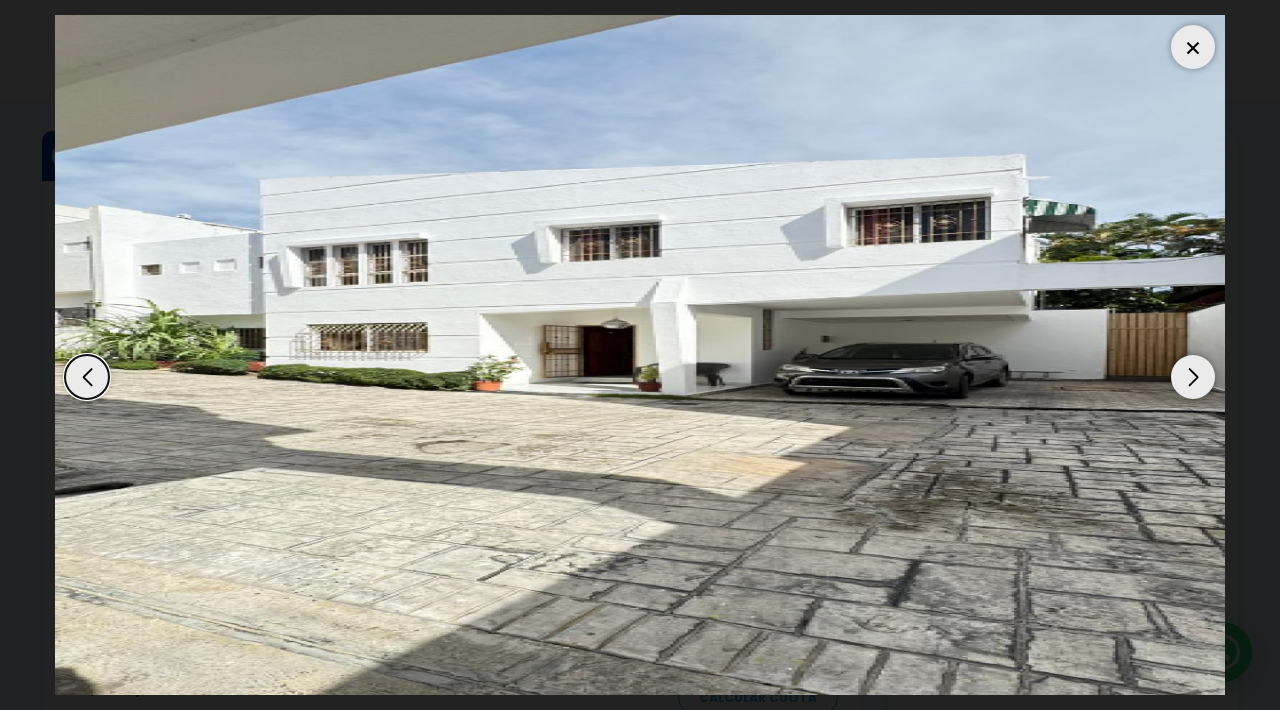 click at bounding box center [1193, 377] 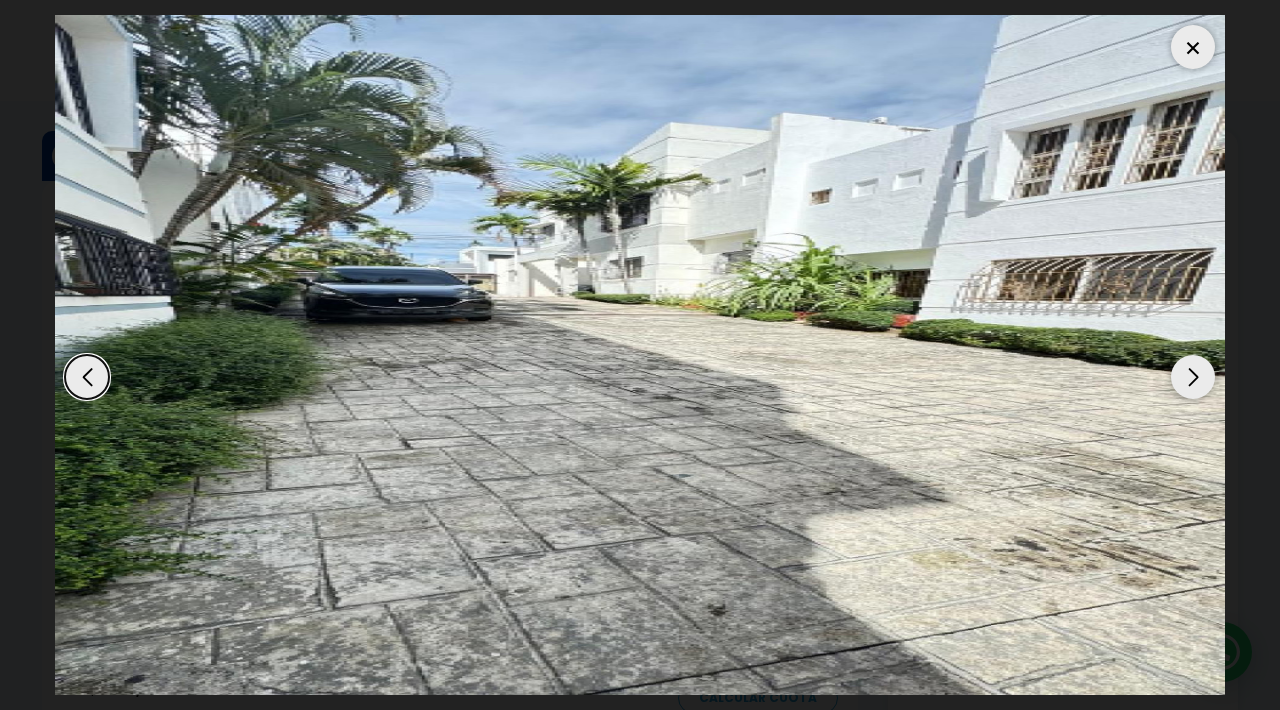 click at bounding box center [1193, 377] 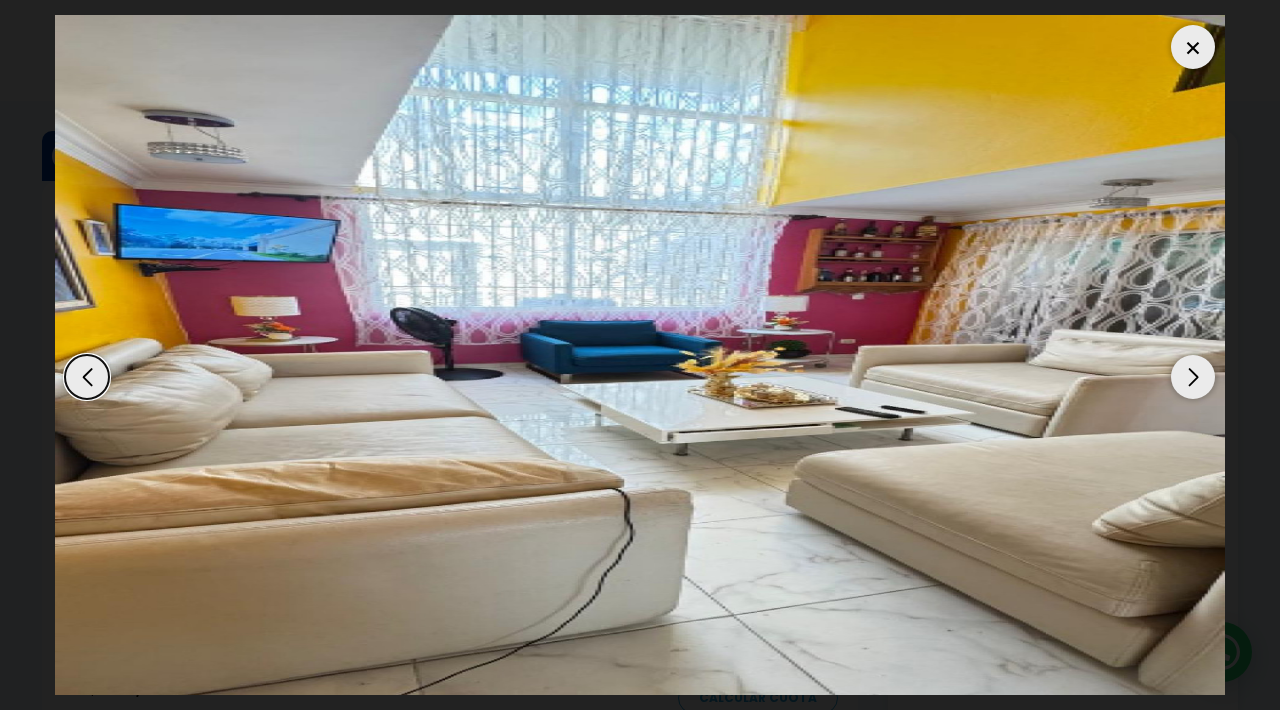 click at bounding box center [1193, 377] 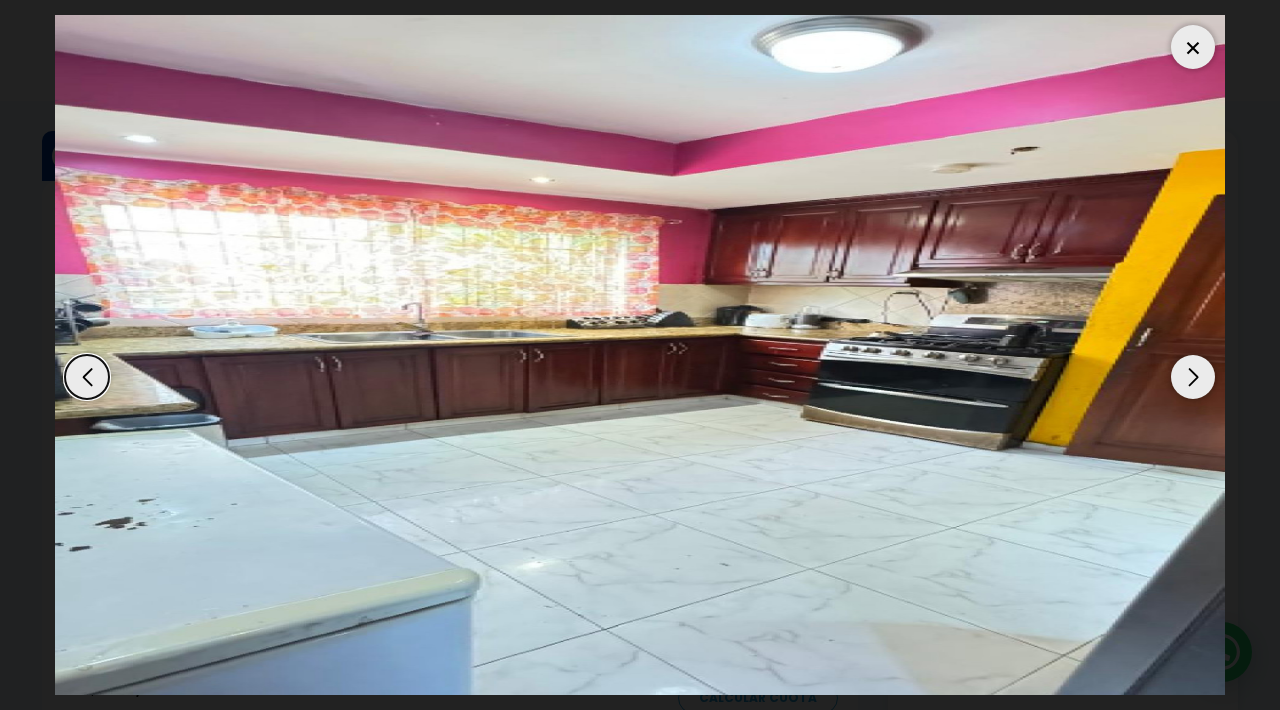 click at bounding box center [1193, 377] 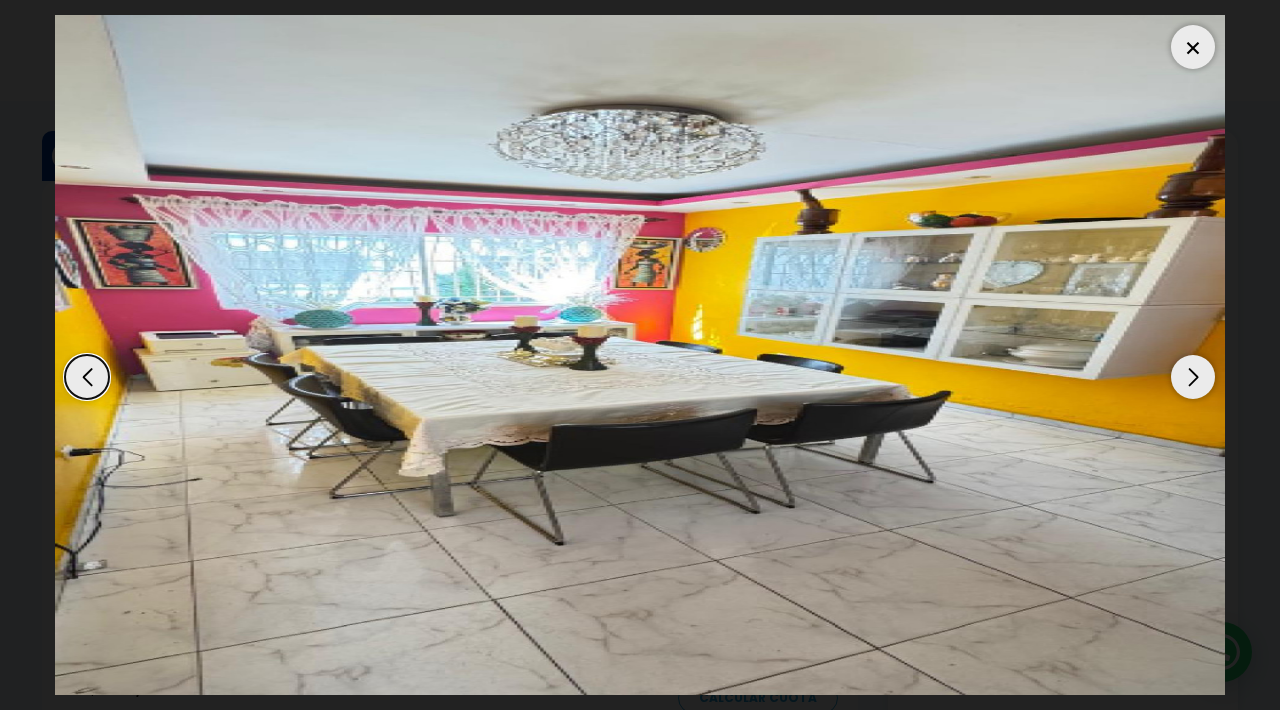 click at bounding box center (1193, 377) 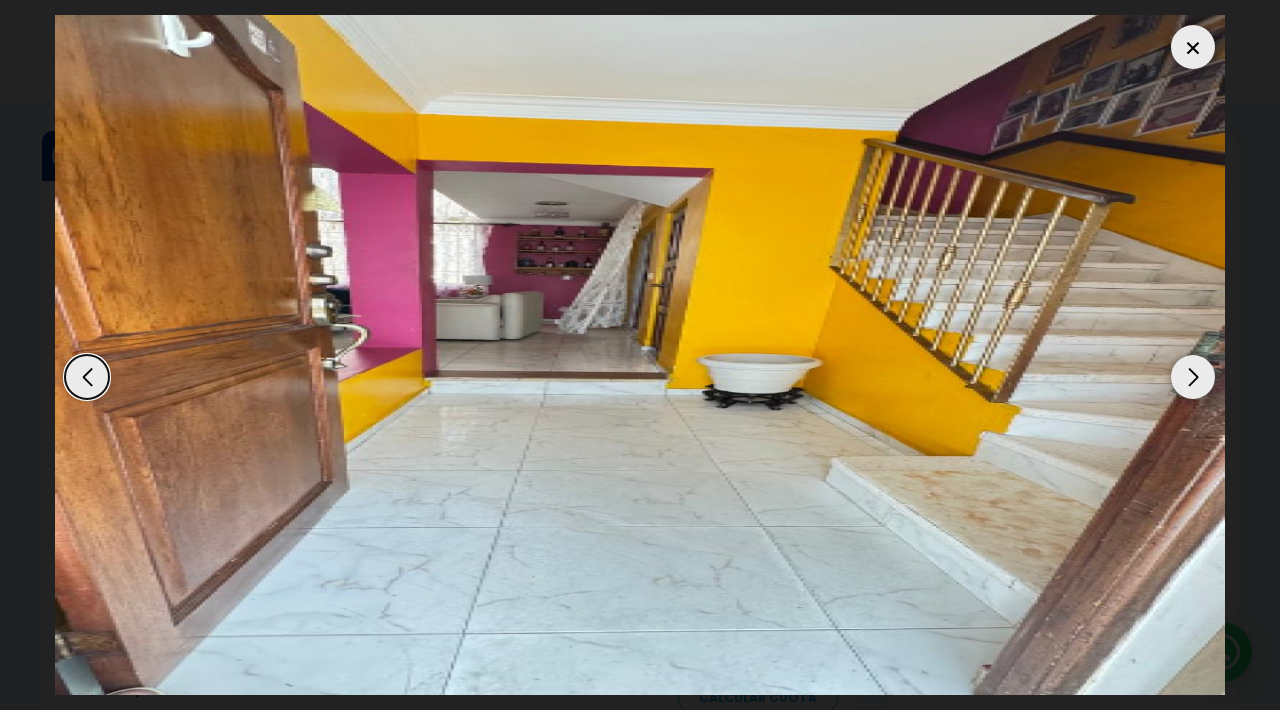 click at bounding box center (1193, 377) 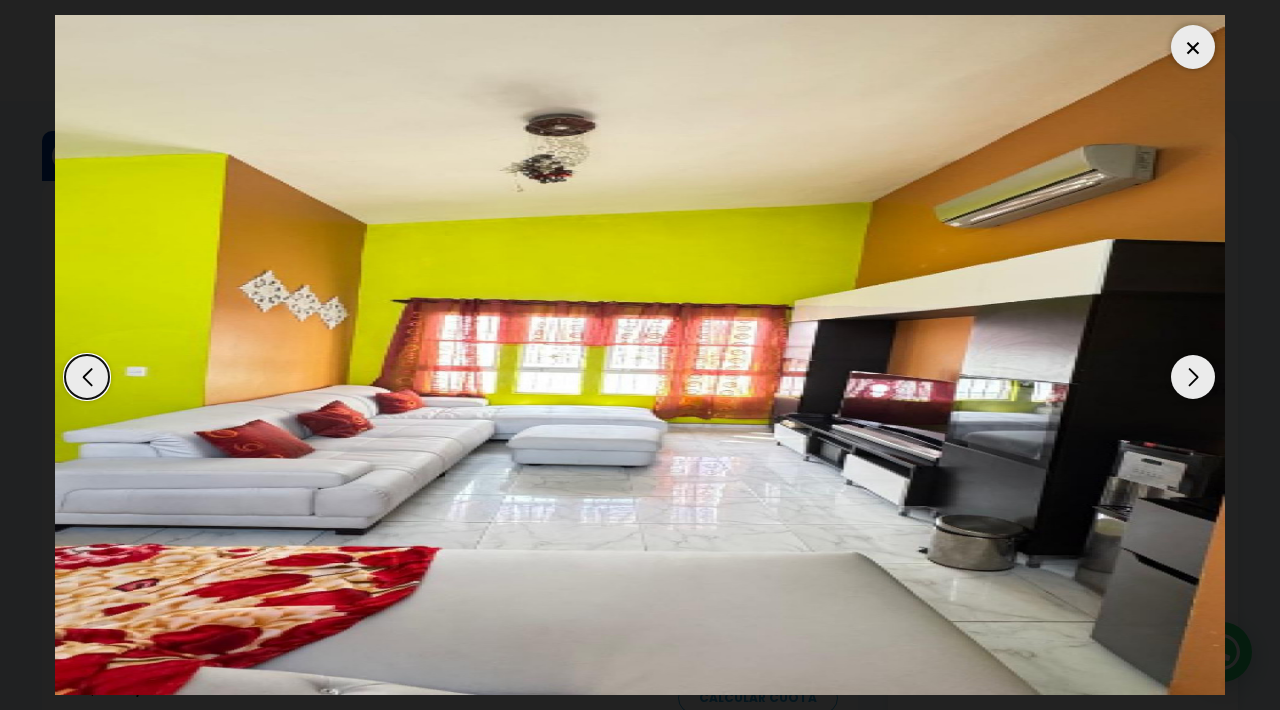 click at bounding box center [1193, 377] 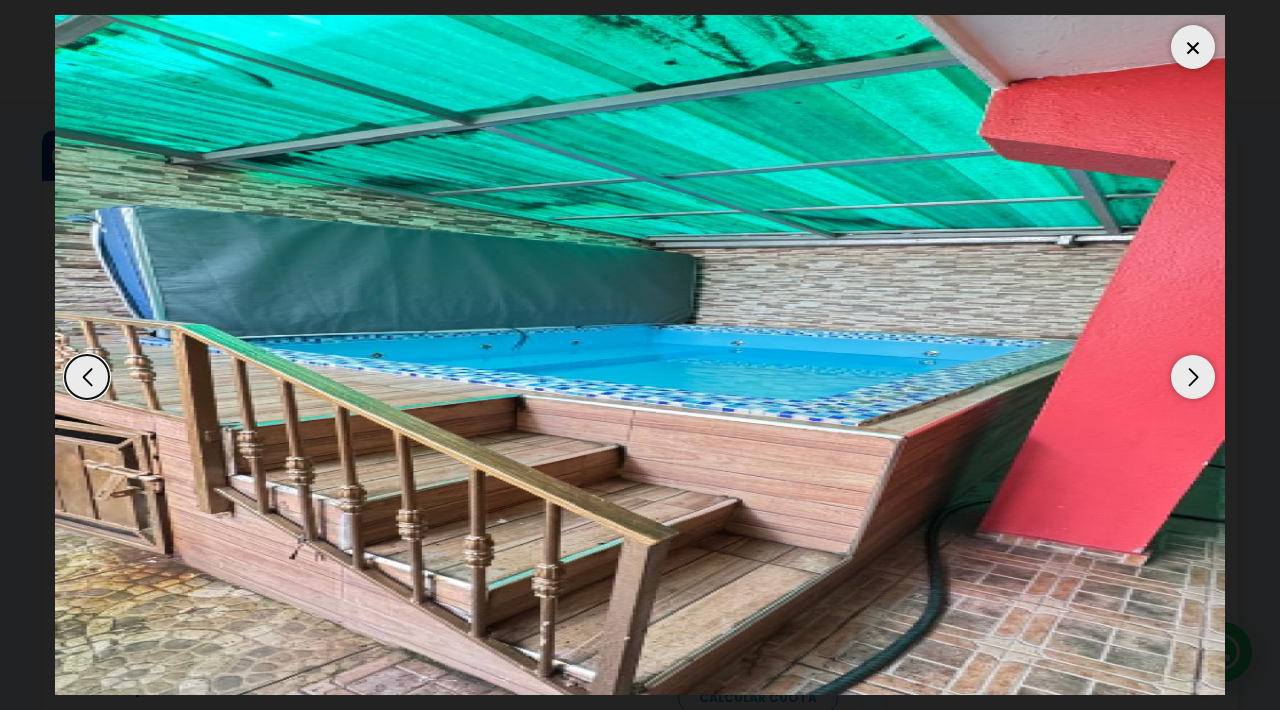 click at bounding box center (1193, 377) 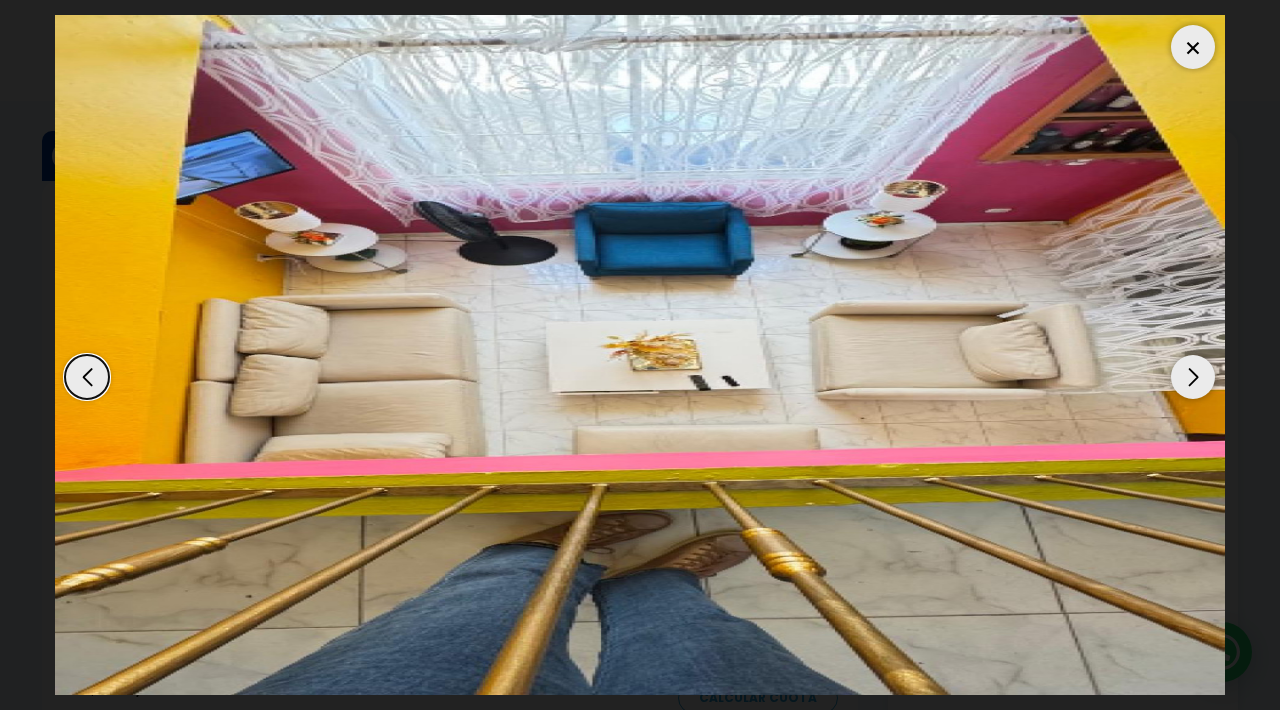click at bounding box center (1193, 377) 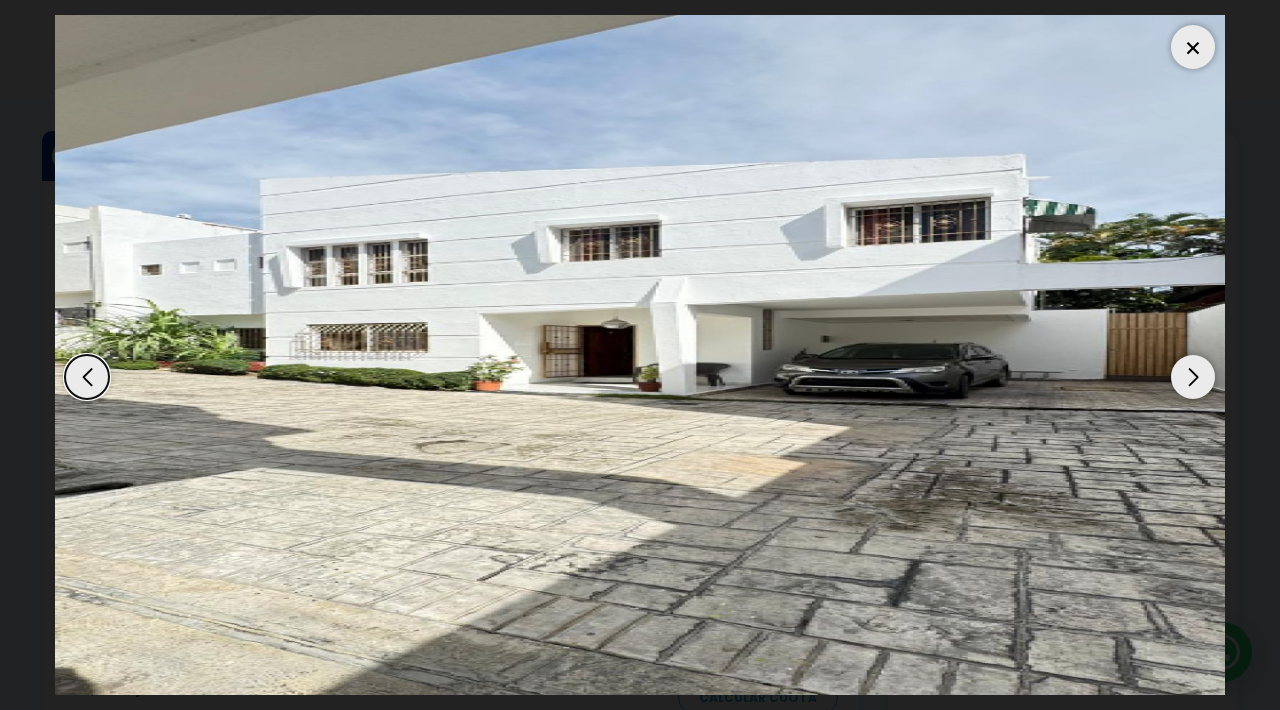 click at bounding box center [1193, 377] 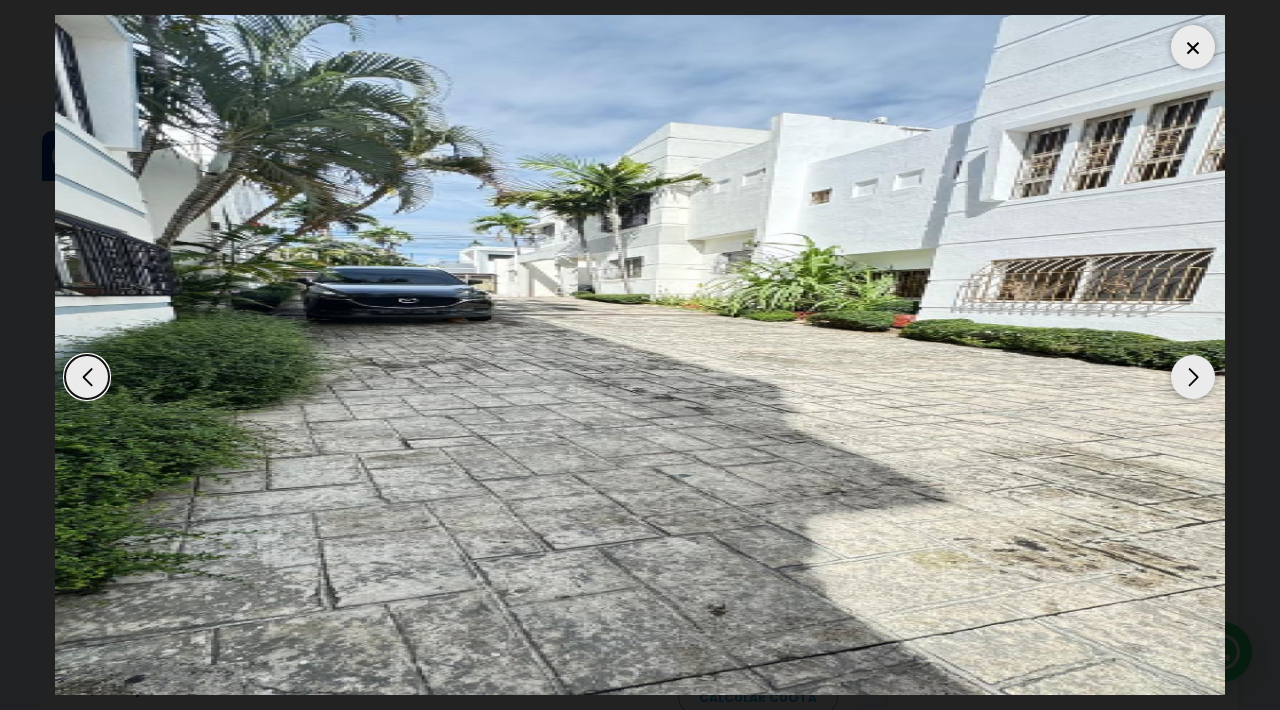 click at bounding box center (1193, 377) 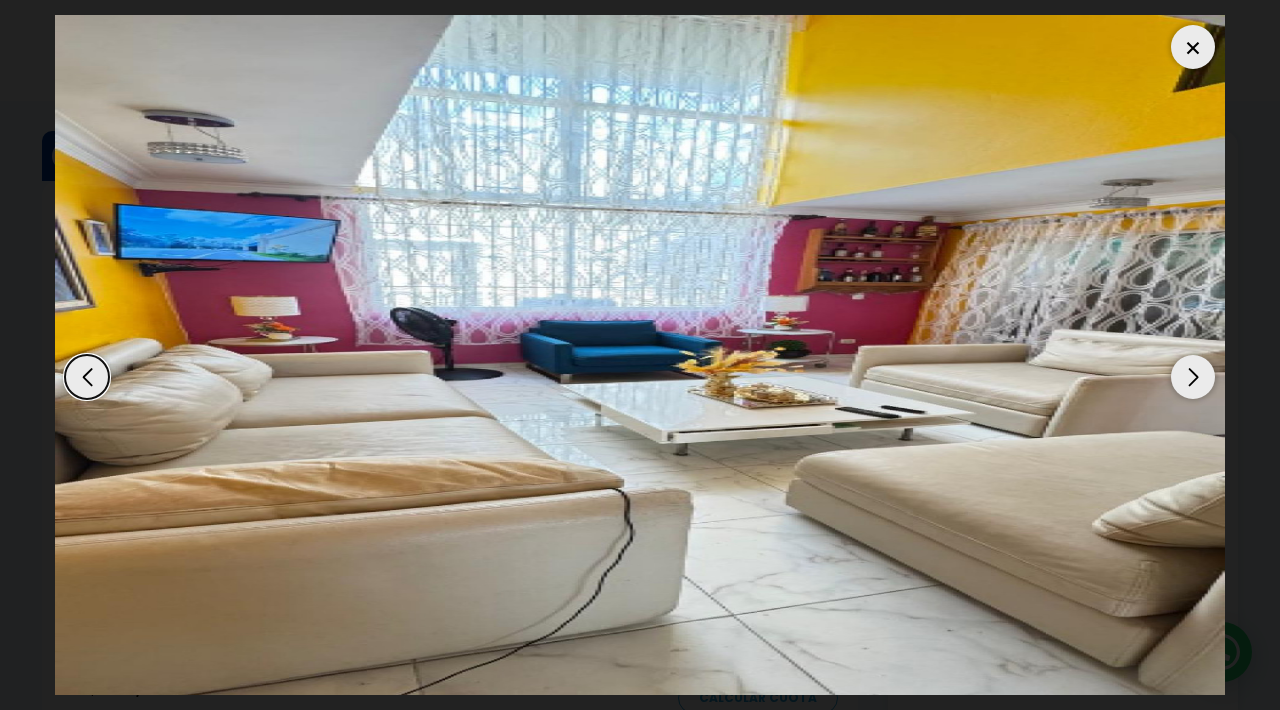 click at bounding box center [1193, 47] 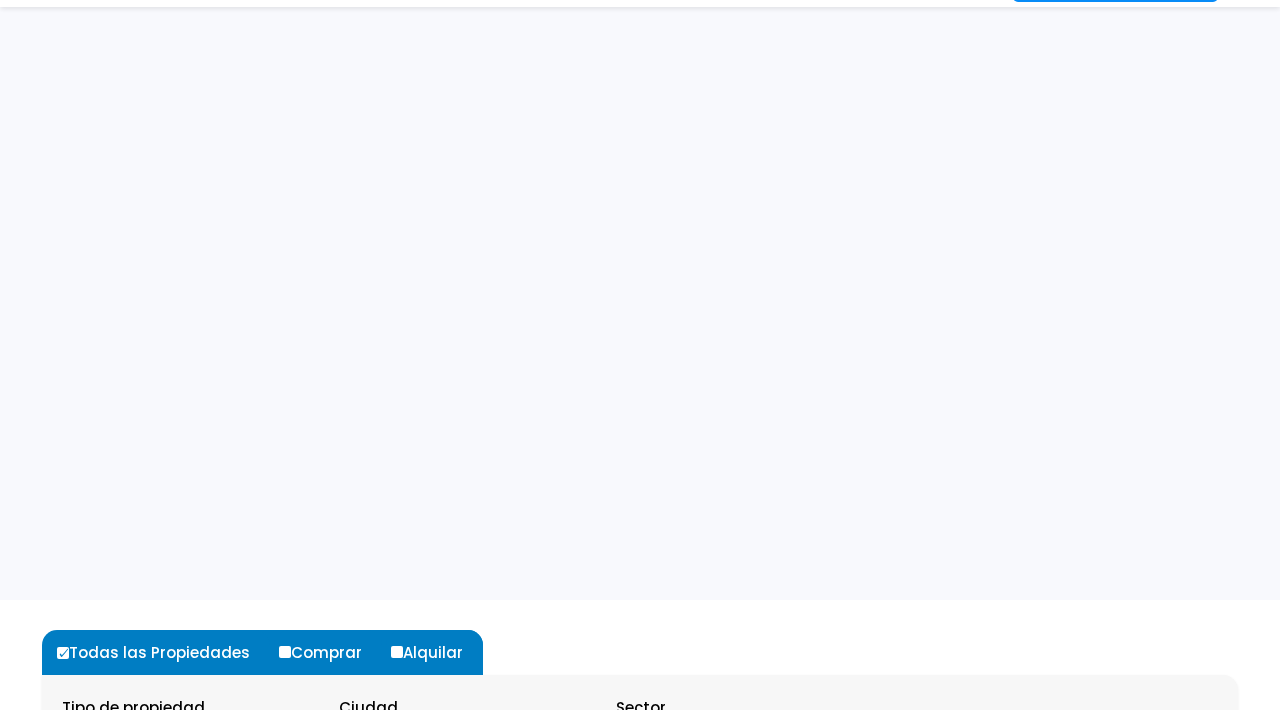 select on "house" 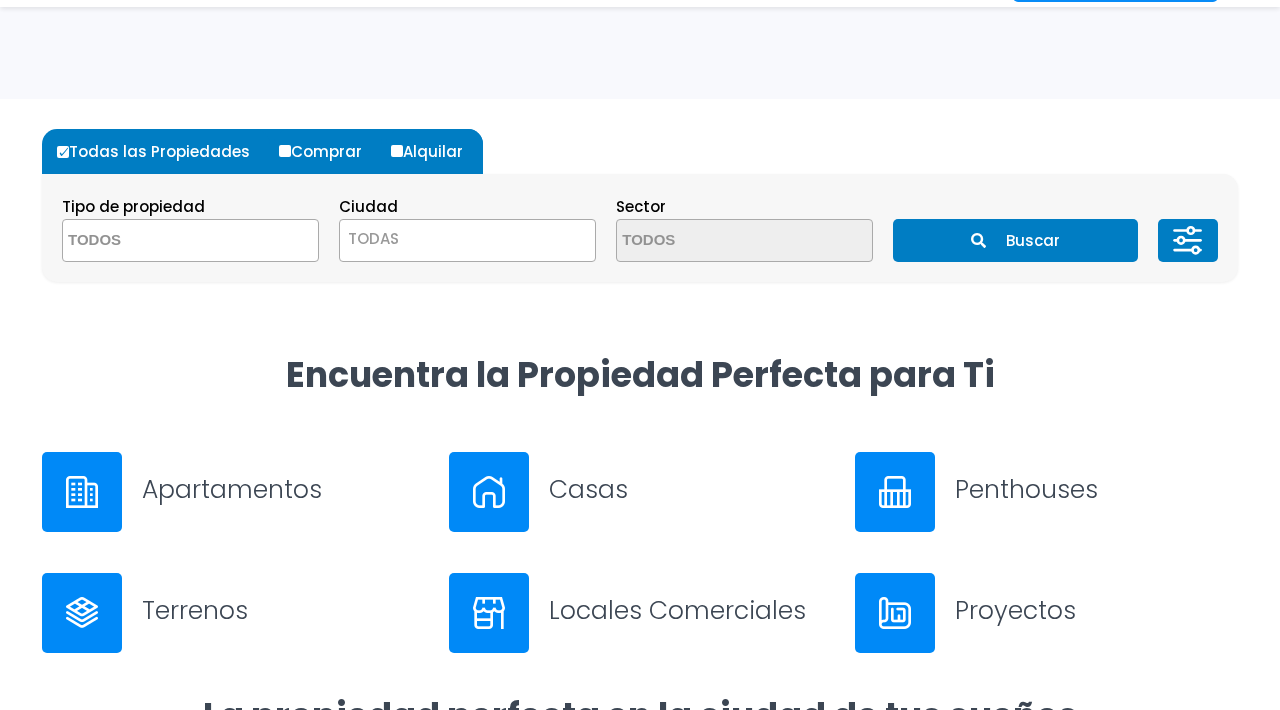 scroll, scrollTop: 0, scrollLeft: 0, axis: both 